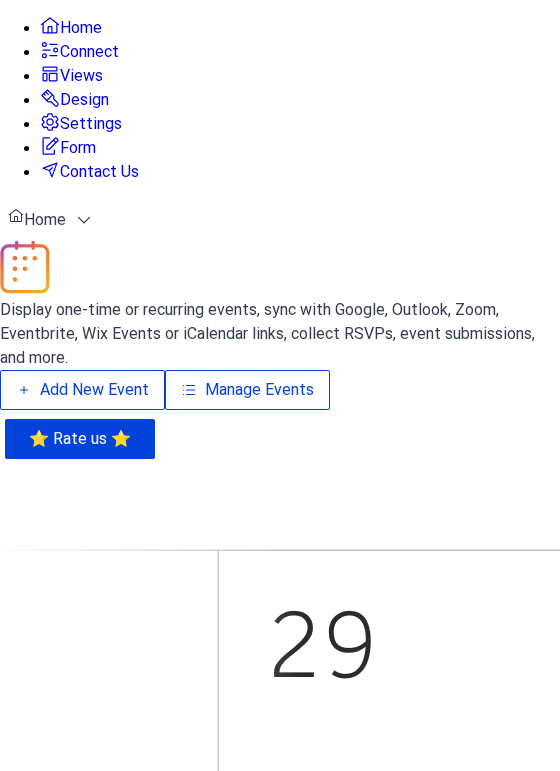 scroll, scrollTop: 0, scrollLeft: 0, axis: both 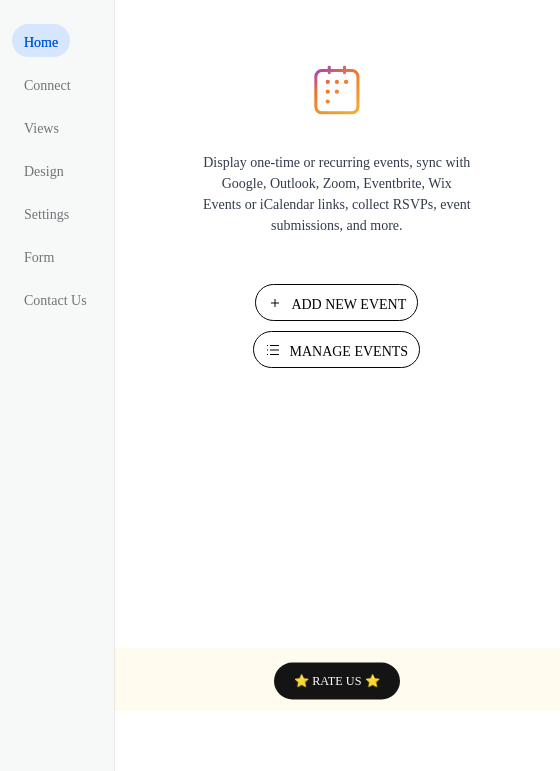 click on "Manage Events" at bounding box center [348, 351] 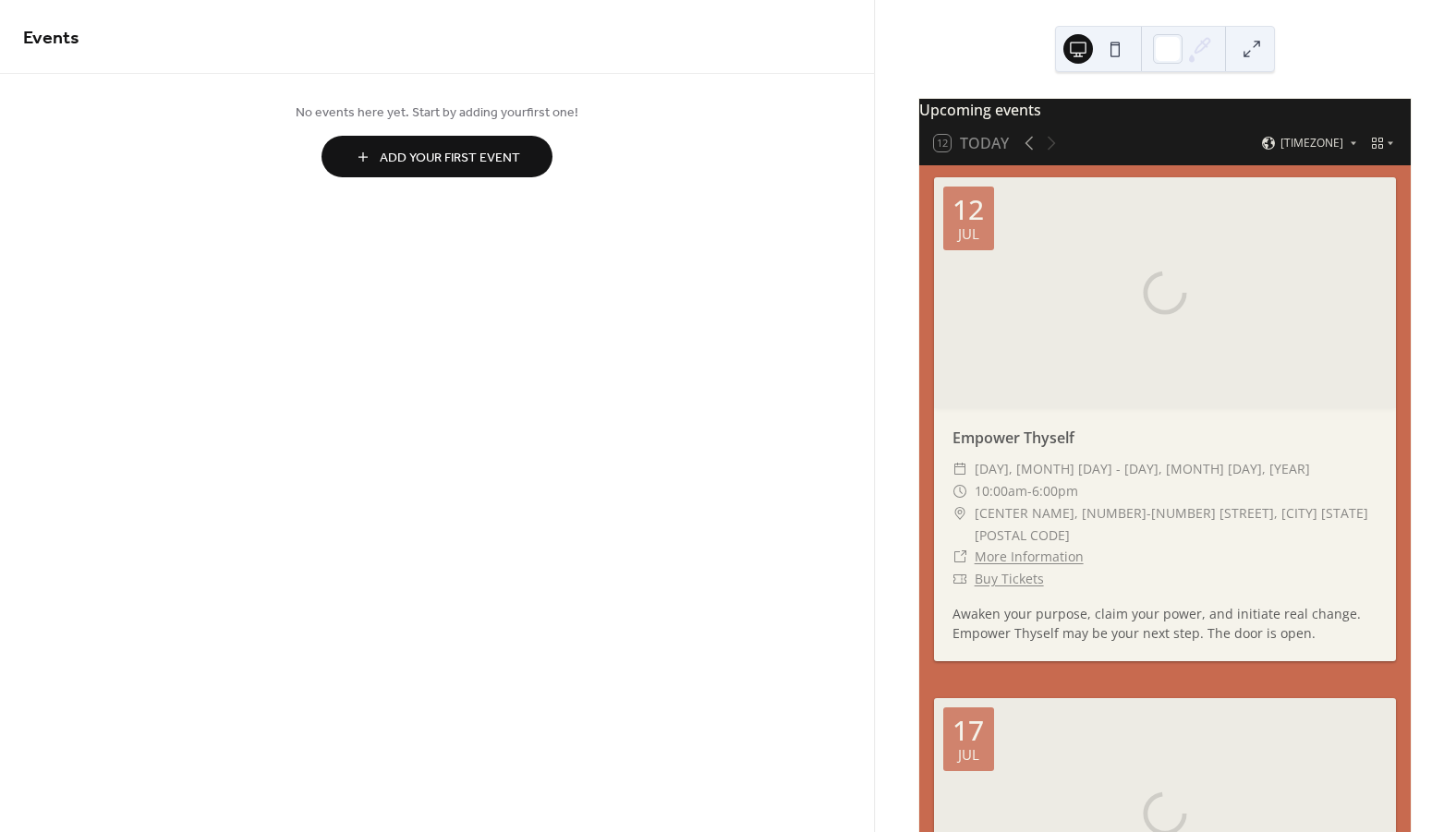 scroll, scrollTop: 0, scrollLeft: 0, axis: both 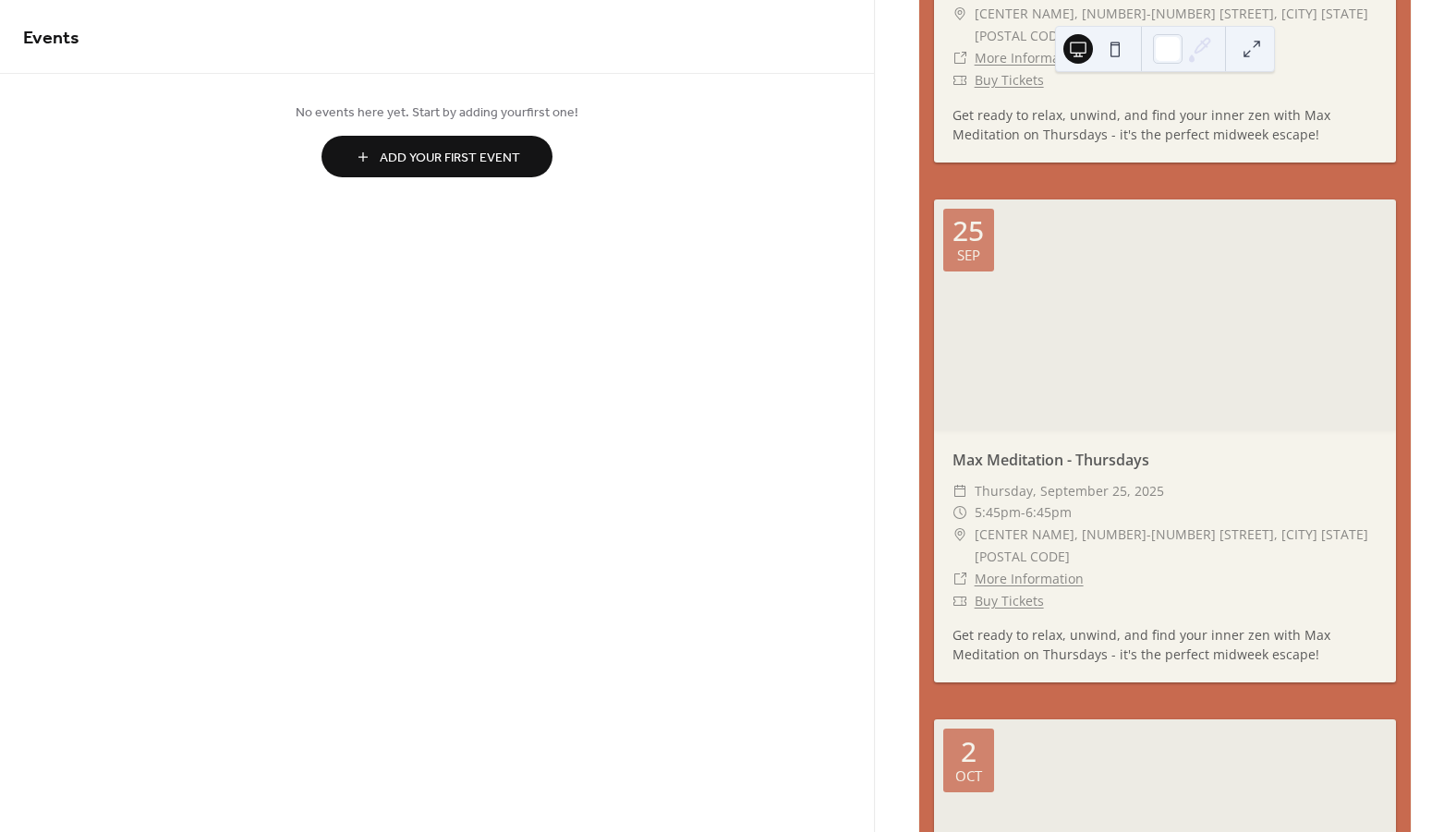click on "Add Your First Event" at bounding box center [450, 158] 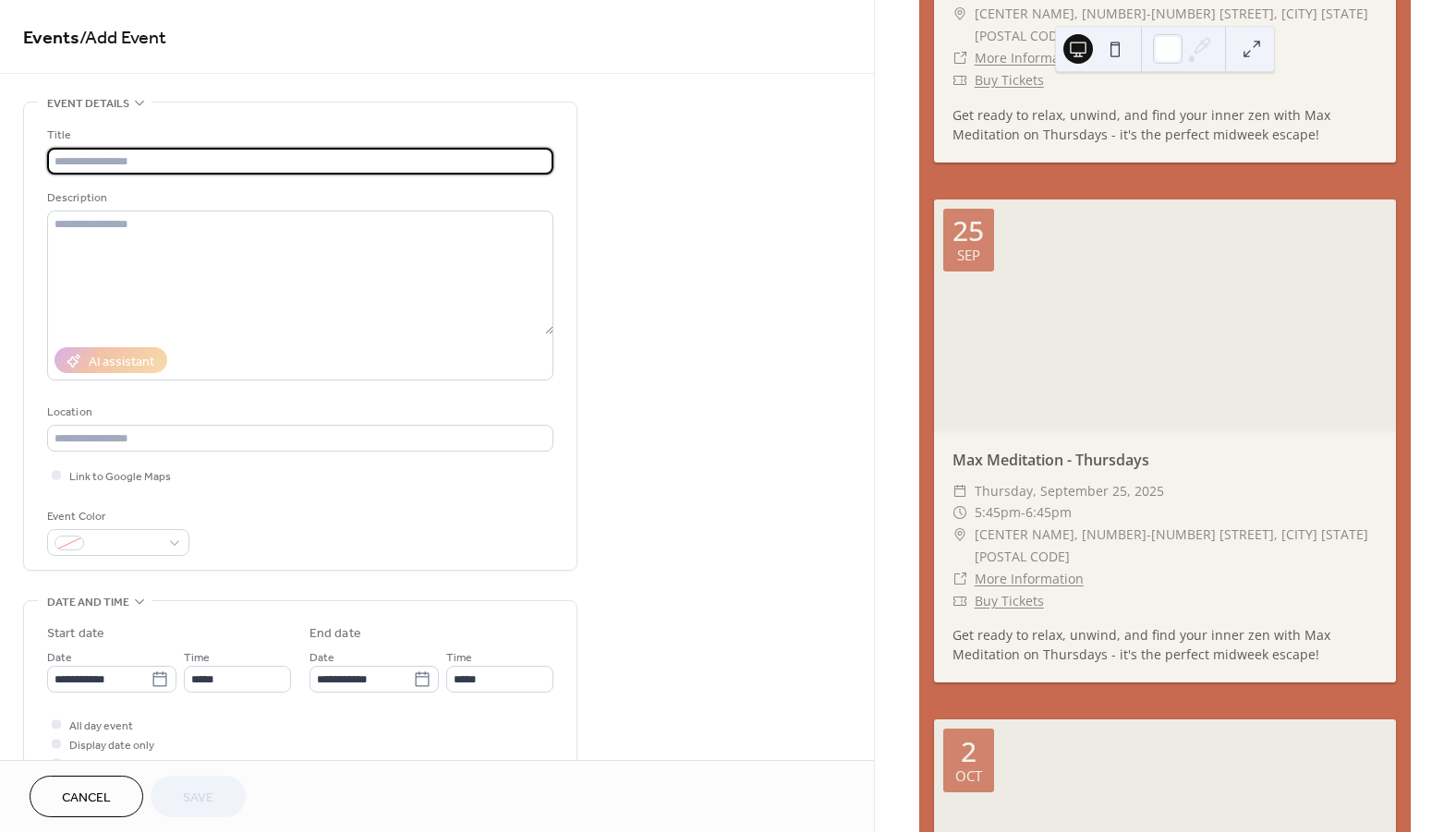 click at bounding box center [300, 161] 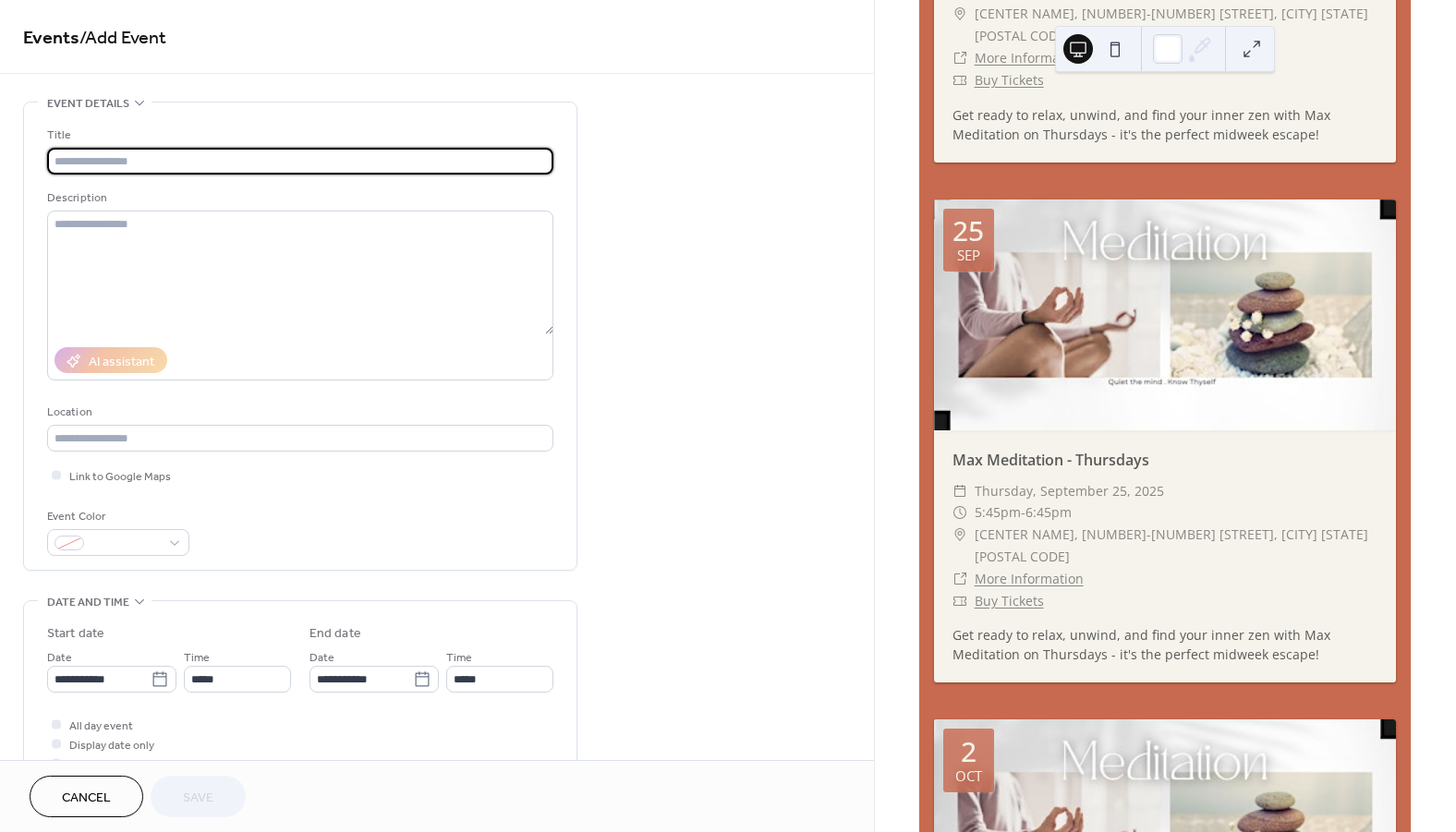 paste on "**********" 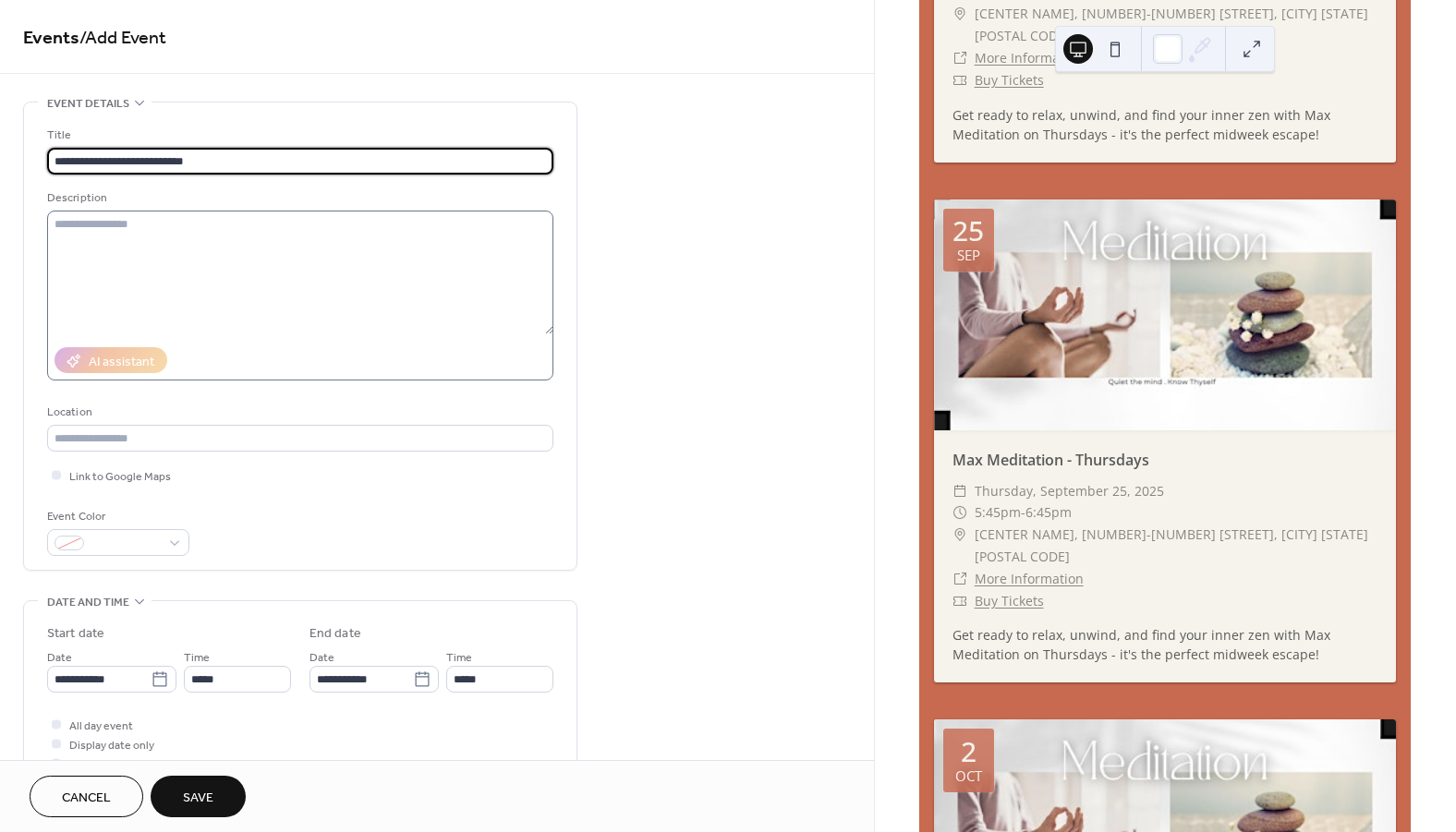 type on "**********" 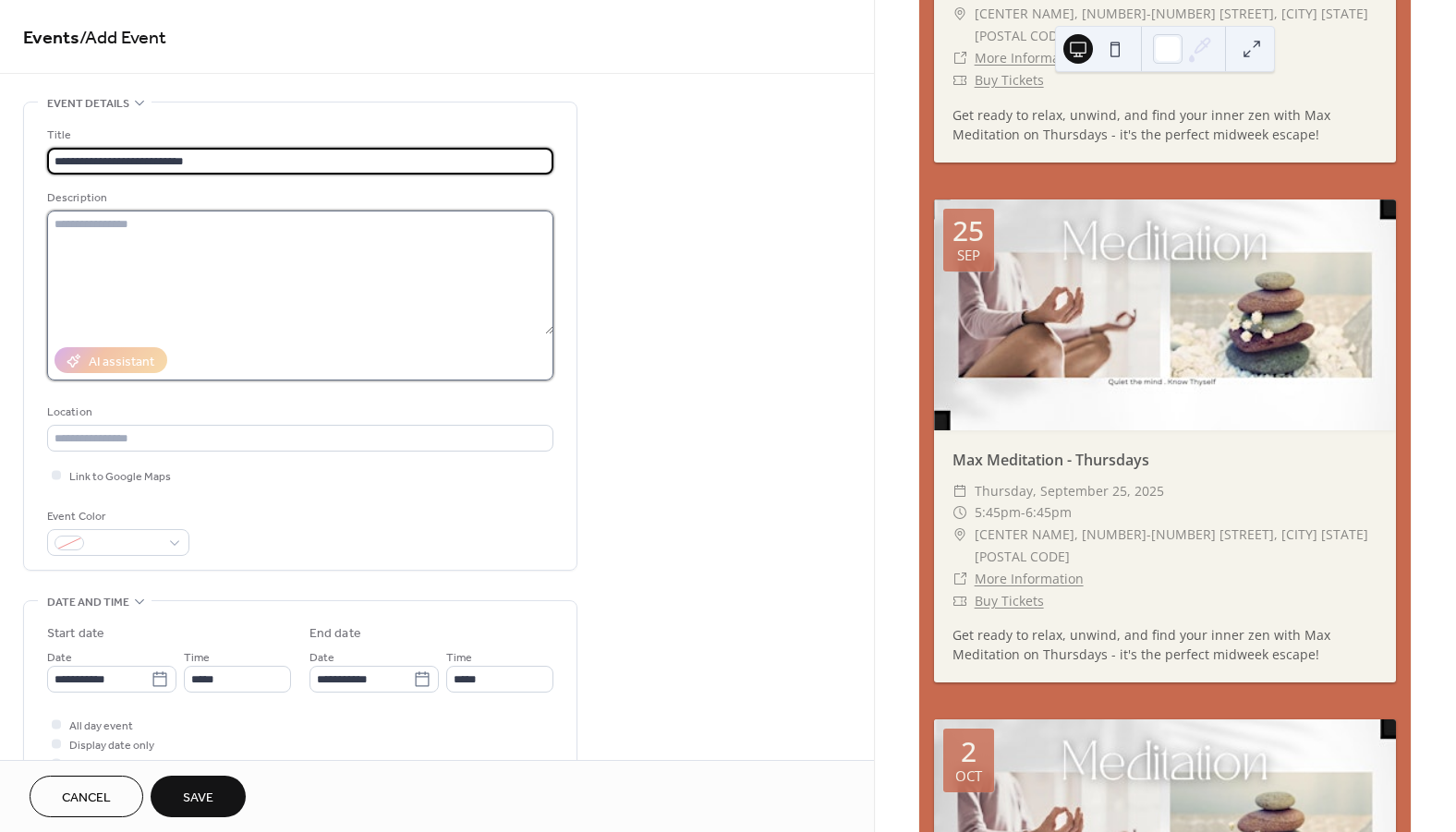 click at bounding box center [300, 272] 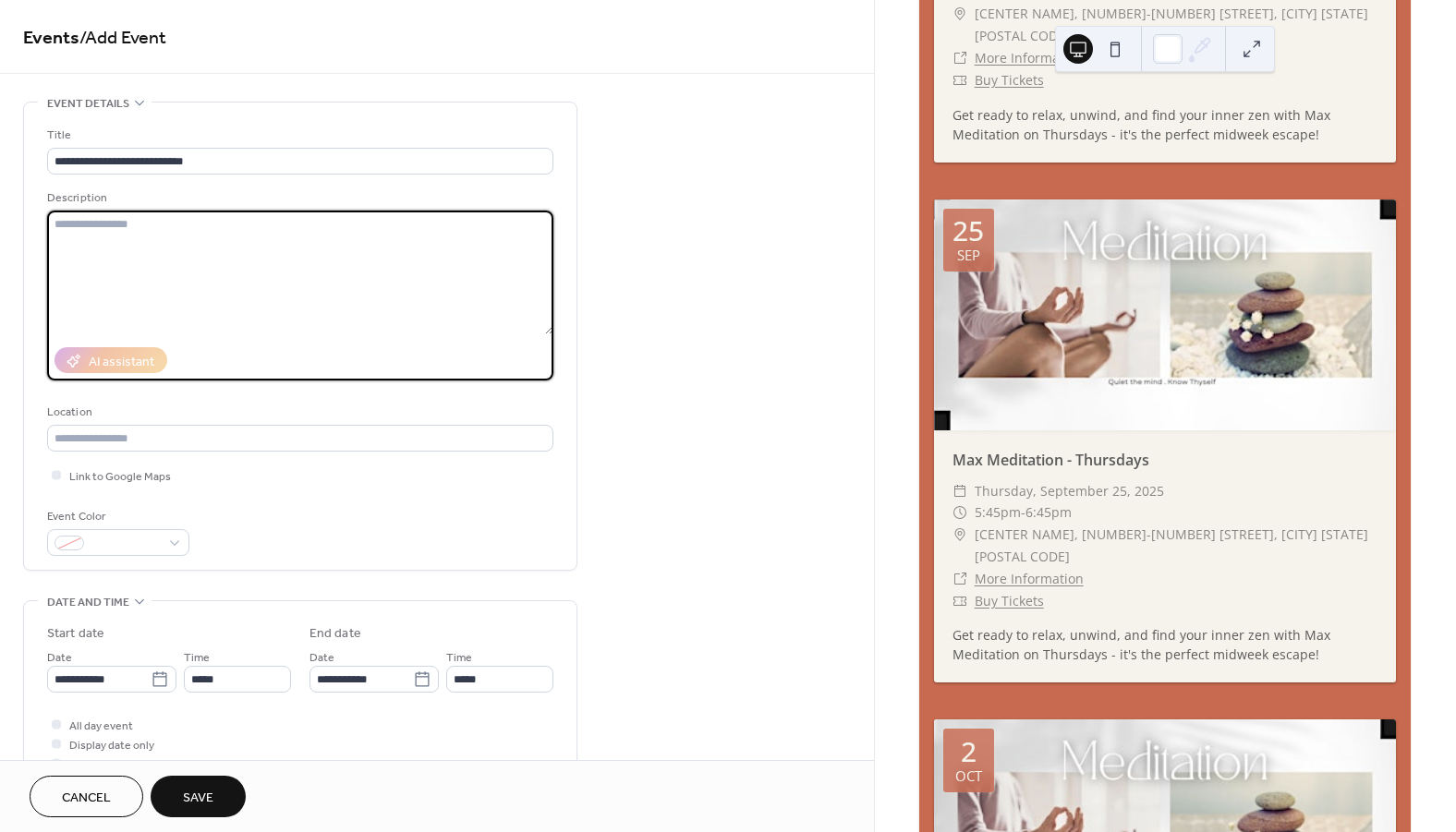 scroll, scrollTop: 123, scrollLeft: 0, axis: vertical 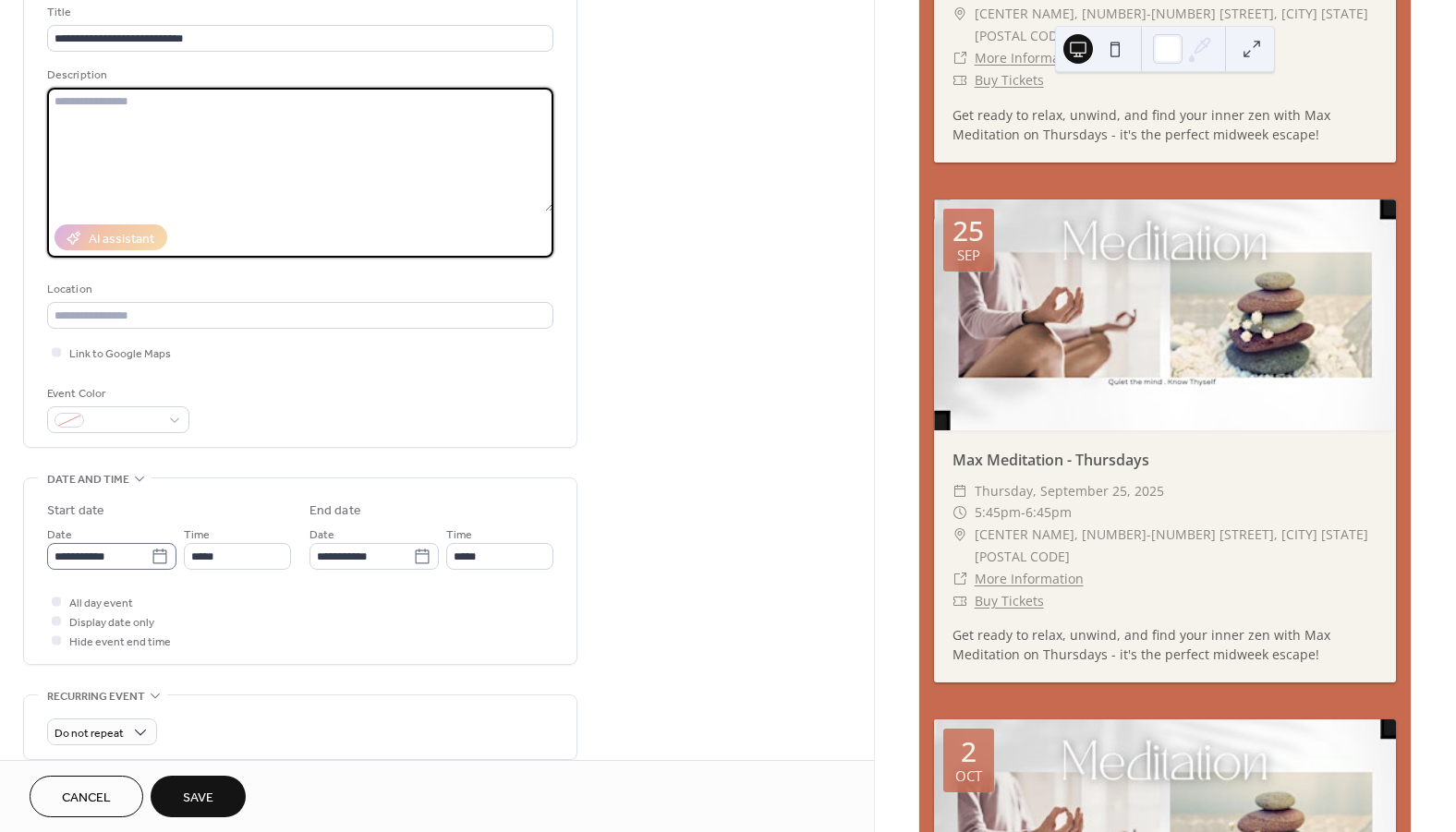 click 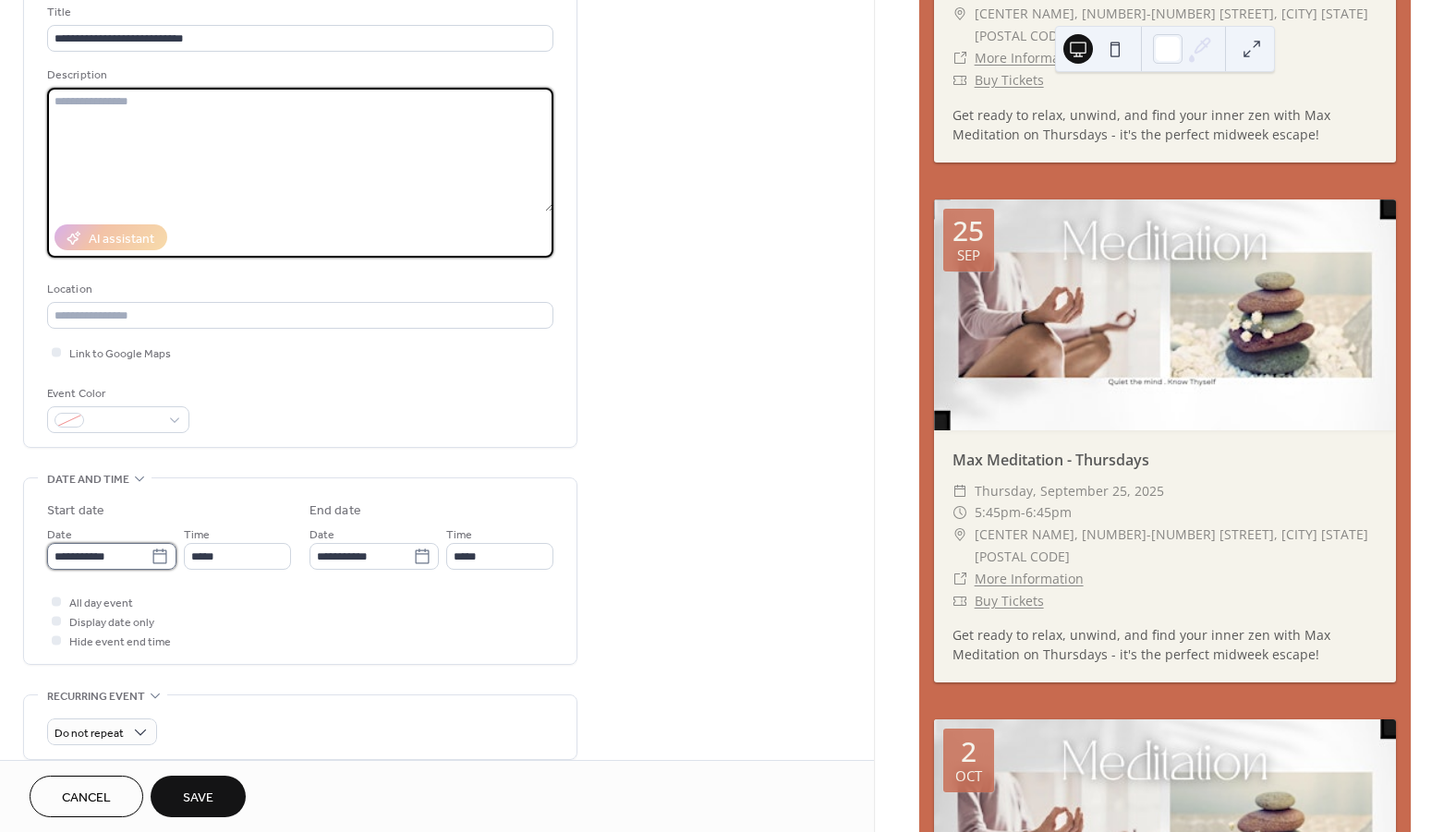 click on "**********" at bounding box center [99, 556] 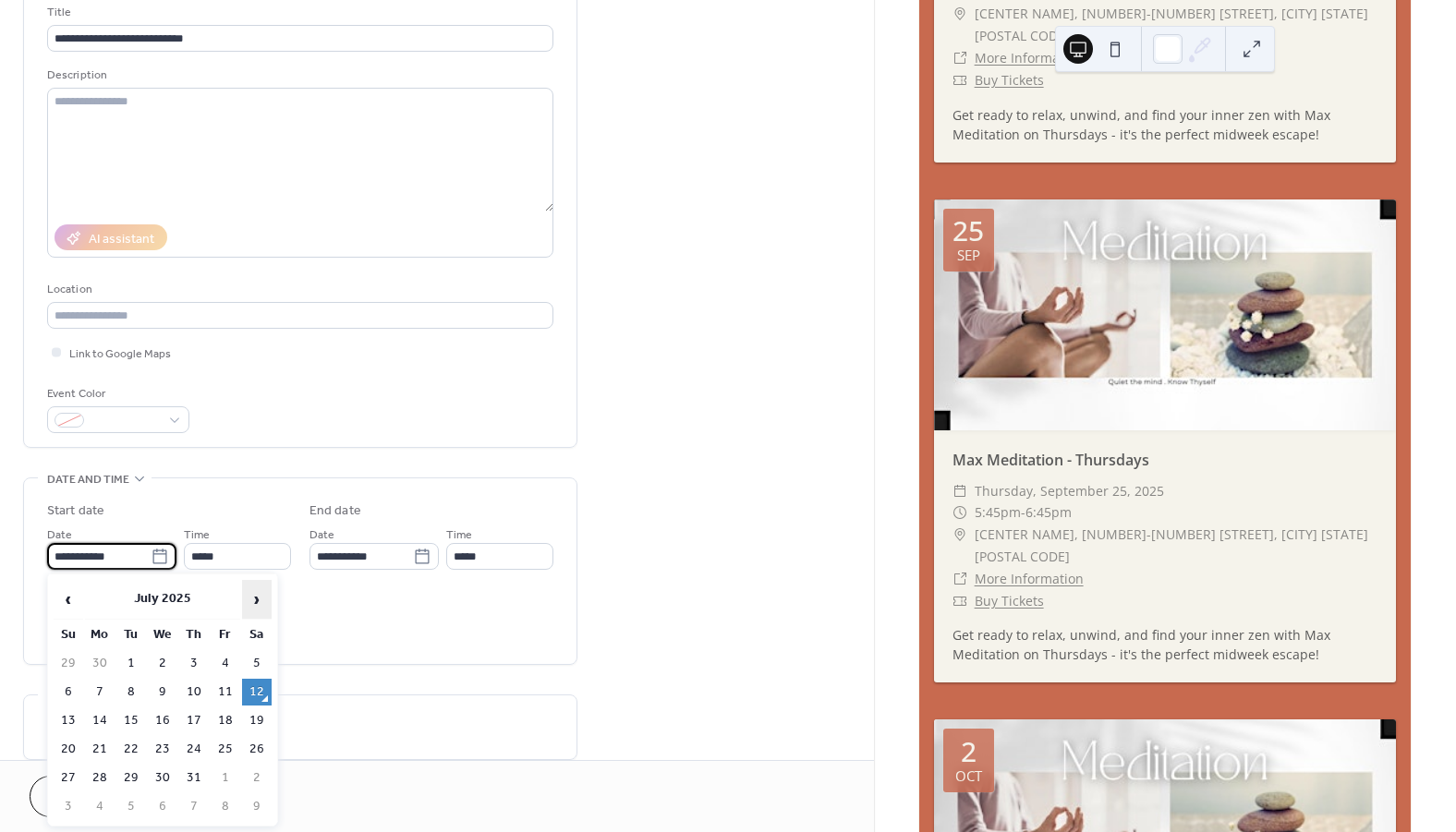 click on "›" at bounding box center (257, 599) 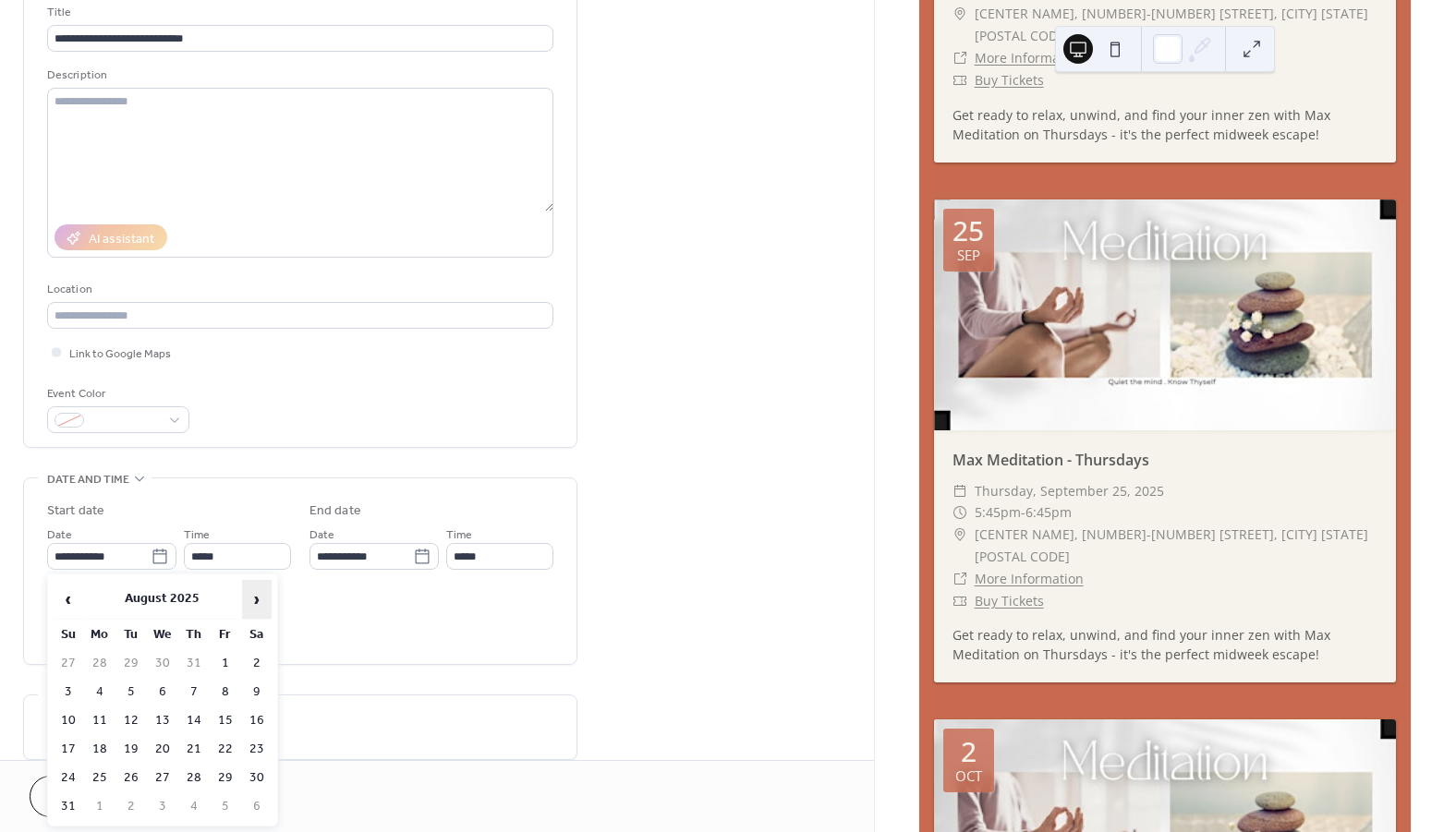 click on "›" at bounding box center (257, 599) 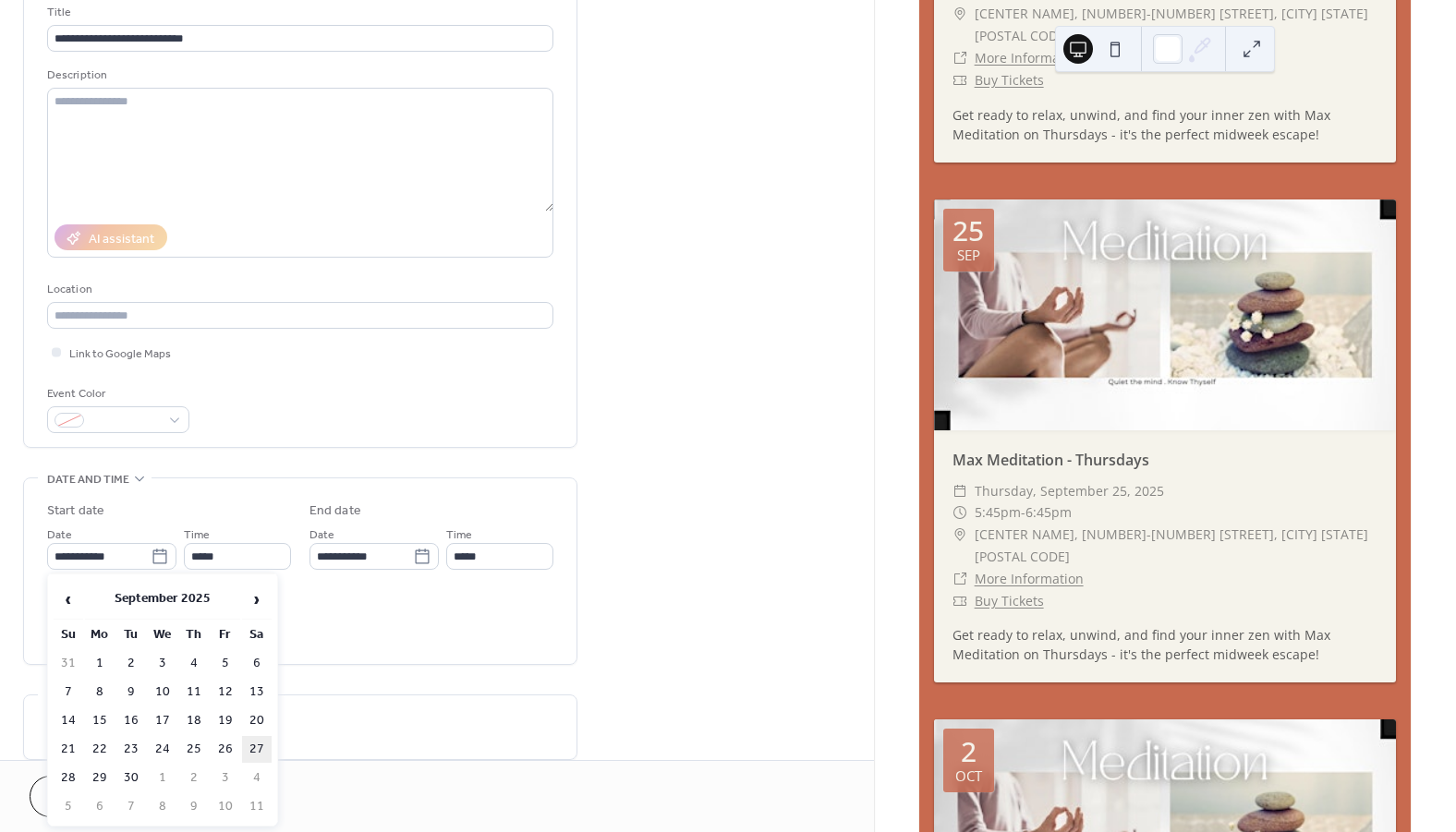 click on "27" at bounding box center (257, 749) 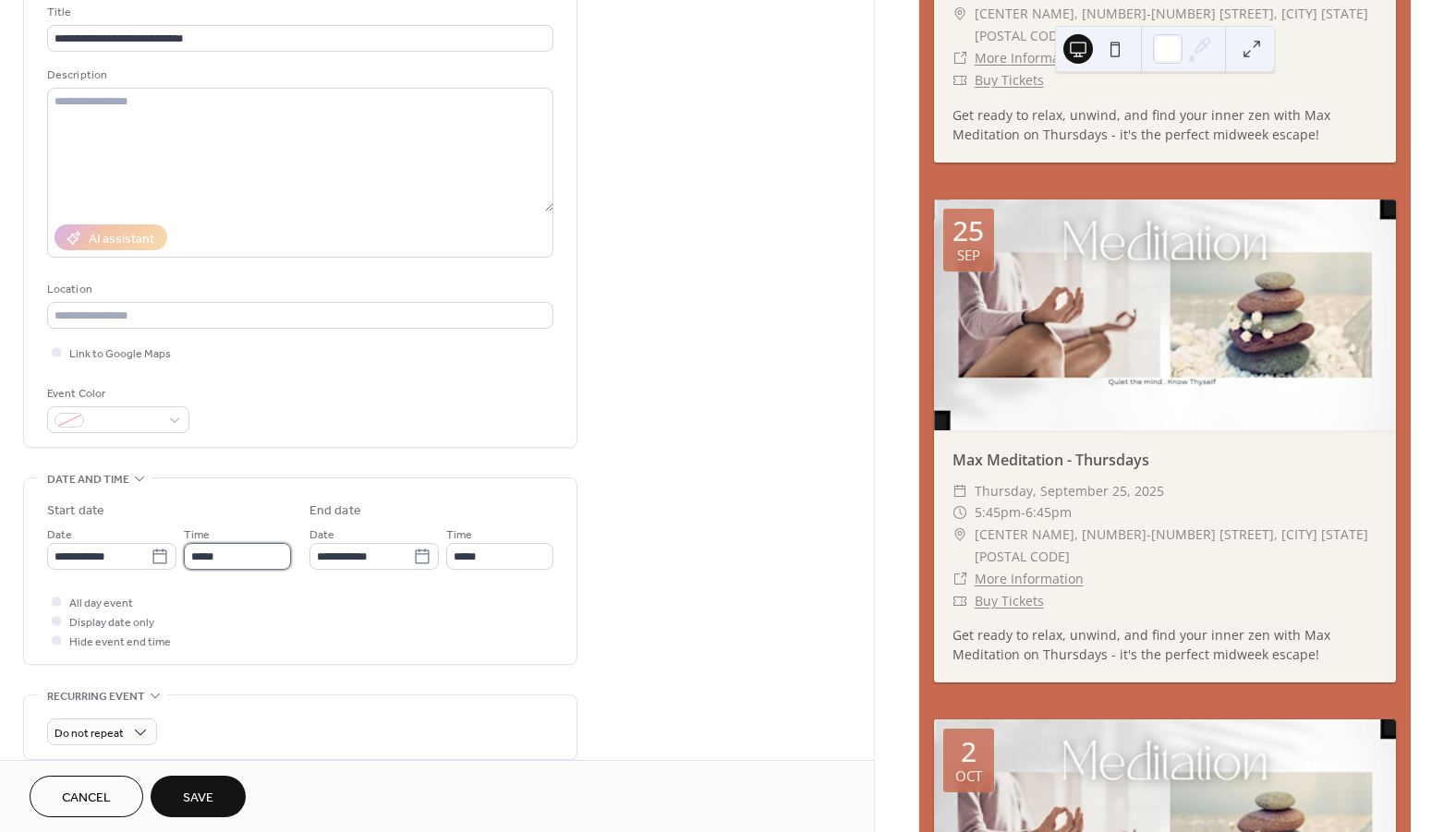 click on "*****" at bounding box center [237, 556] 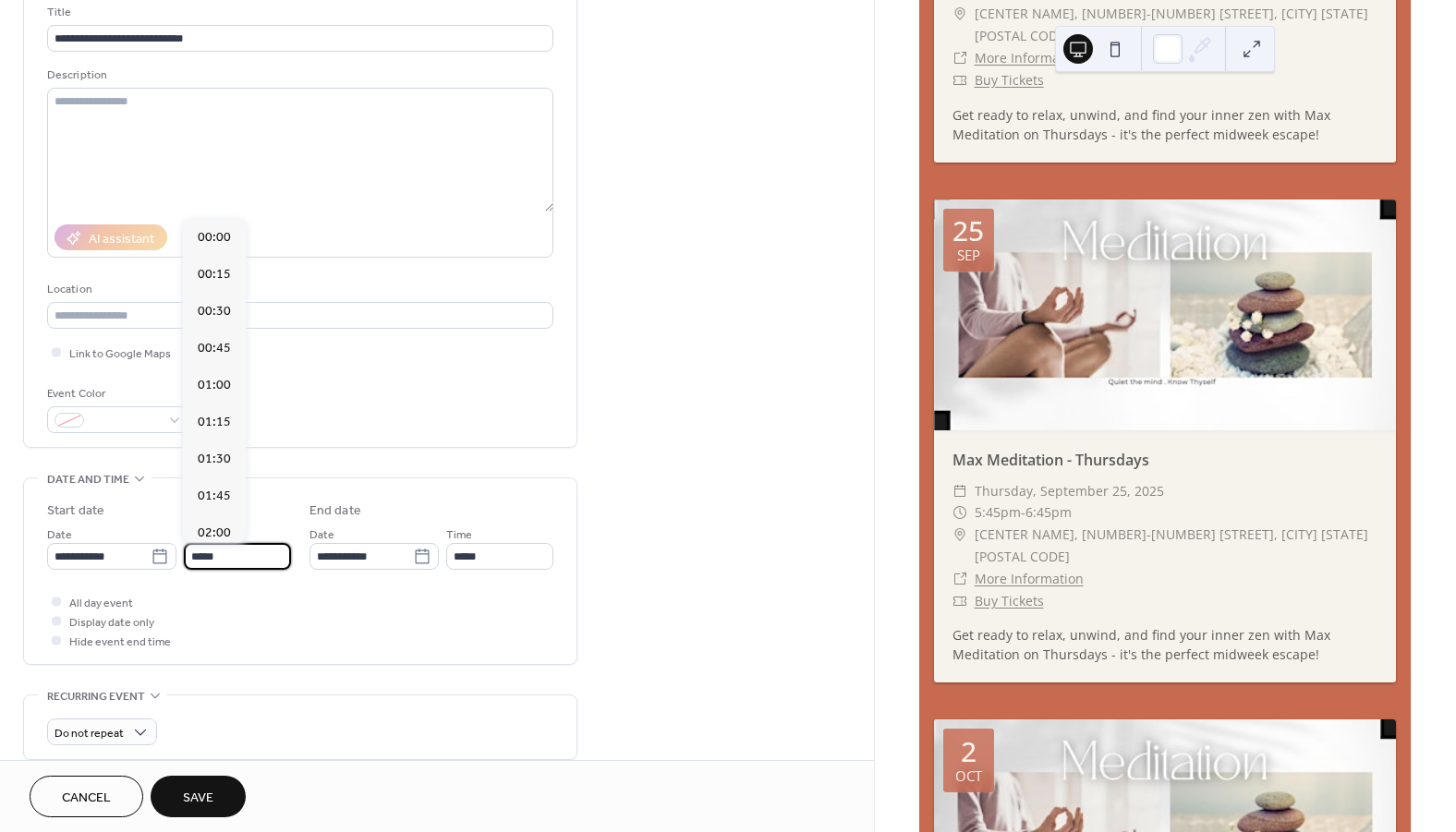 scroll, scrollTop: 1788, scrollLeft: 0, axis: vertical 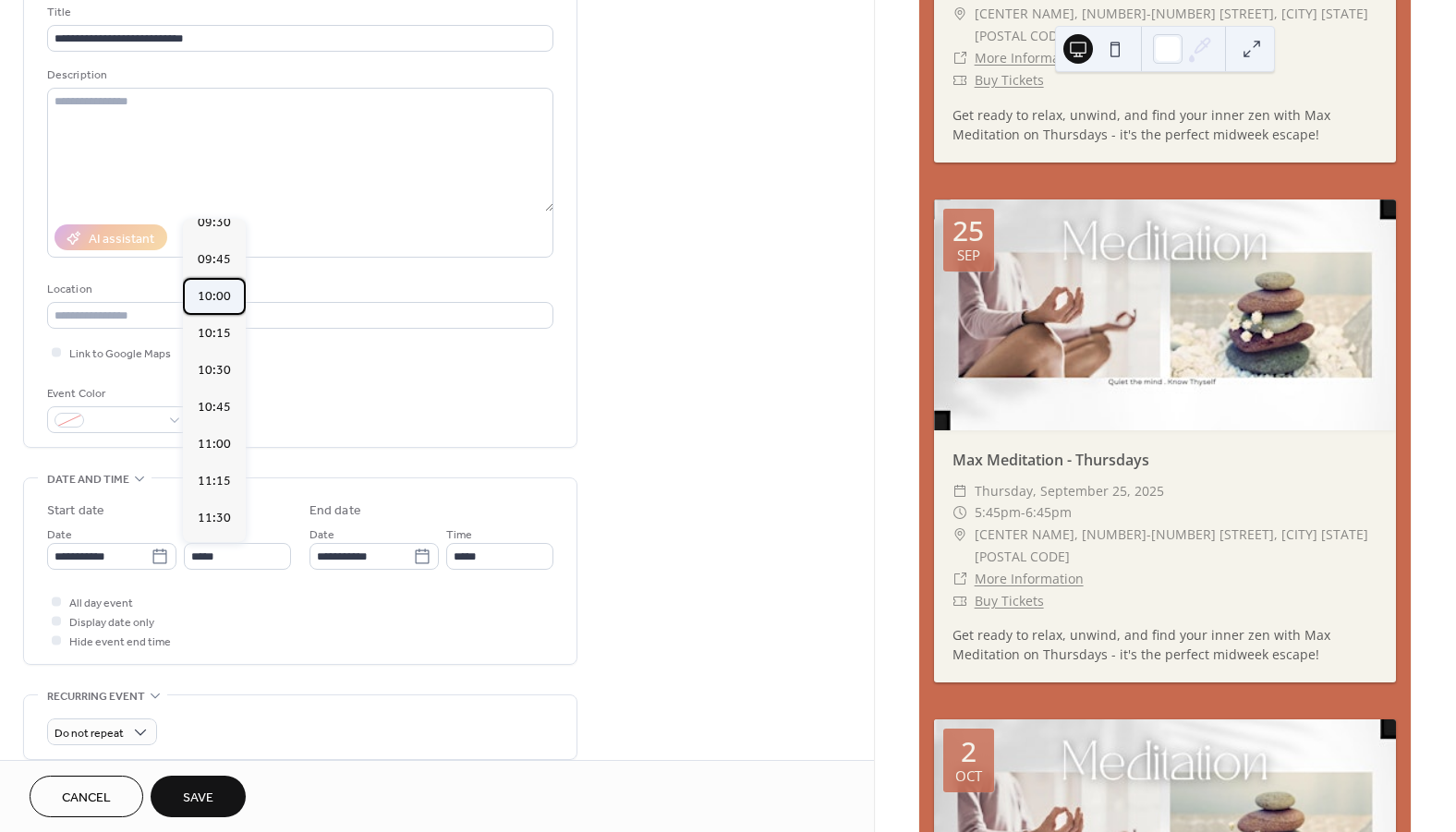 click on "10:00" at bounding box center [214, 296] 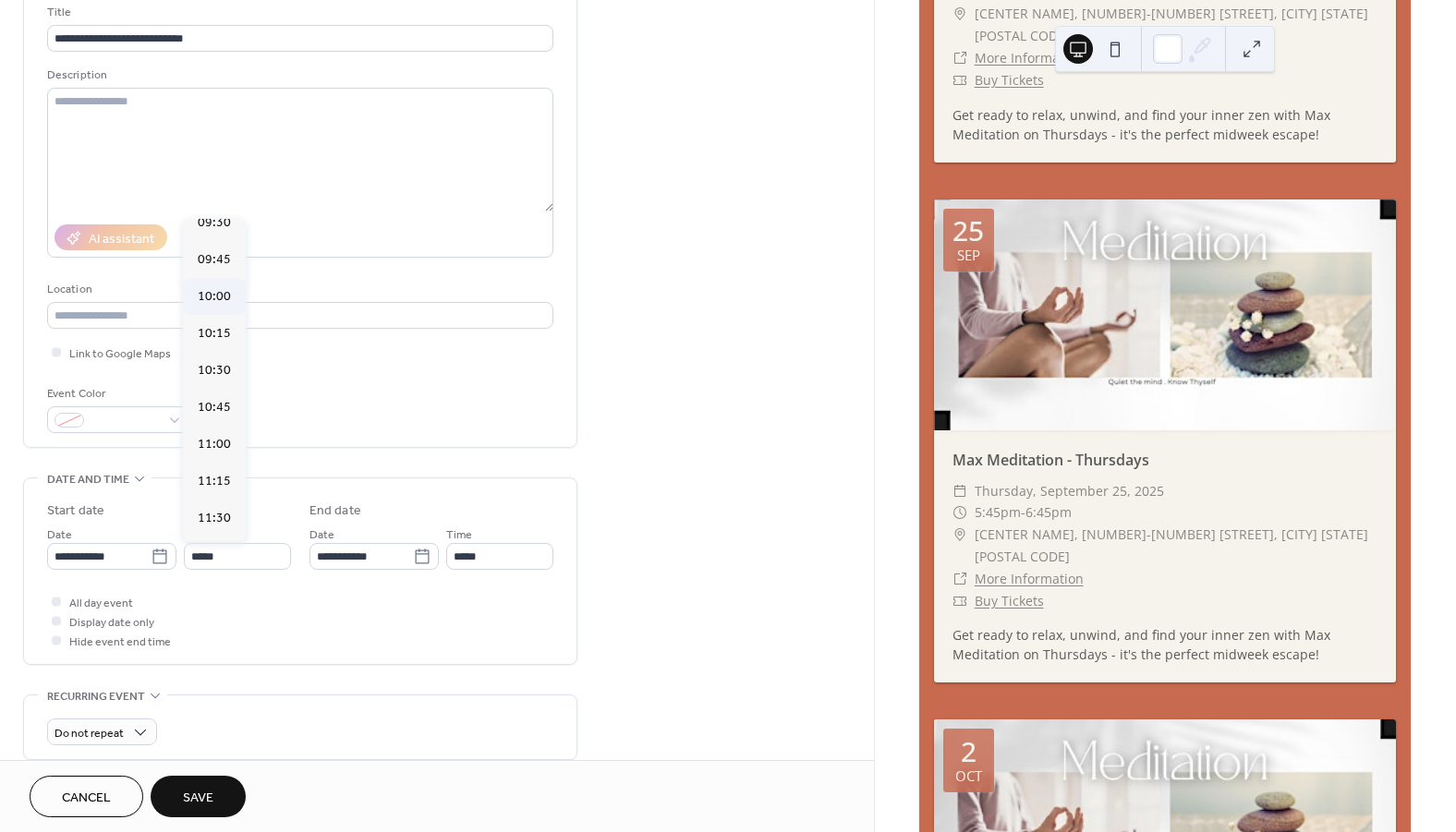 type on "*****" 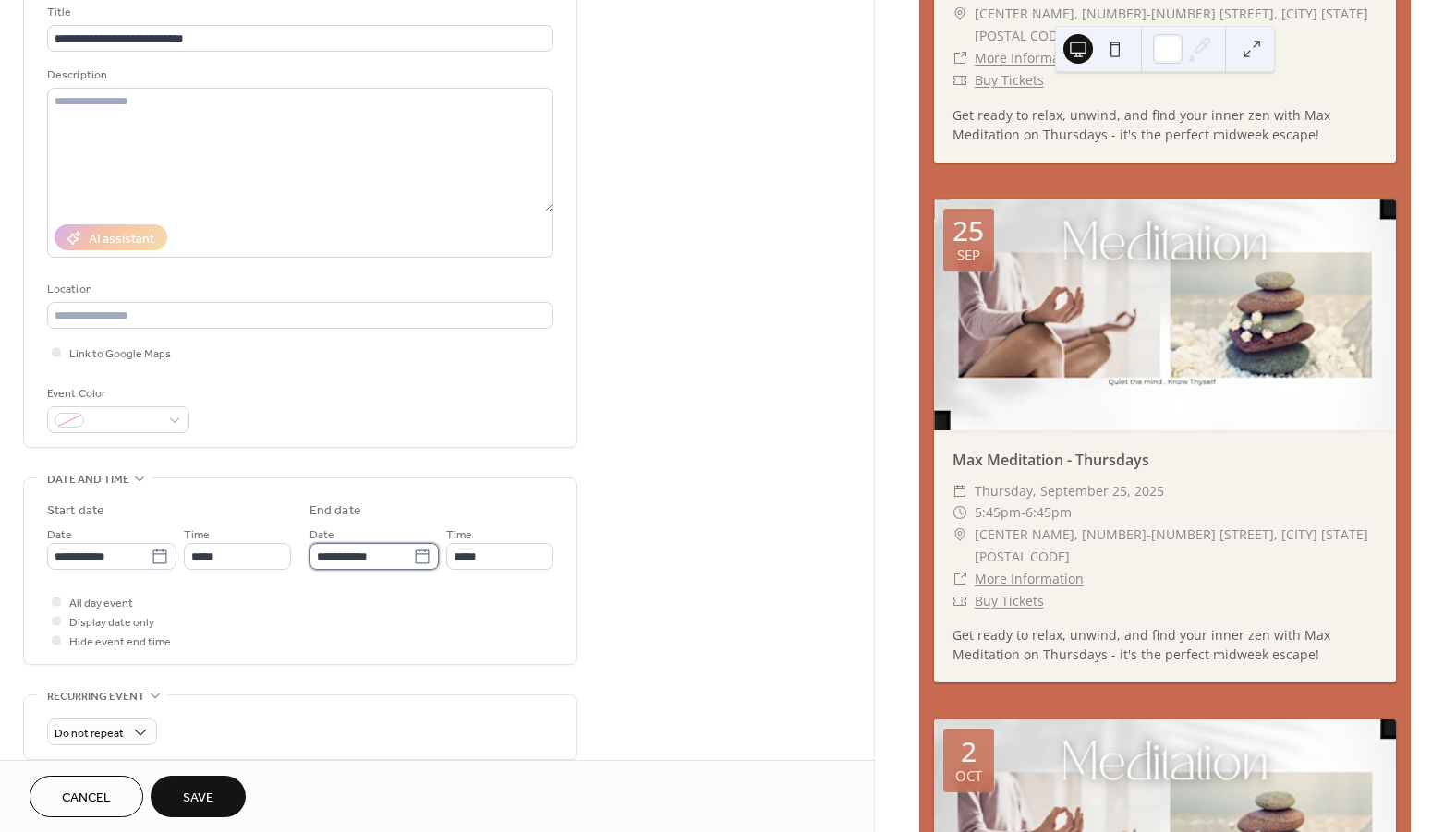 click on "**********" at bounding box center [361, 556] 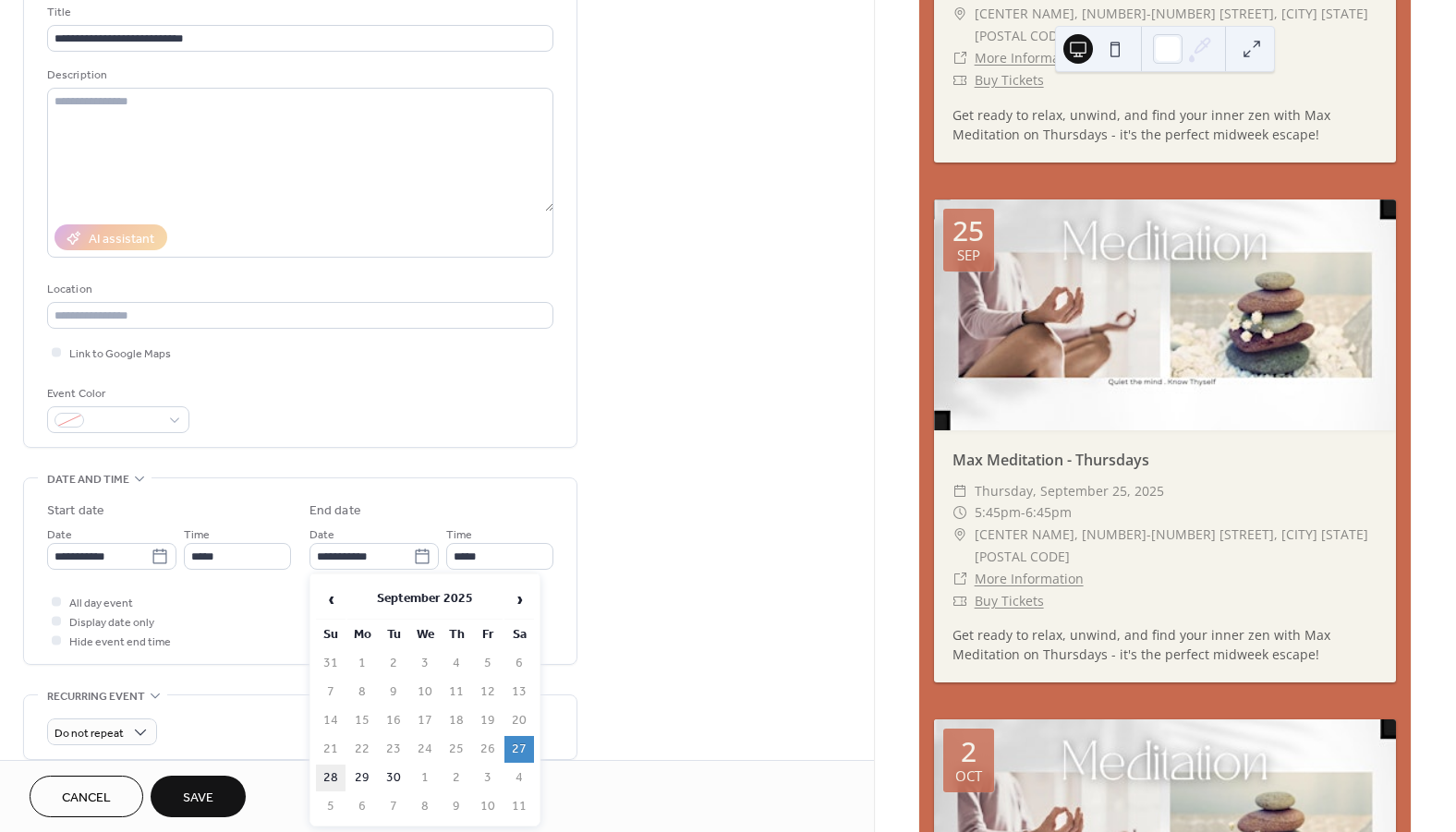 click on "28" at bounding box center (331, 778) 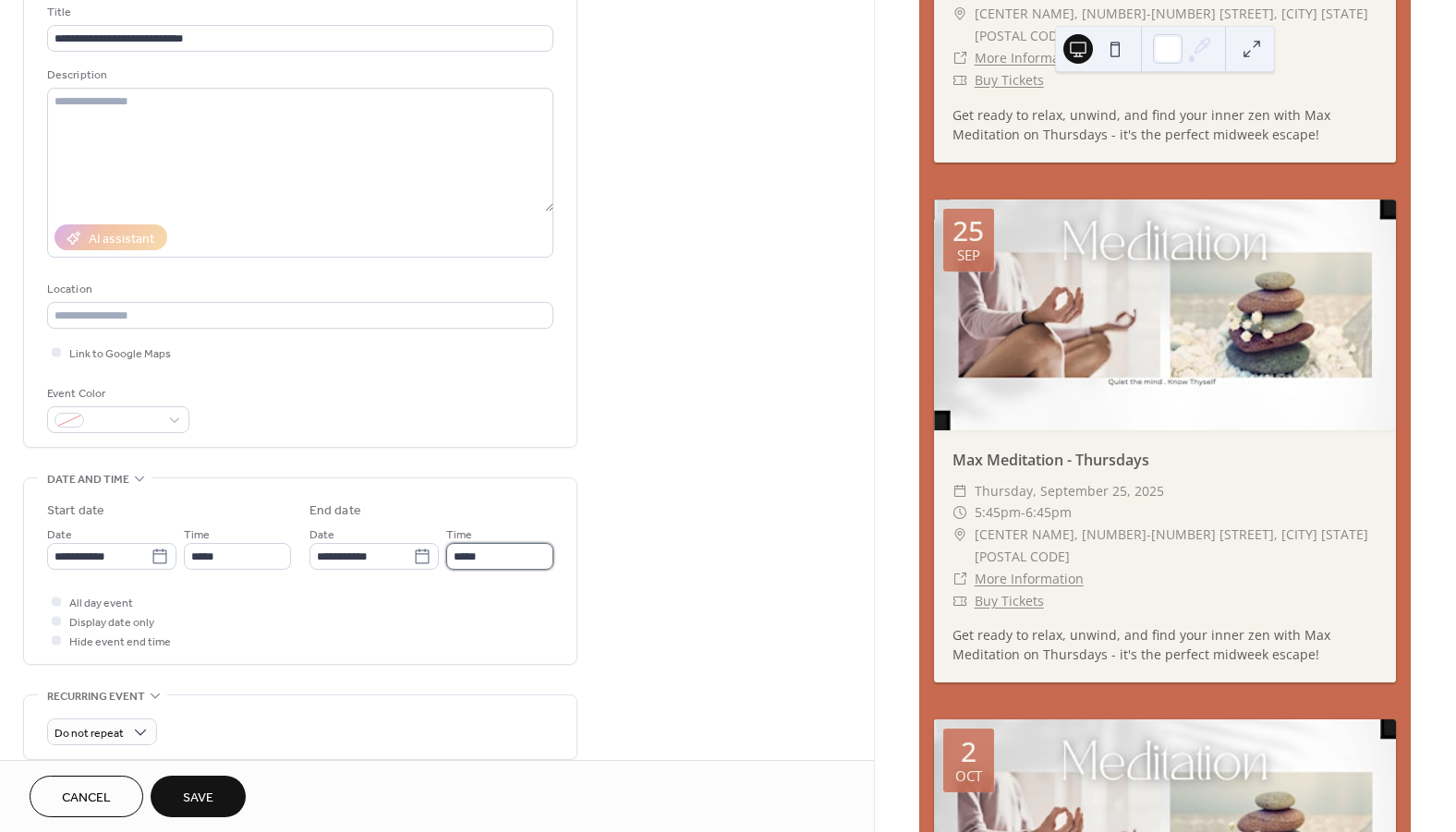 click on "*****" at bounding box center [500, 556] 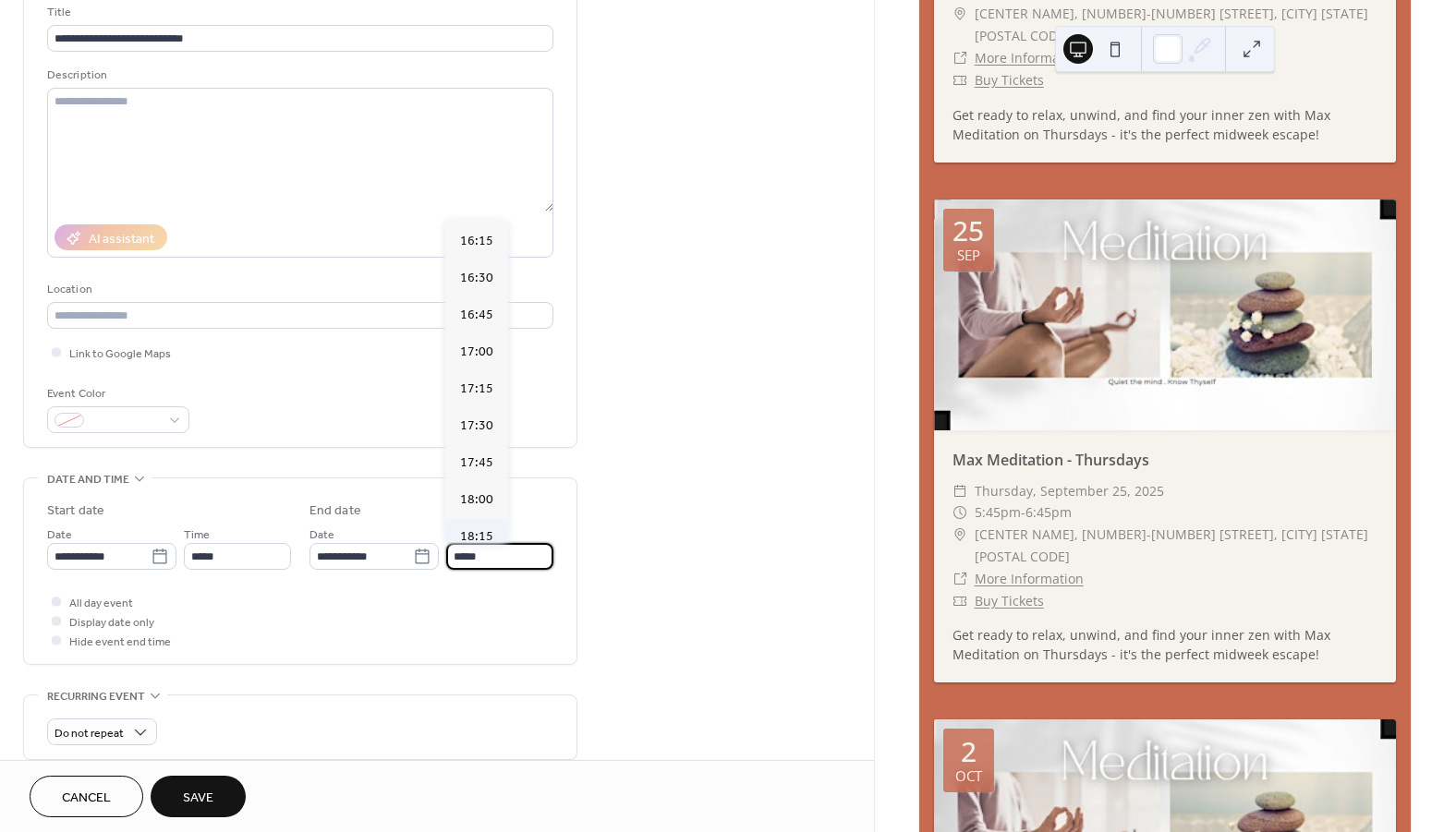 scroll, scrollTop: 2501, scrollLeft: 0, axis: vertical 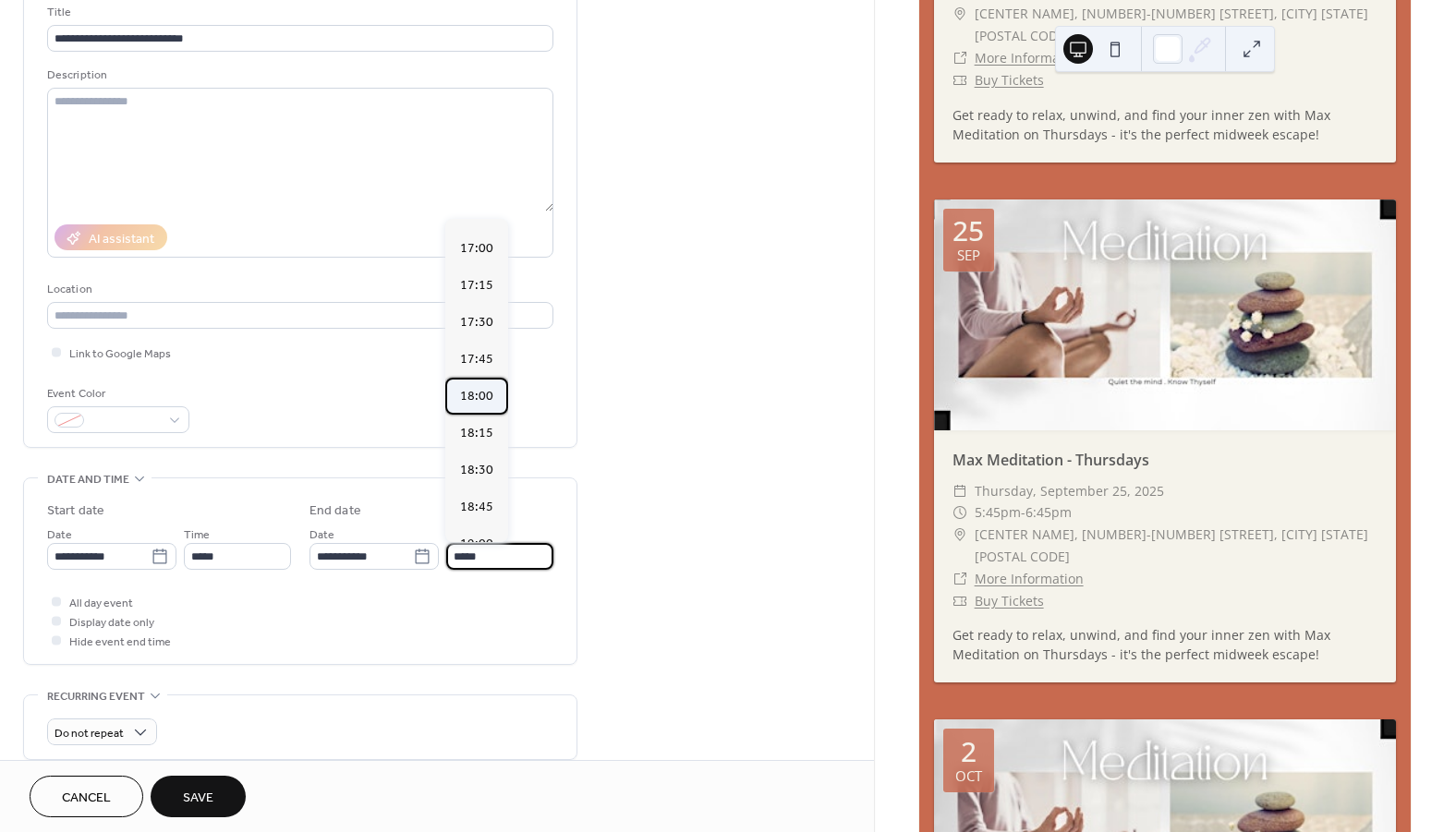 click on "18:00" at bounding box center [477, 395] 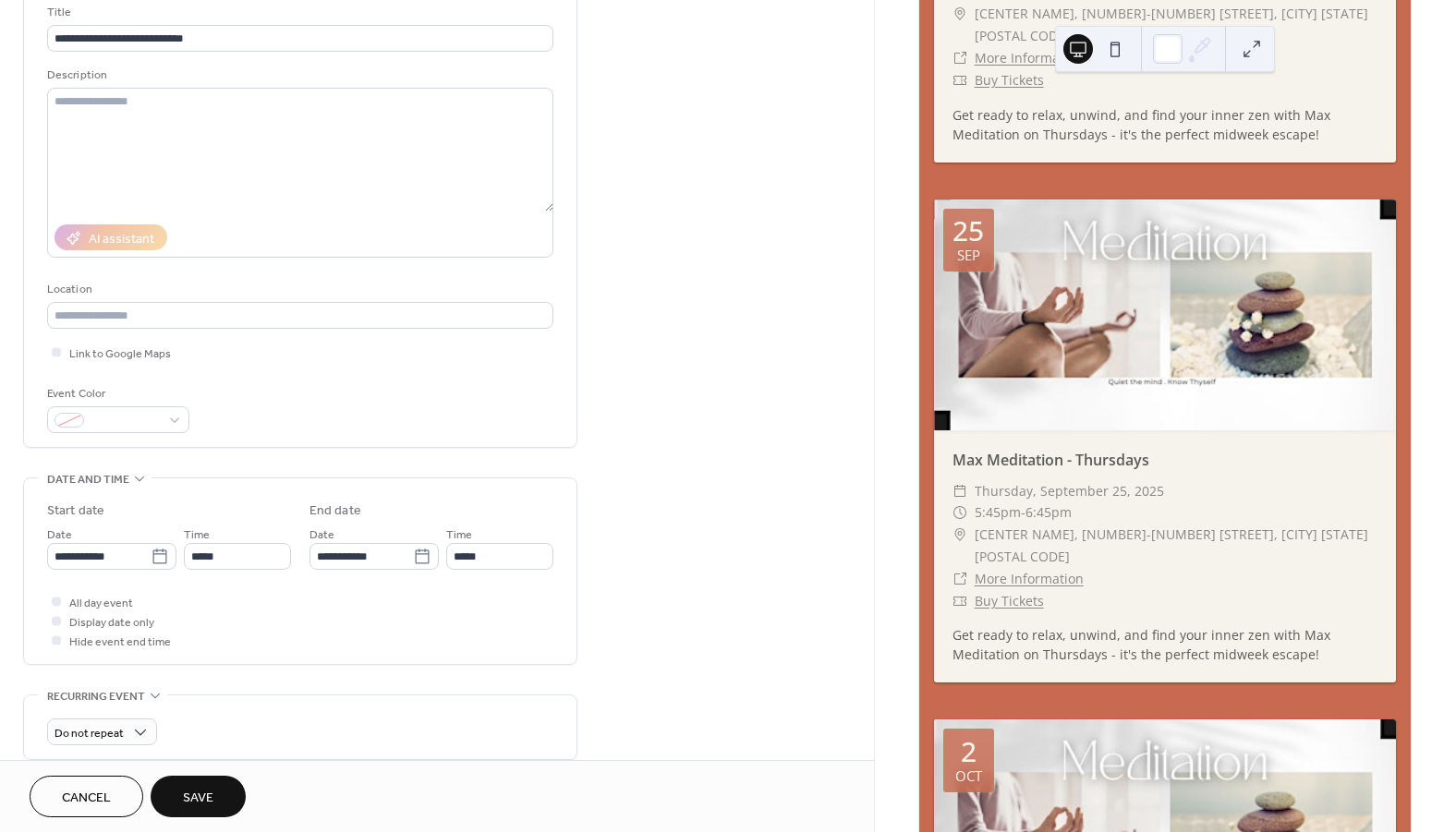 type on "*****" 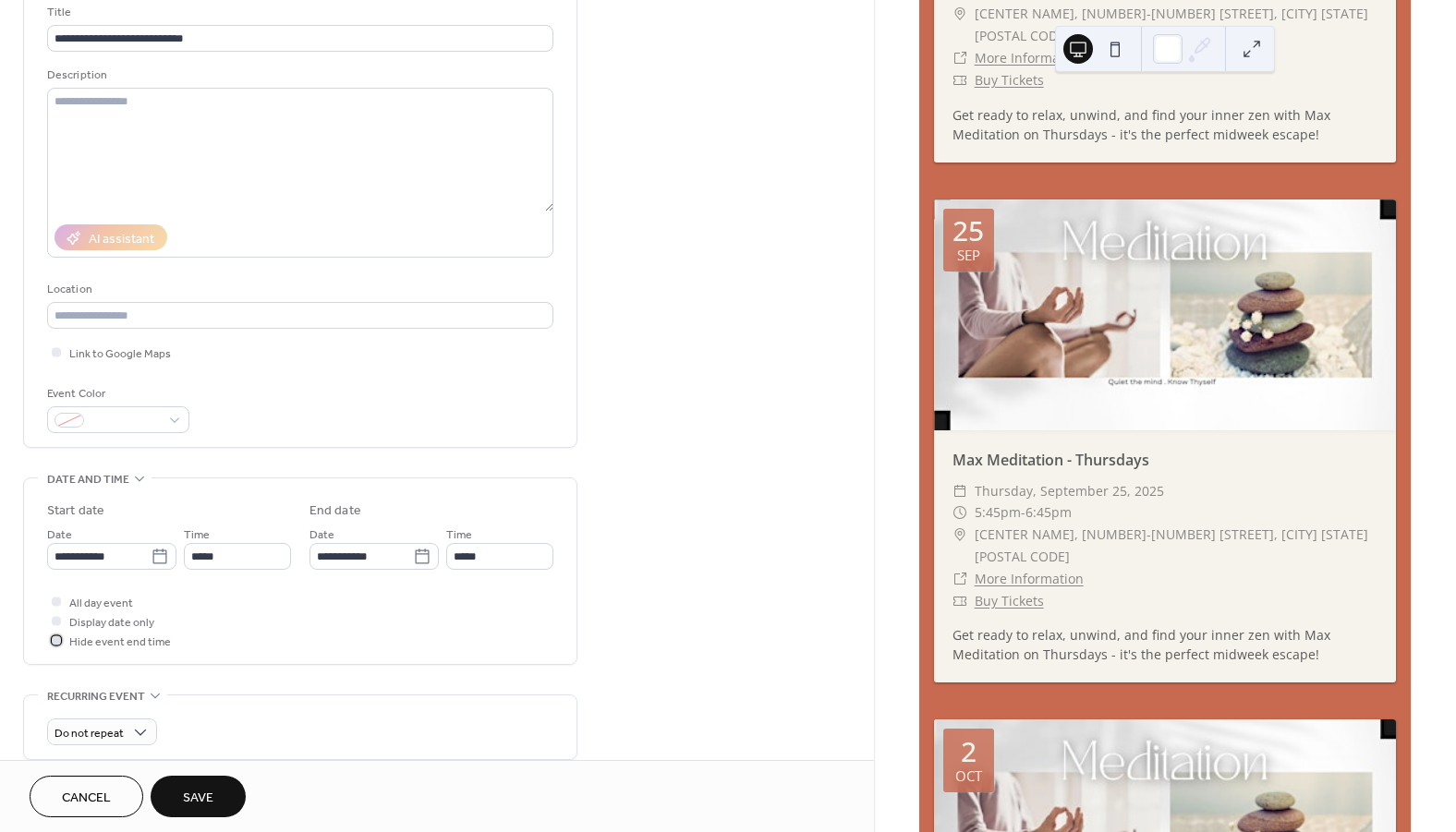 click at bounding box center [56, 640] 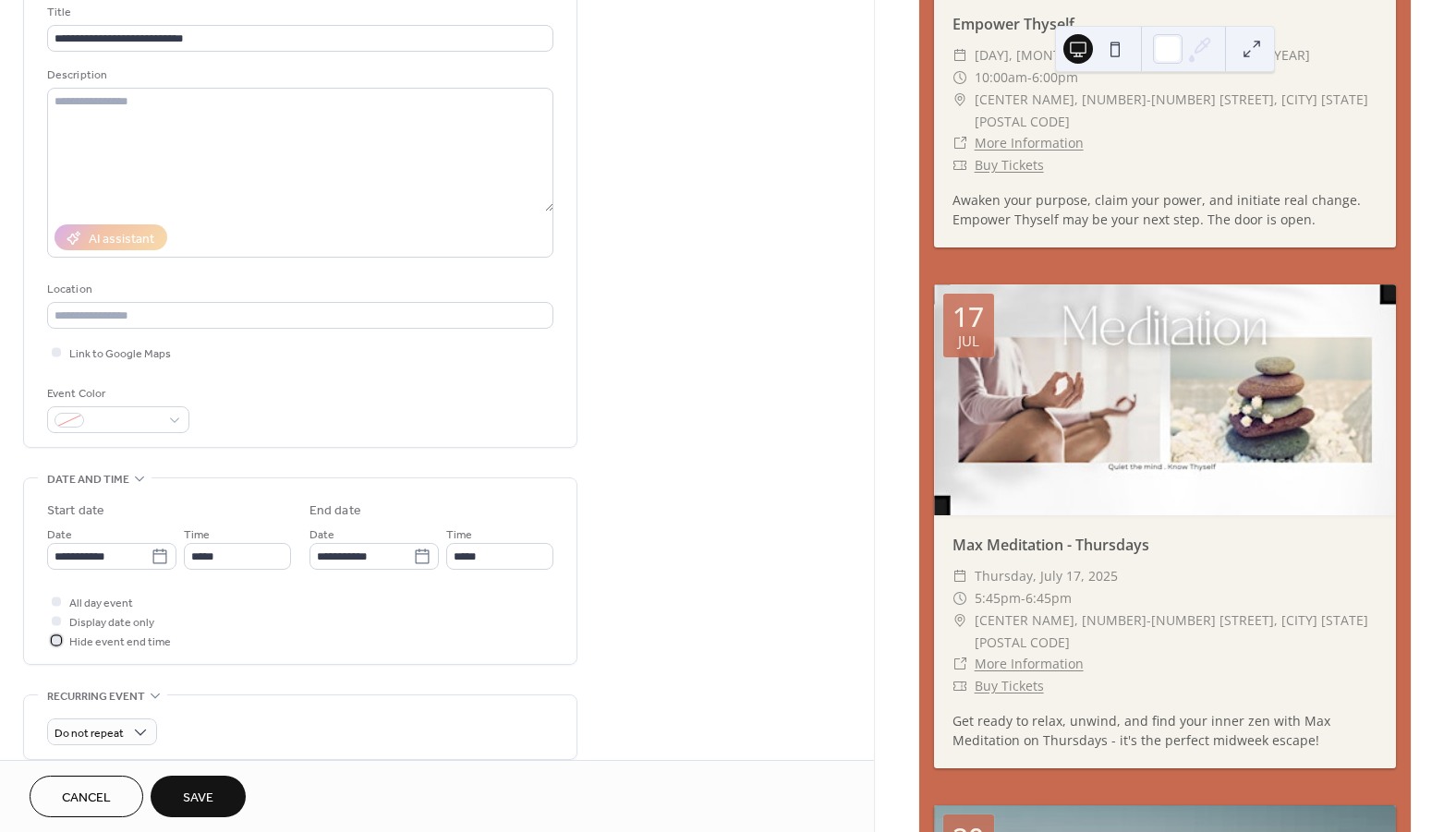 scroll, scrollTop: 246, scrollLeft: 0, axis: vertical 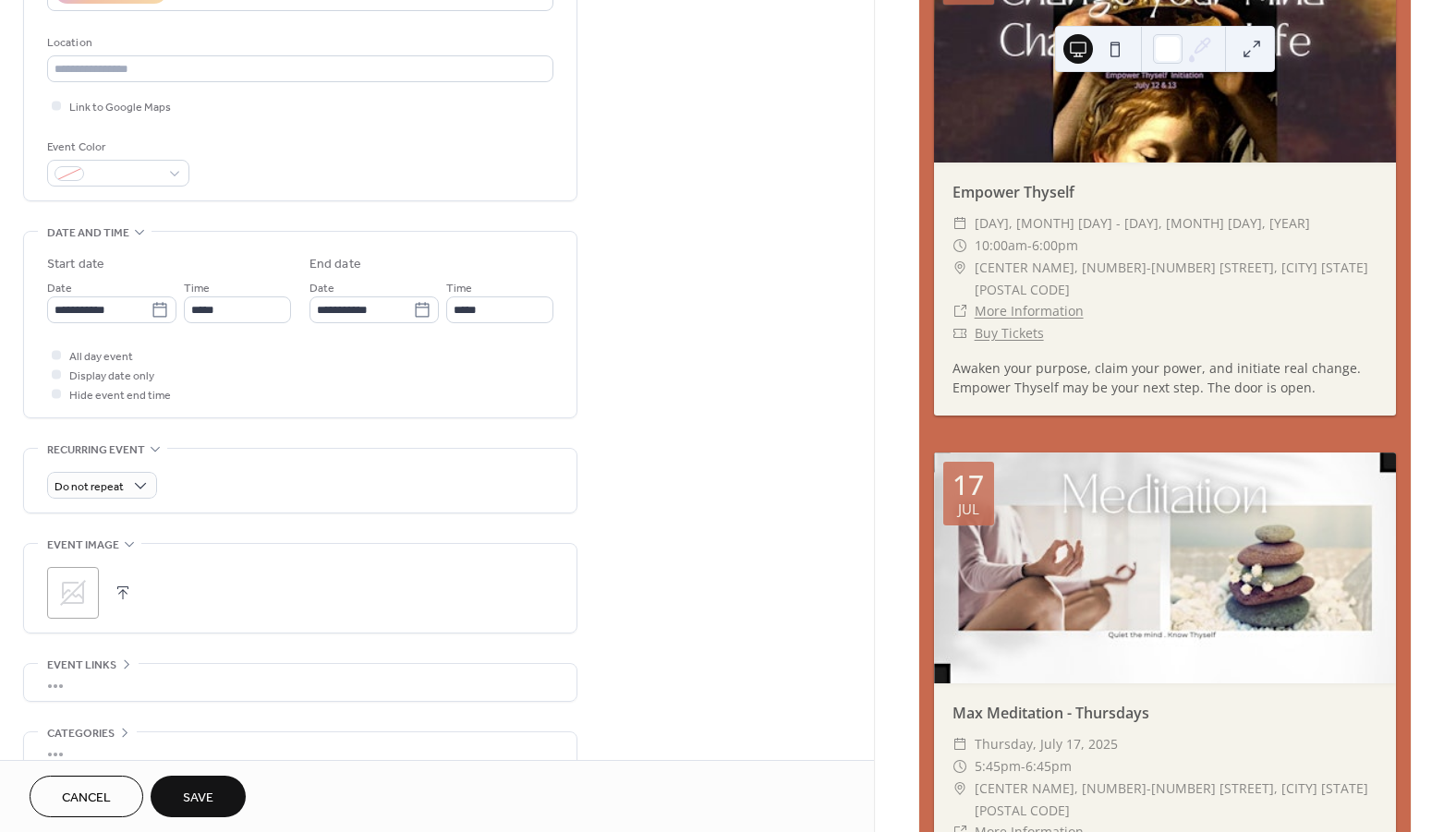 click at bounding box center (123, 593) 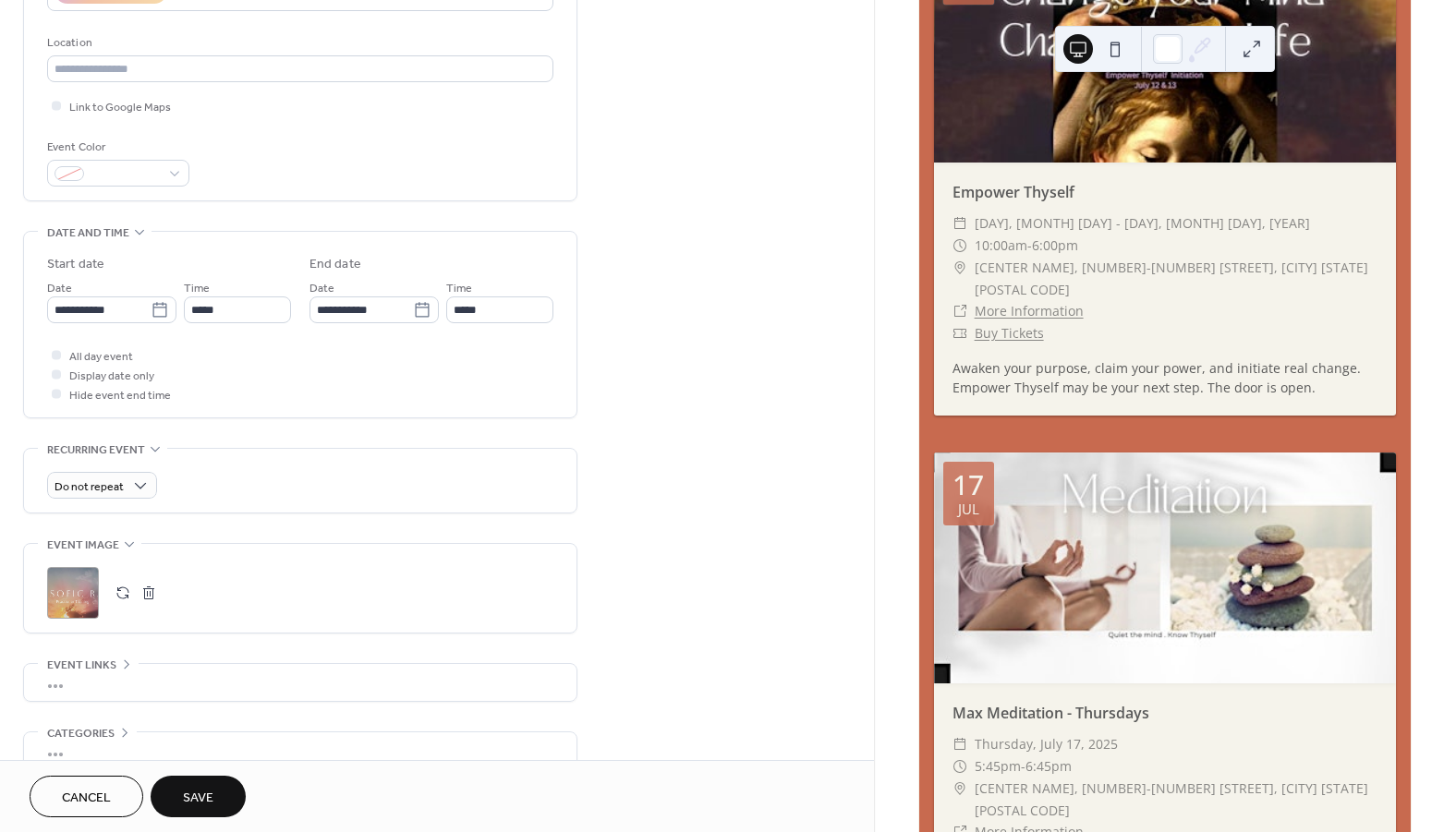 click on "•••" at bounding box center [300, 682] 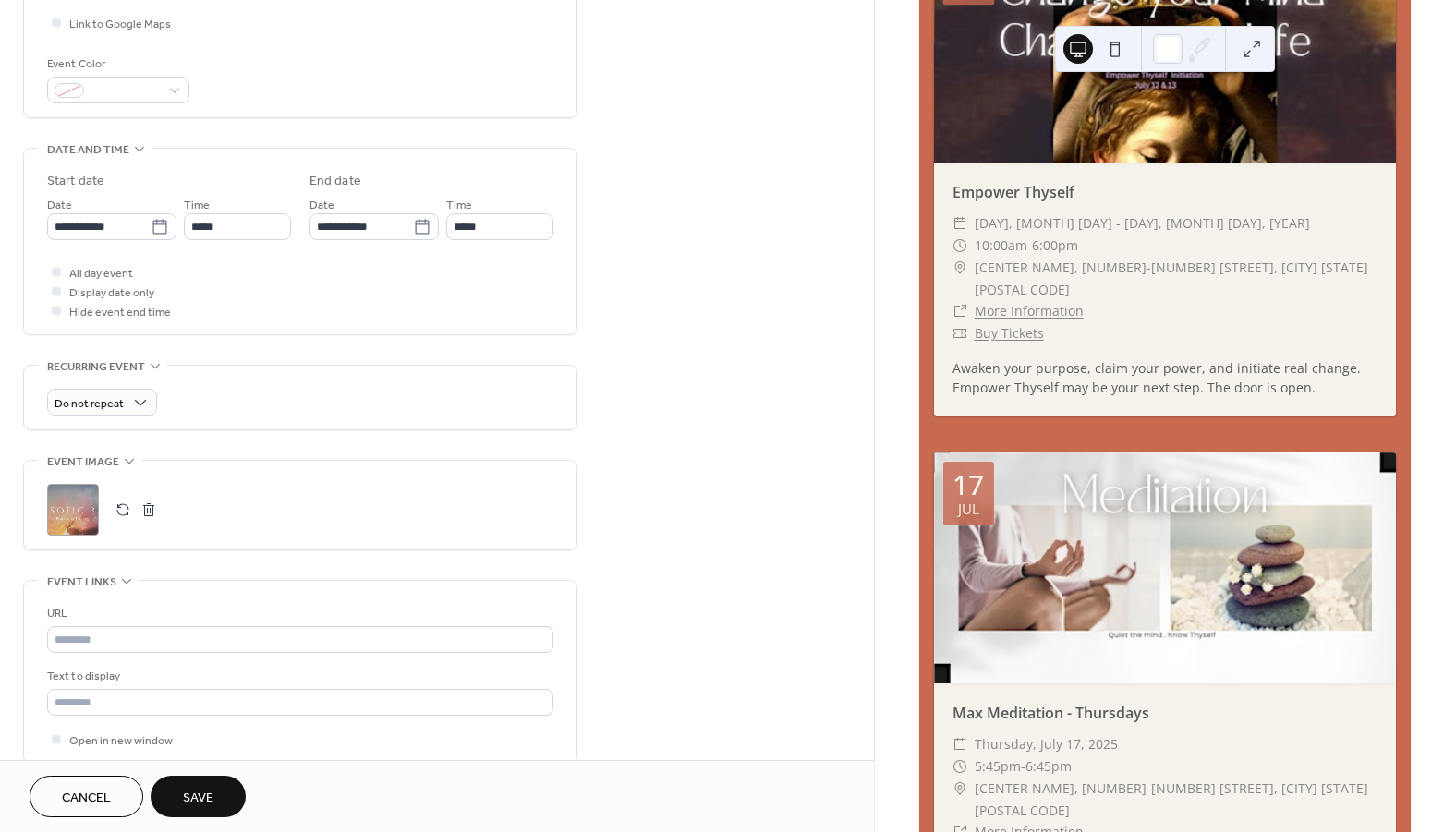 scroll, scrollTop: 492, scrollLeft: 0, axis: vertical 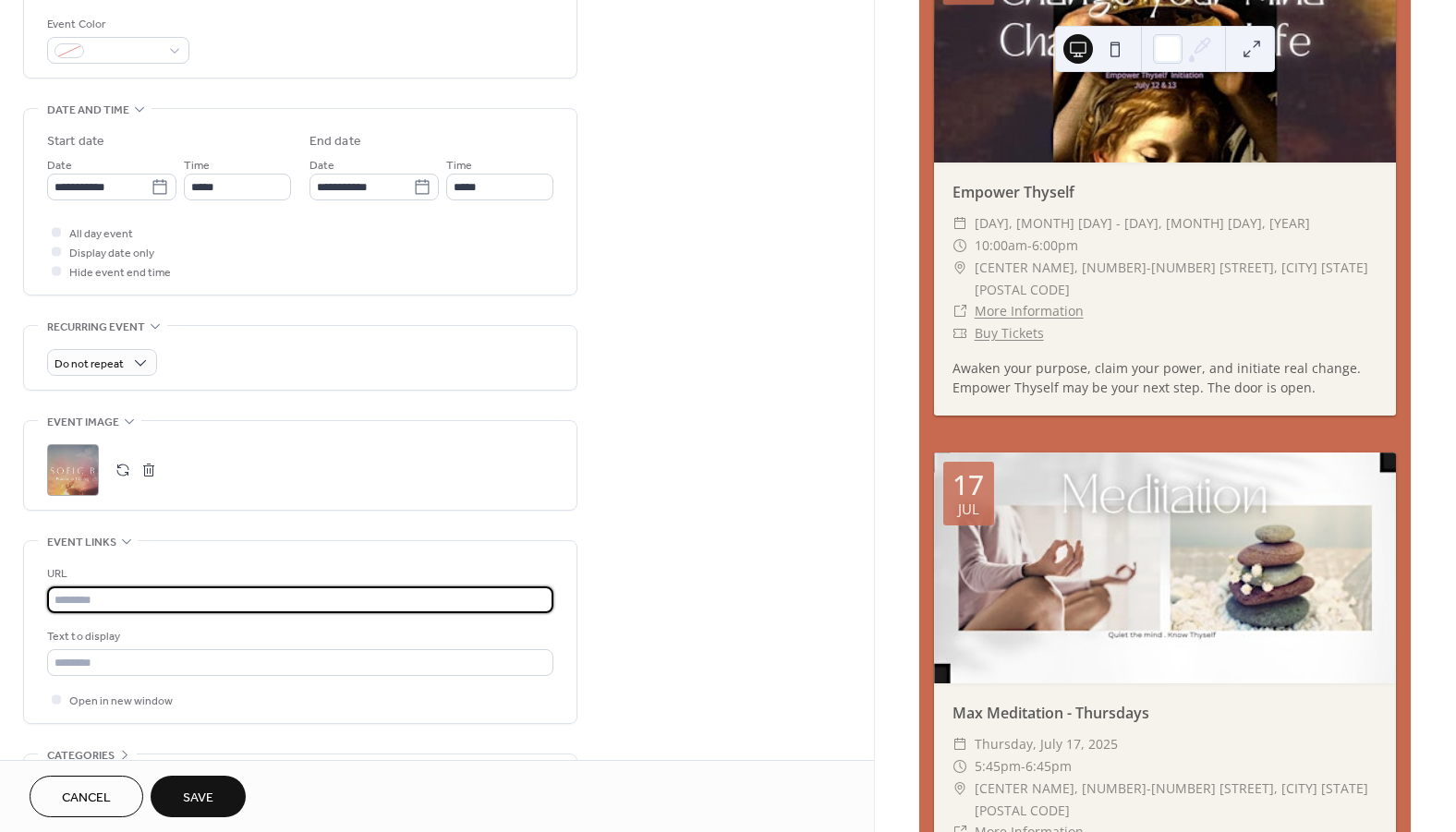 click at bounding box center [300, 599] 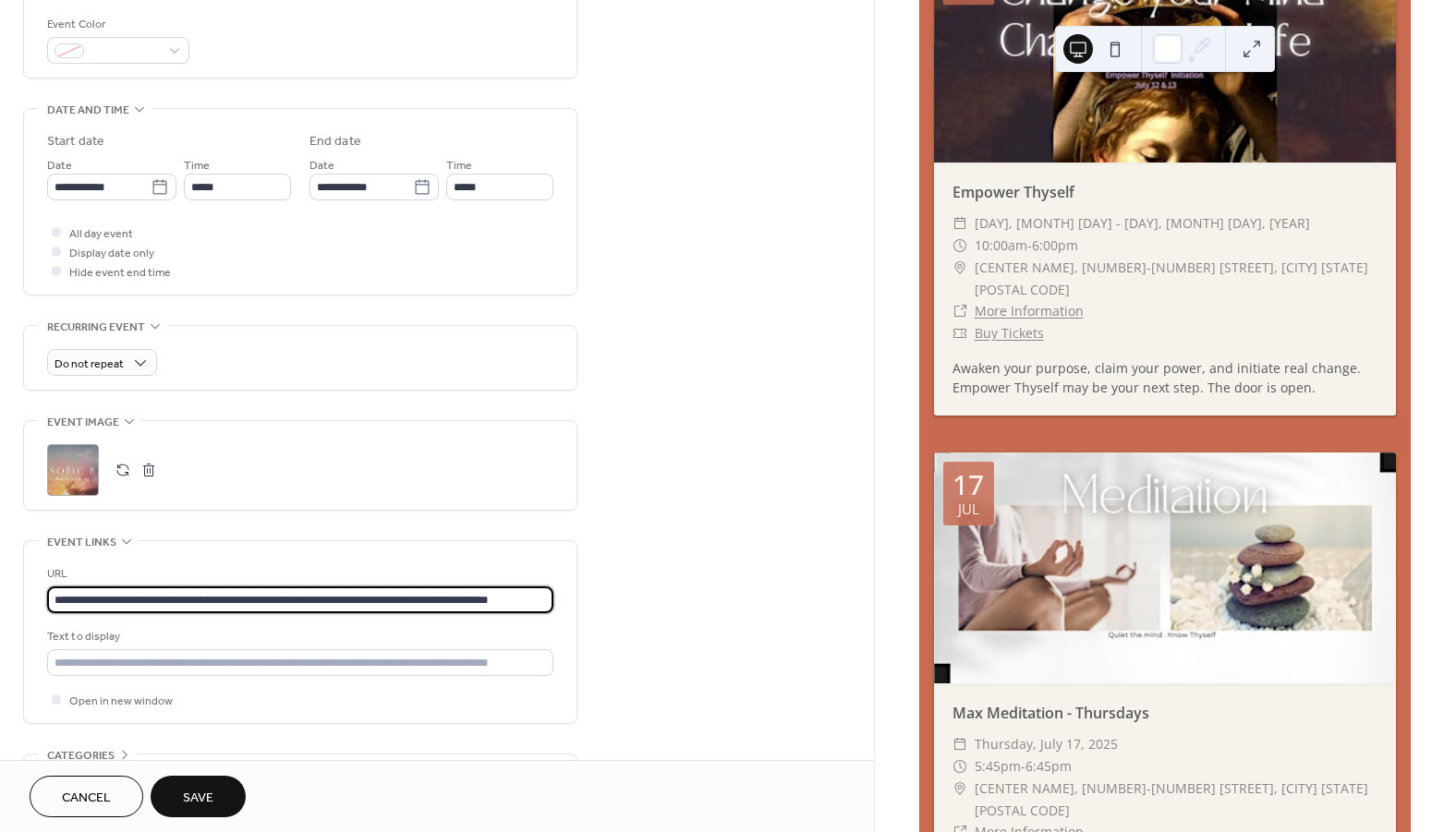 scroll, scrollTop: 606, scrollLeft: 0, axis: vertical 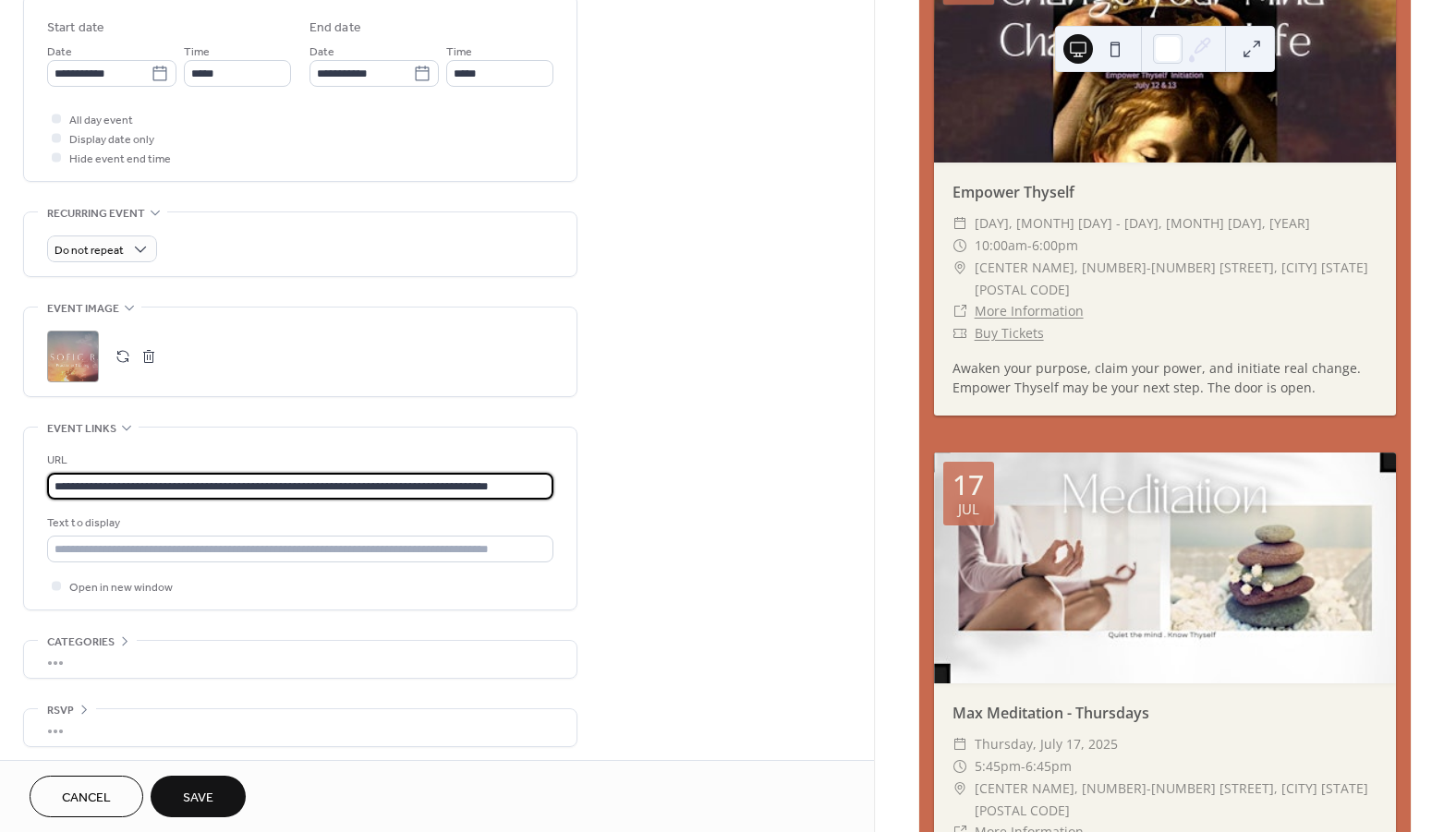 type on "**********" 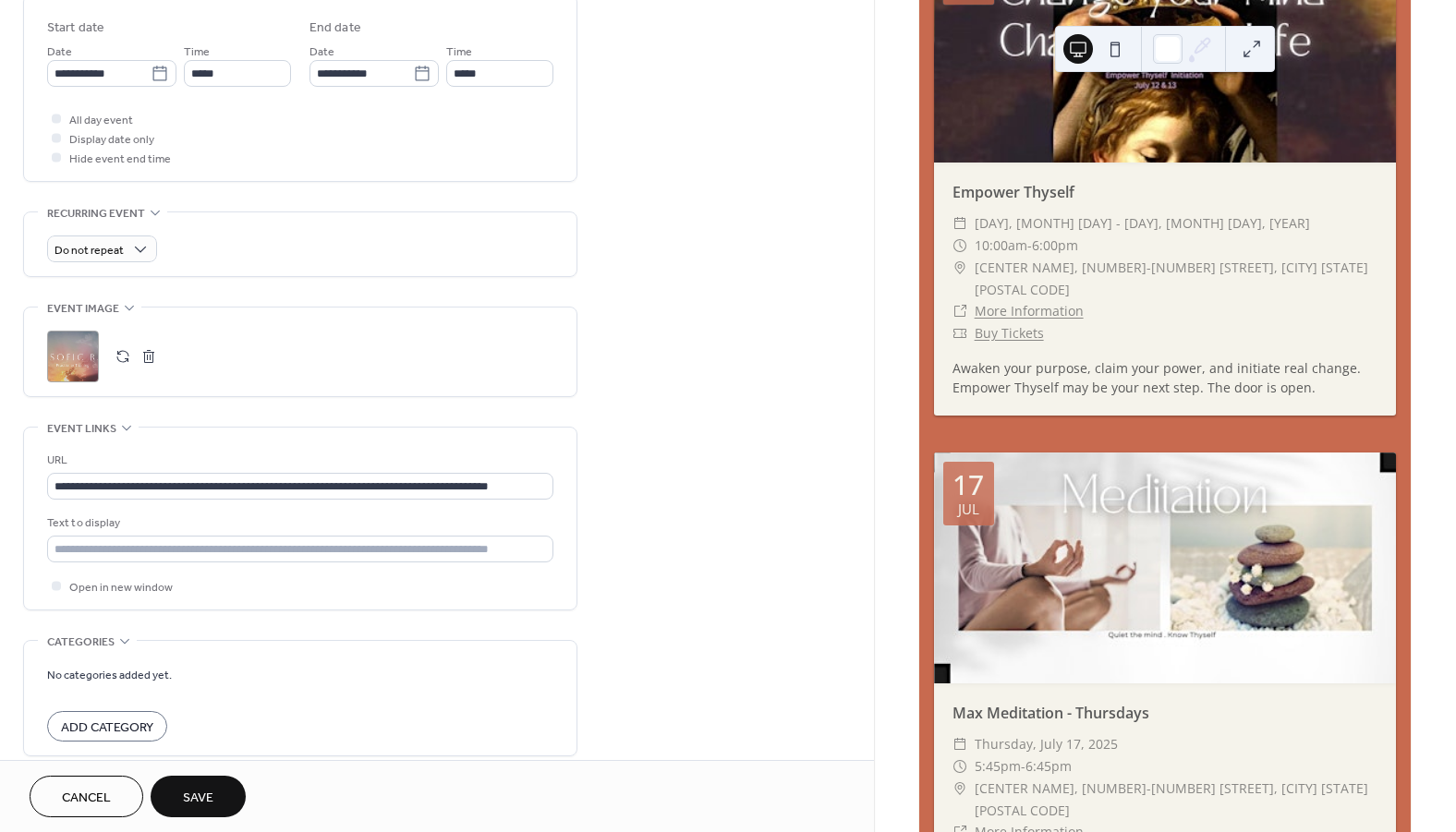click on "Add Category" at bounding box center (107, 728) 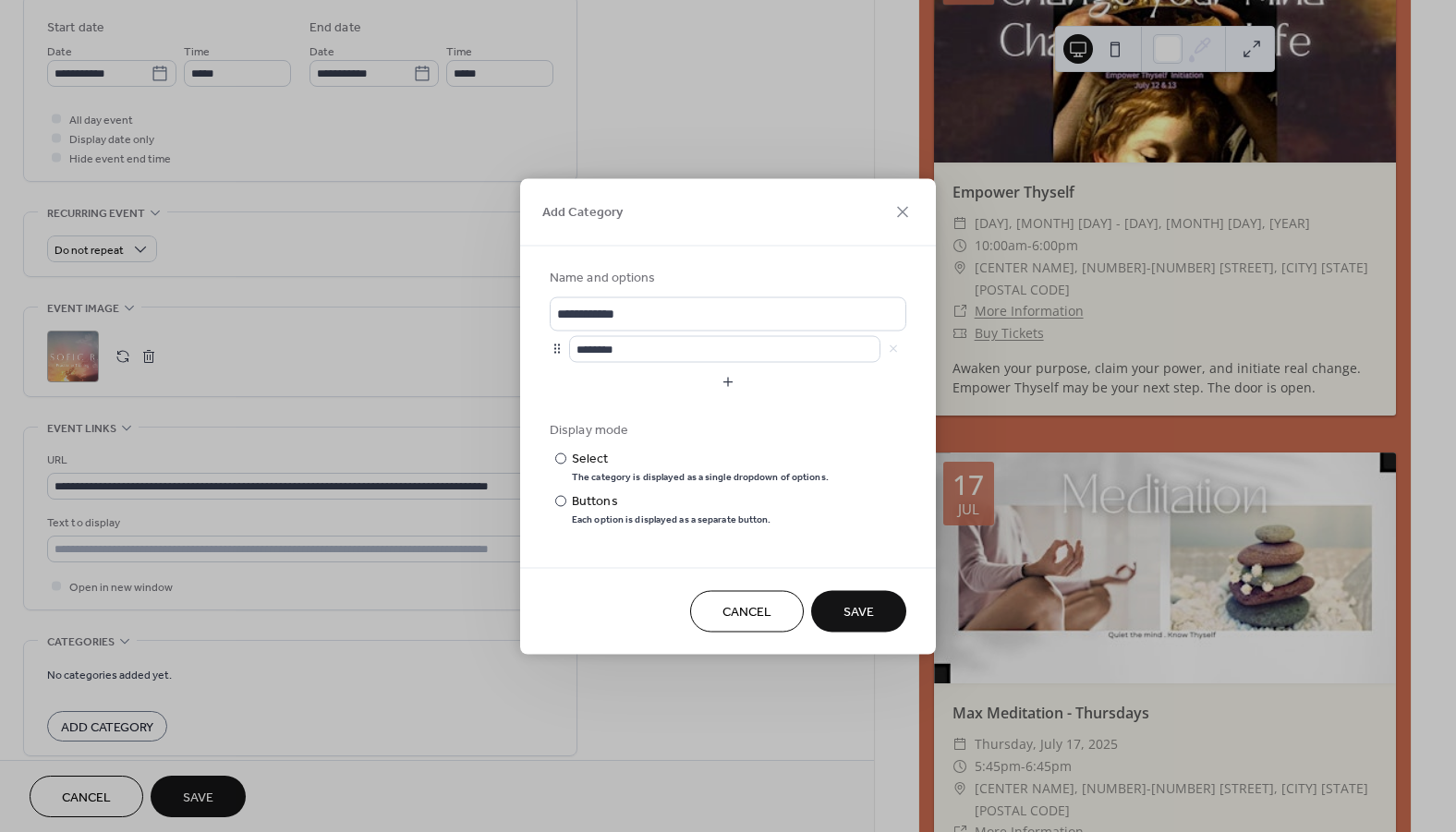 click on "Cancel" at bounding box center [746, 612] 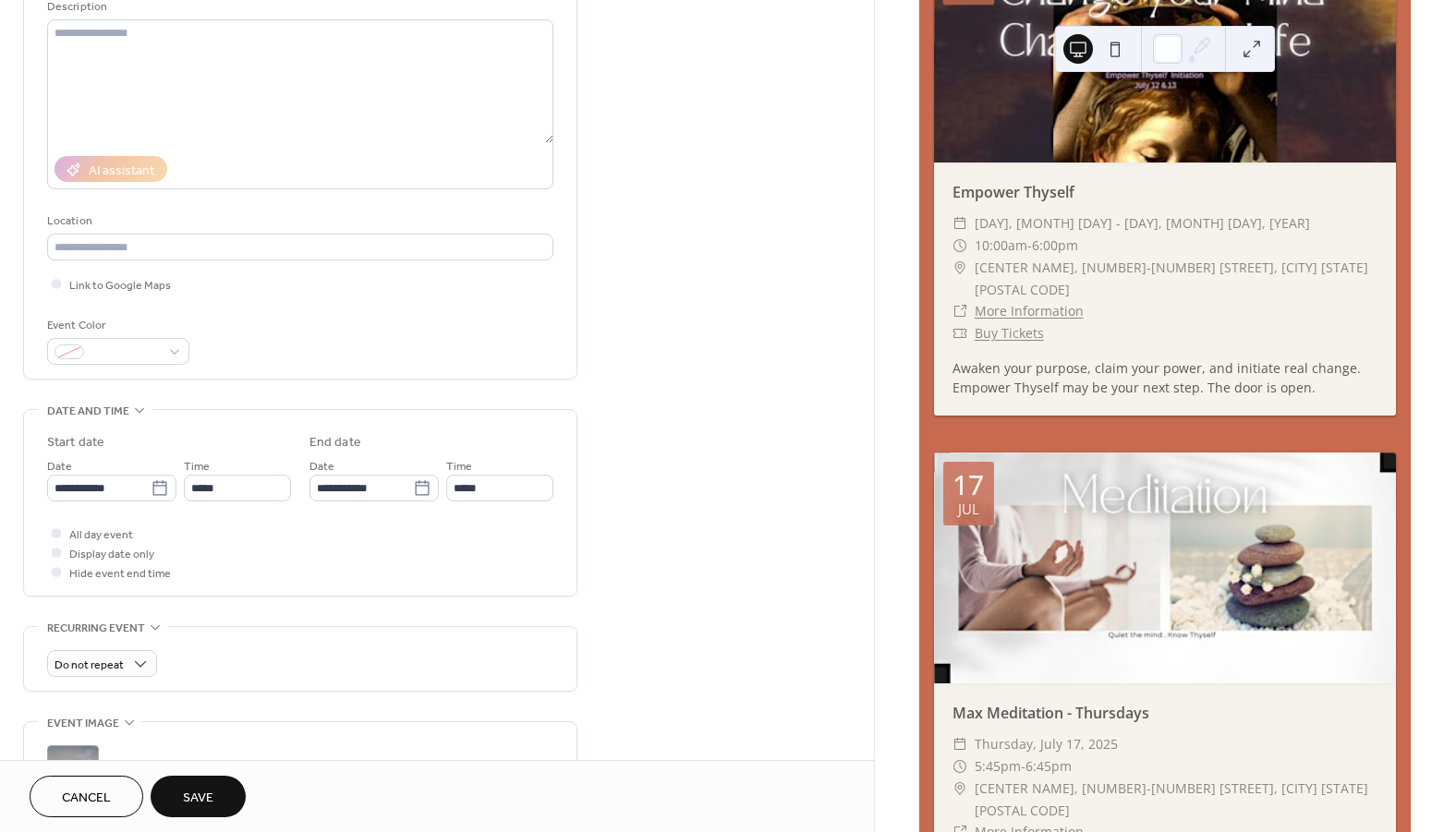 scroll, scrollTop: 68, scrollLeft: 0, axis: vertical 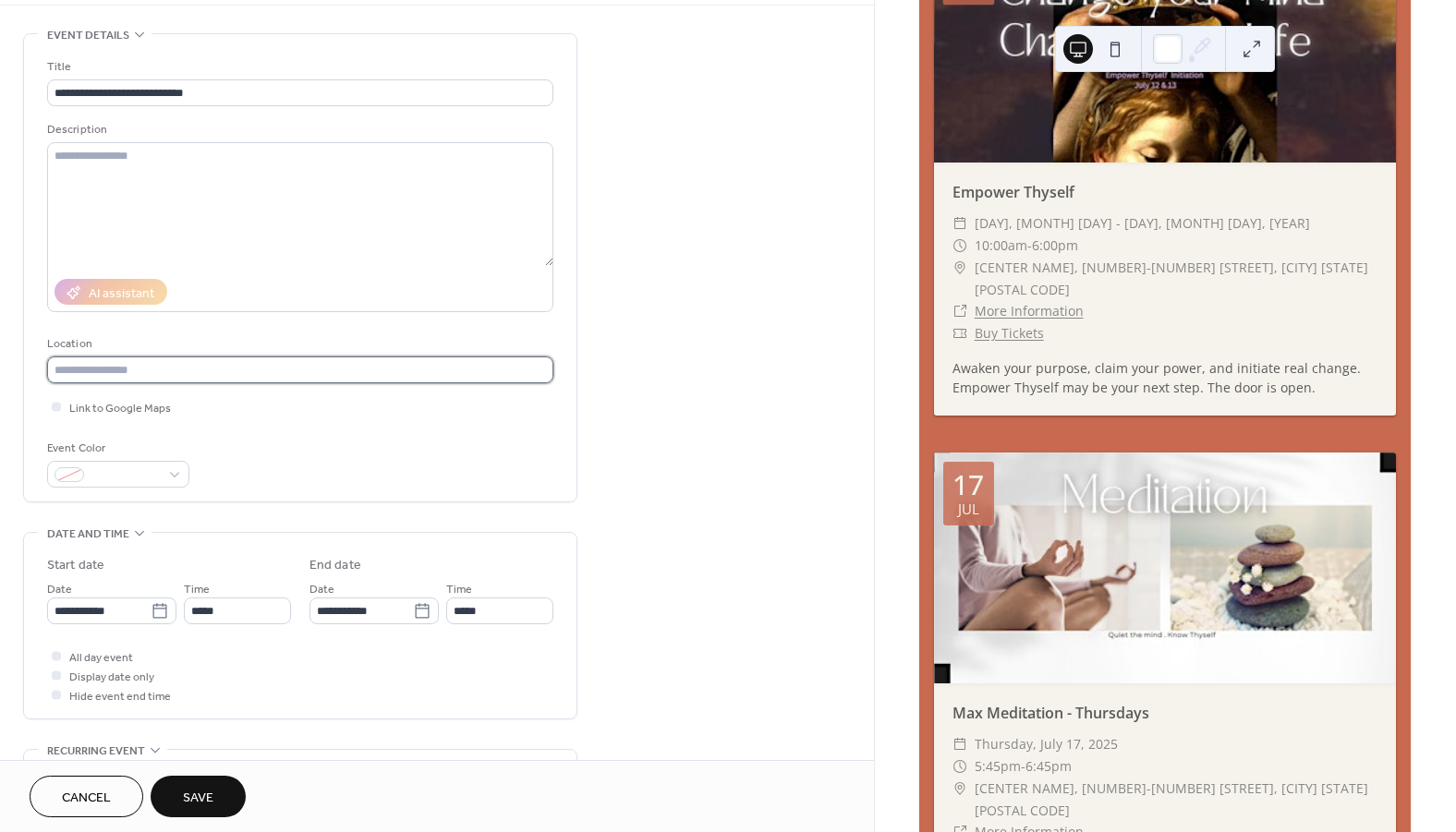 click at bounding box center (300, 369) 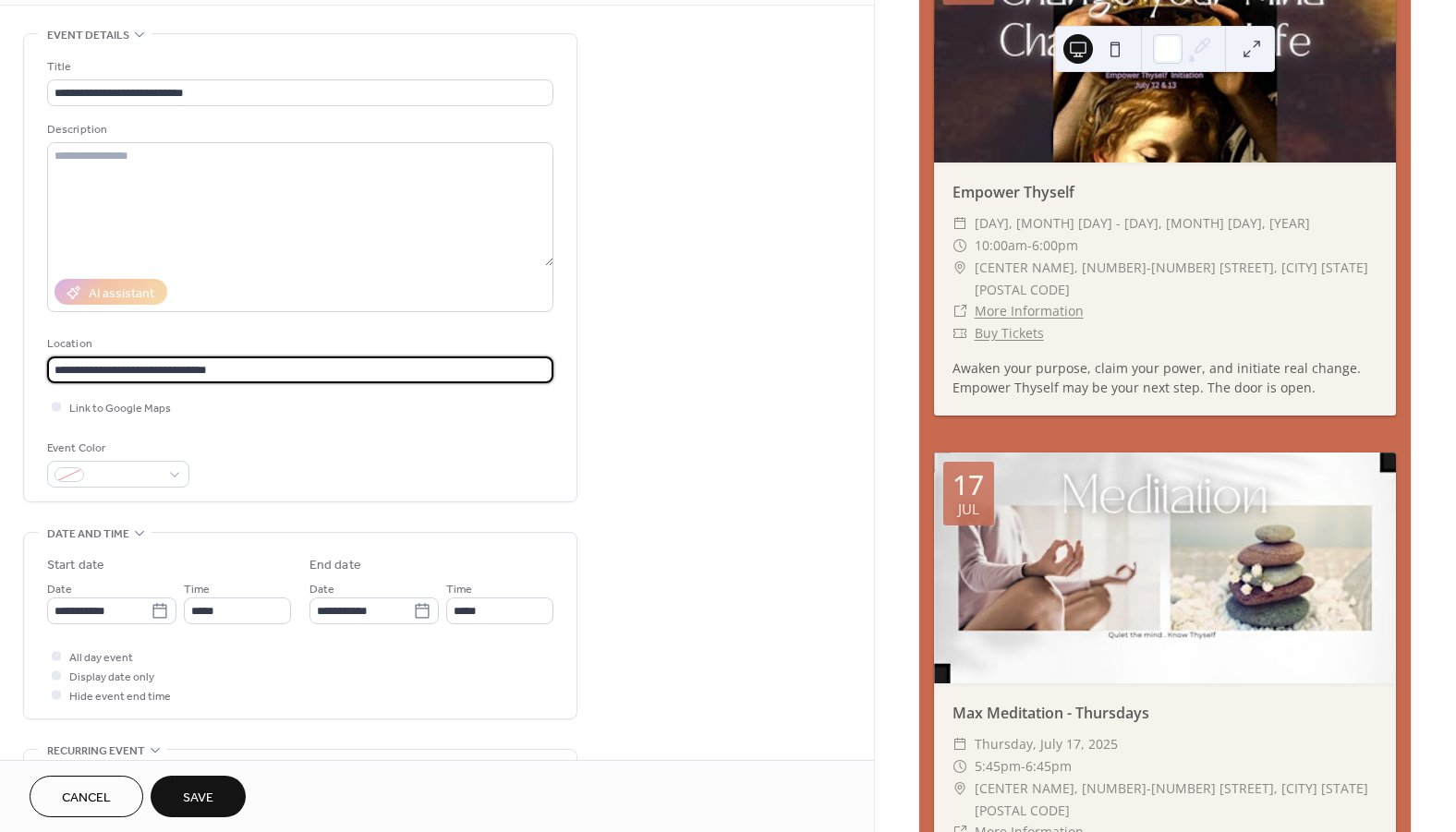 type on "**********" 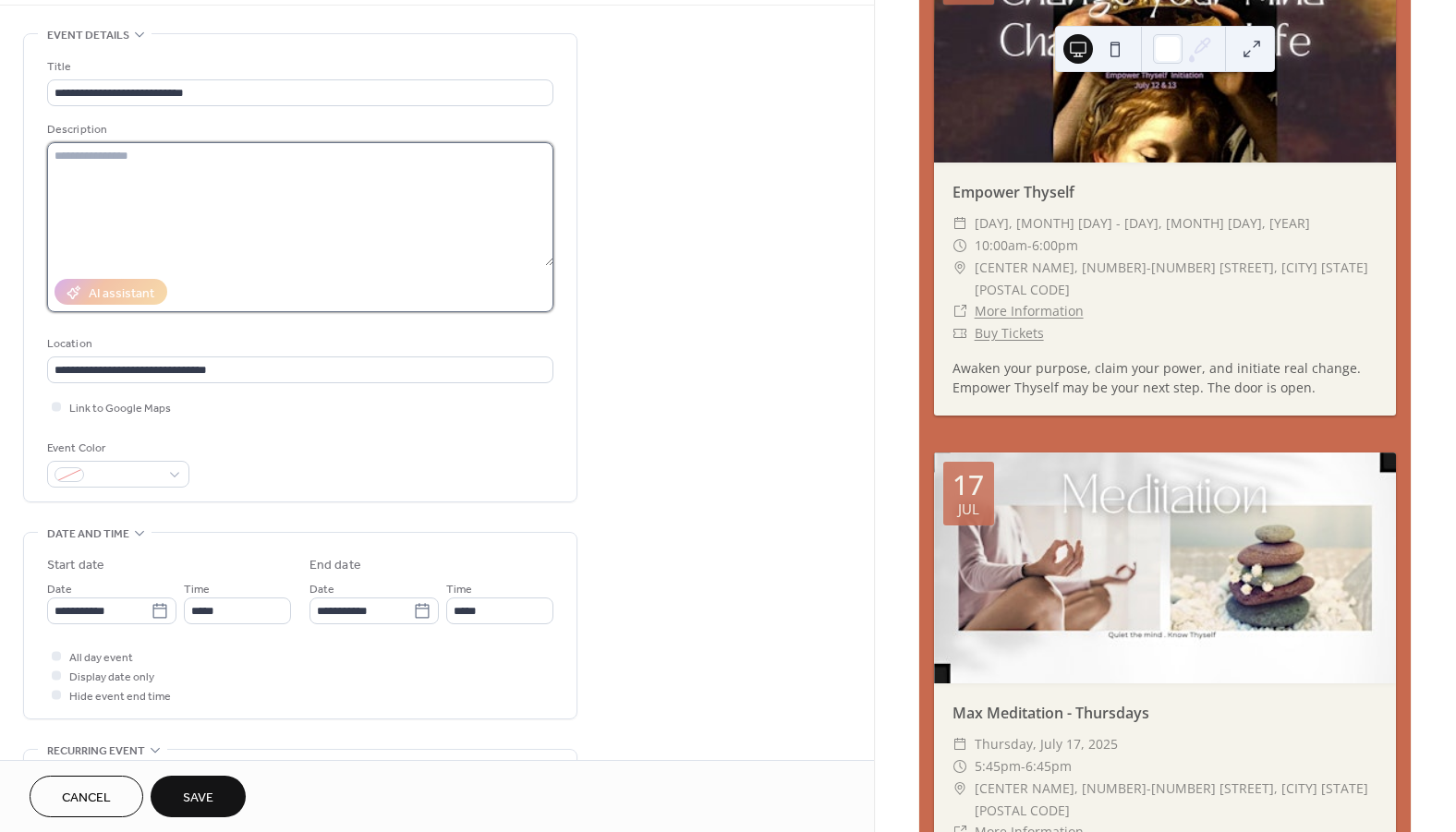 click at bounding box center [300, 204] 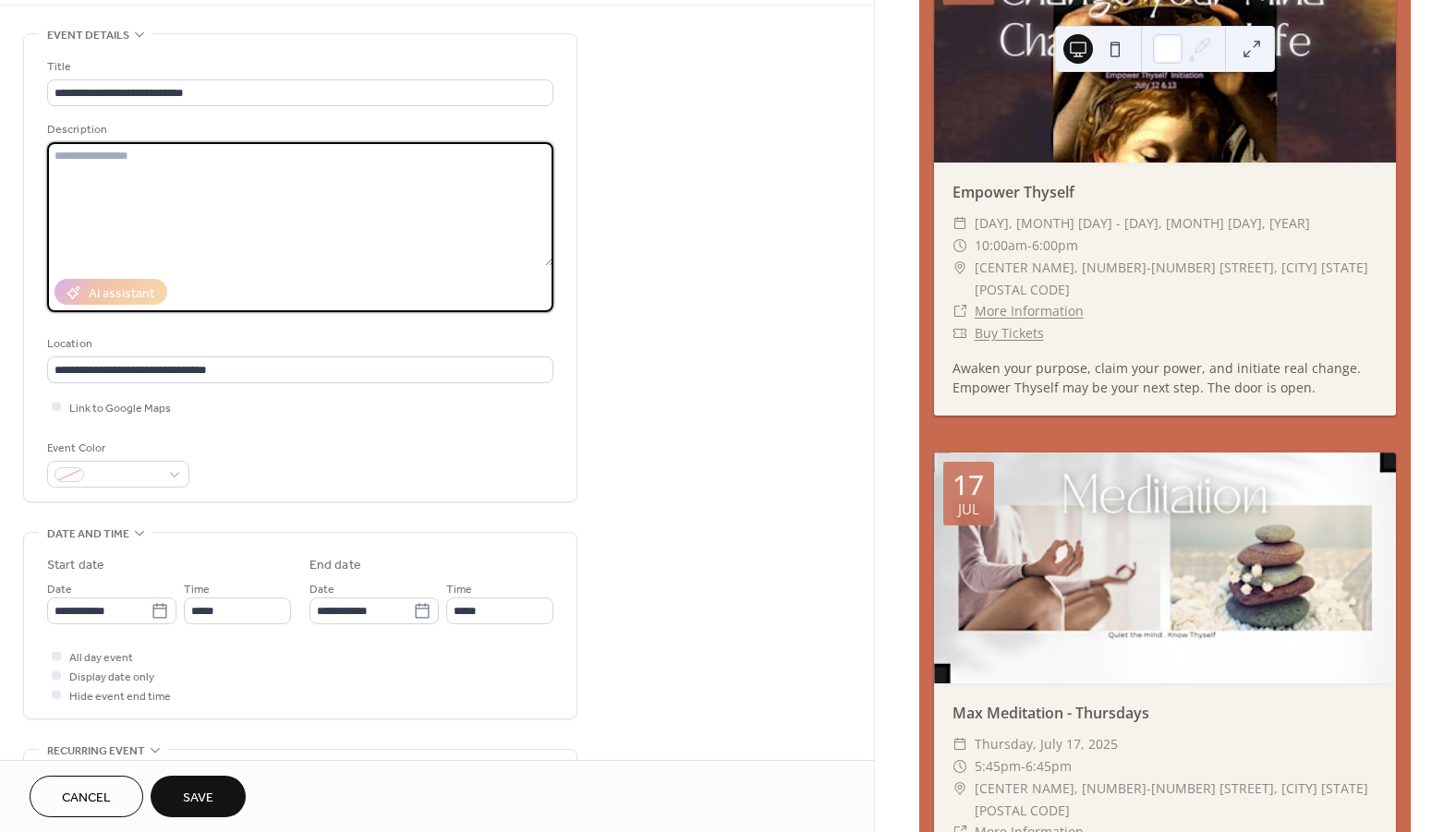 click at bounding box center (300, 204) 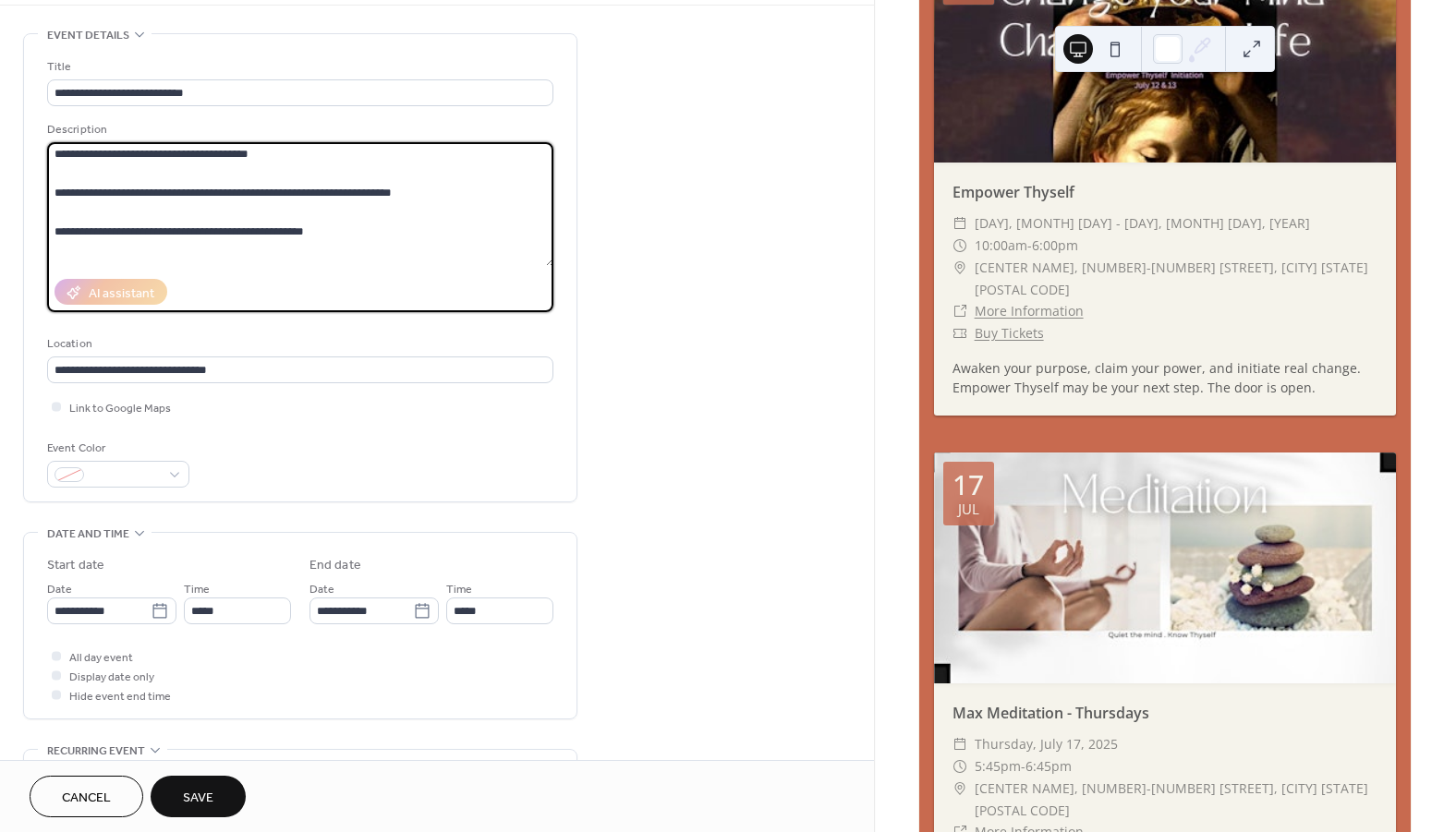 scroll, scrollTop: 0, scrollLeft: 0, axis: both 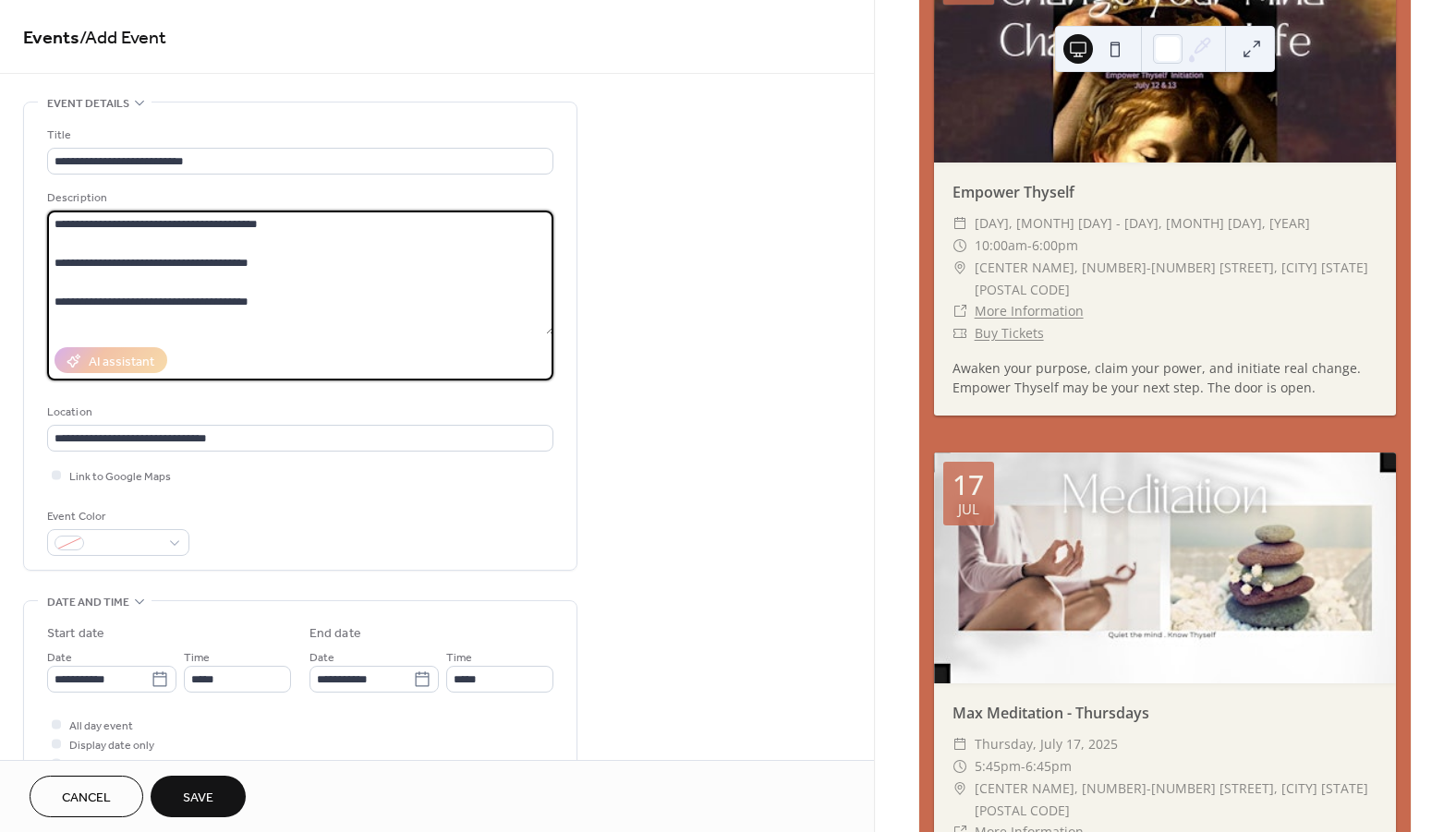 click at bounding box center [300, 272] 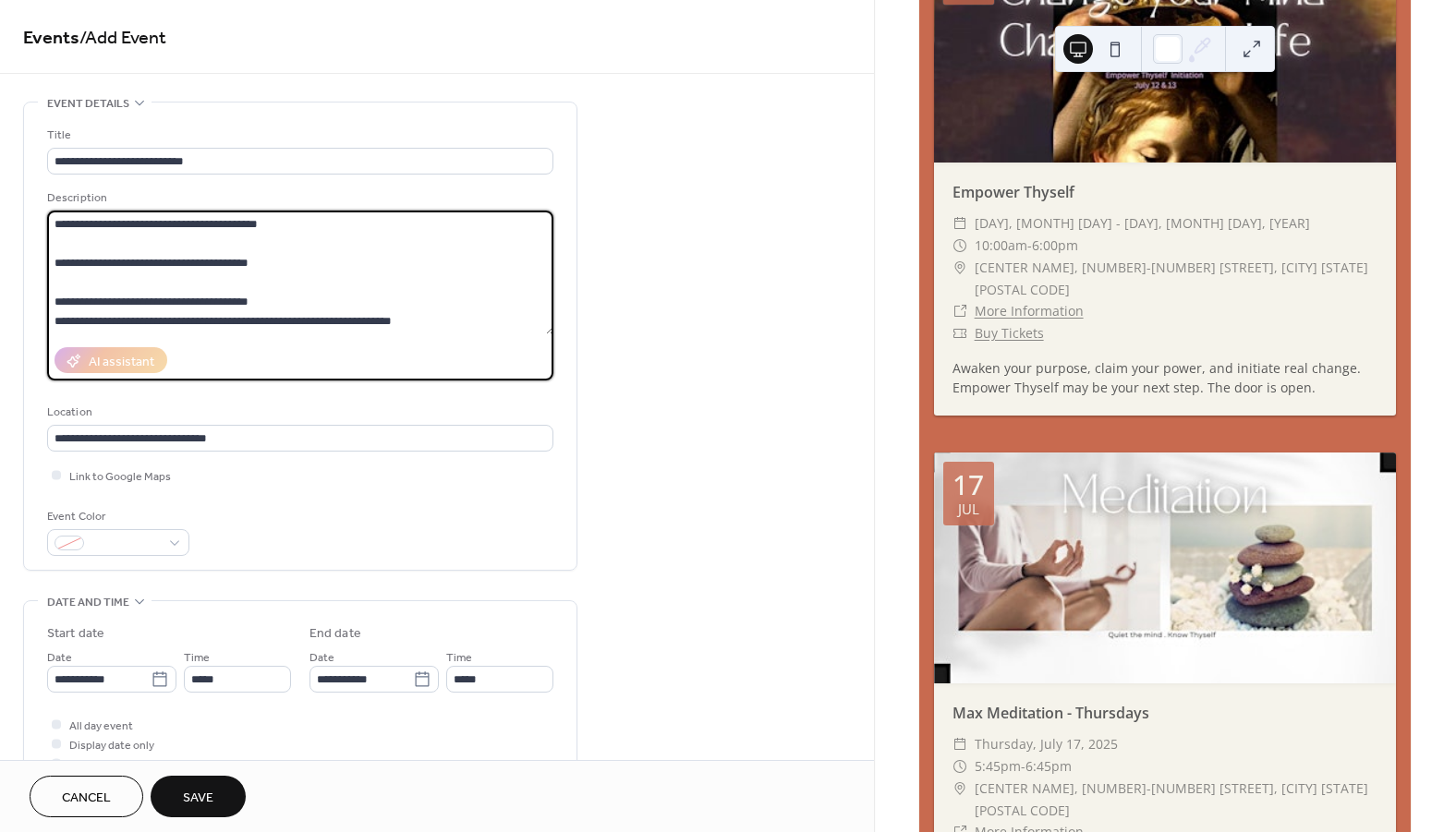 scroll, scrollTop: 123, scrollLeft: 0, axis: vertical 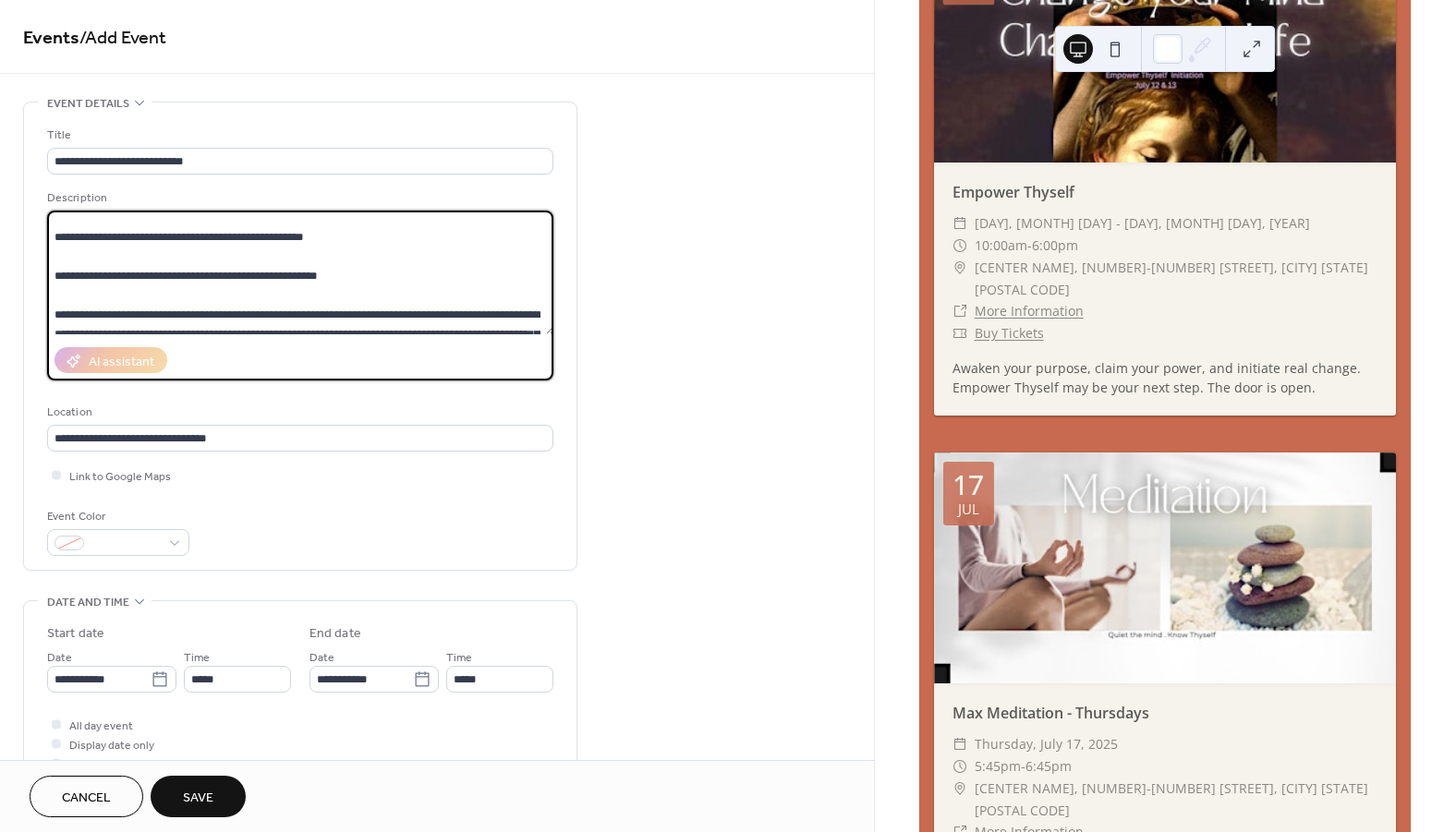 click at bounding box center (300, 272) 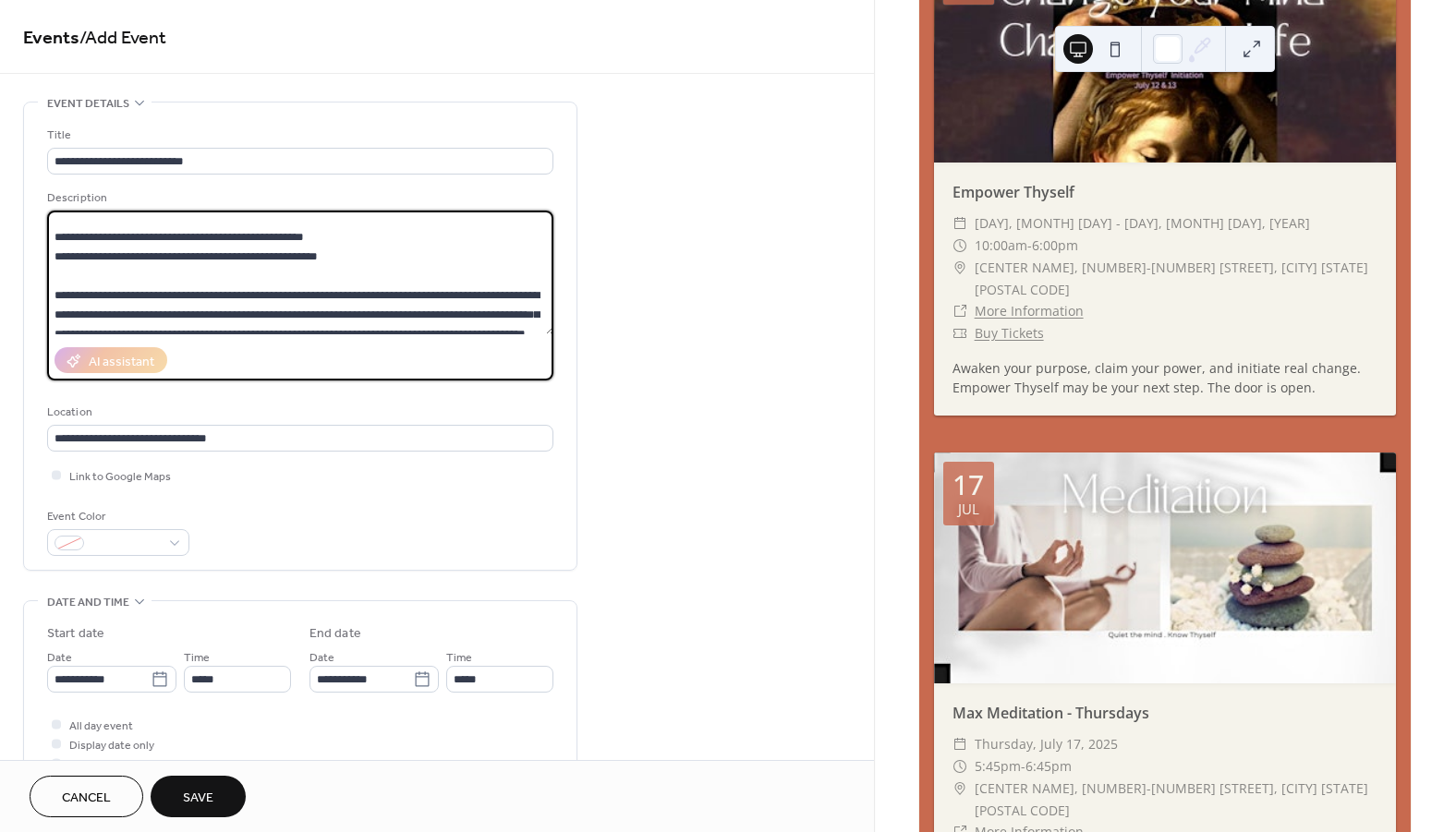 scroll, scrollTop: 103, scrollLeft: 0, axis: vertical 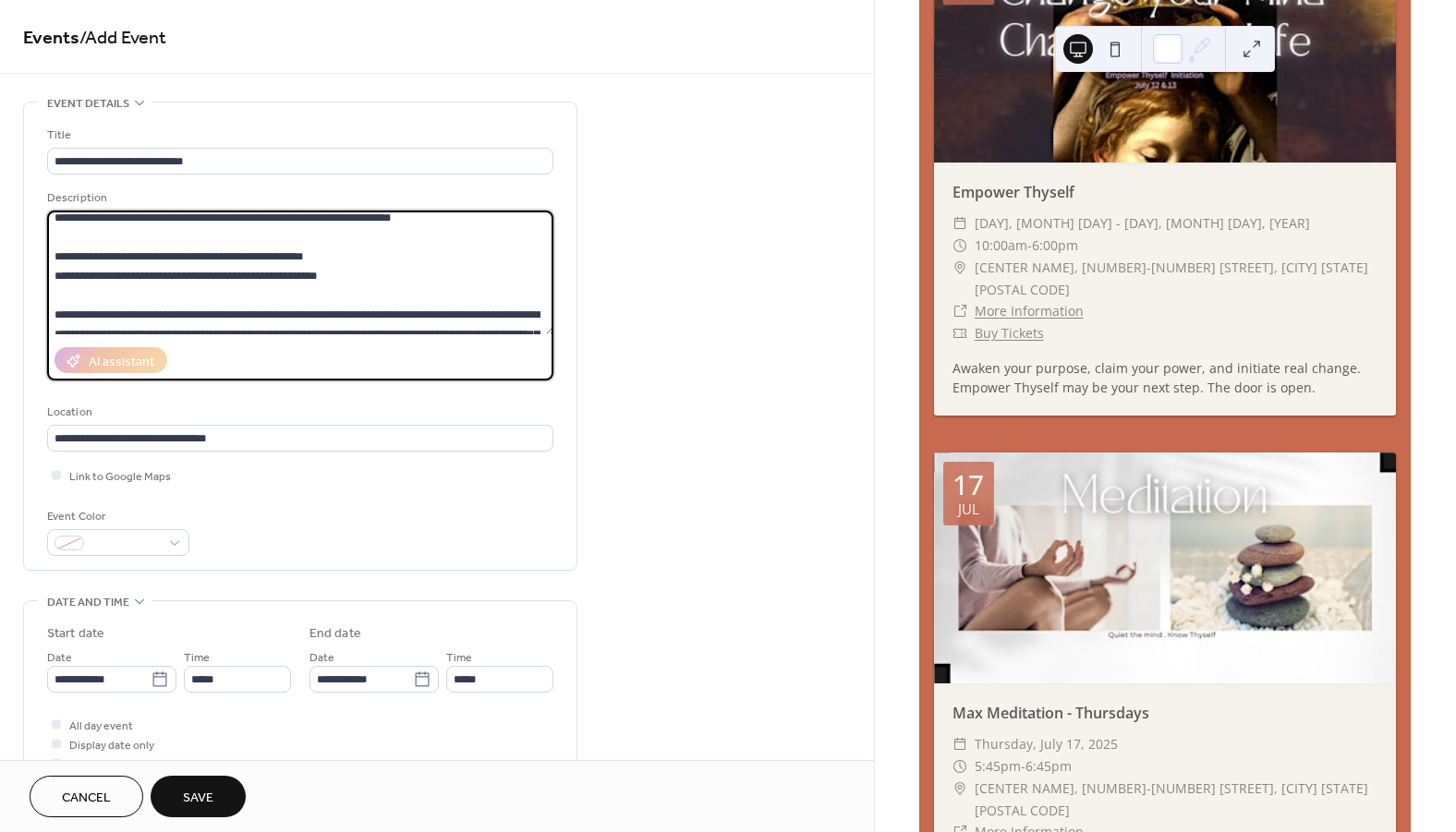click at bounding box center [300, 272] 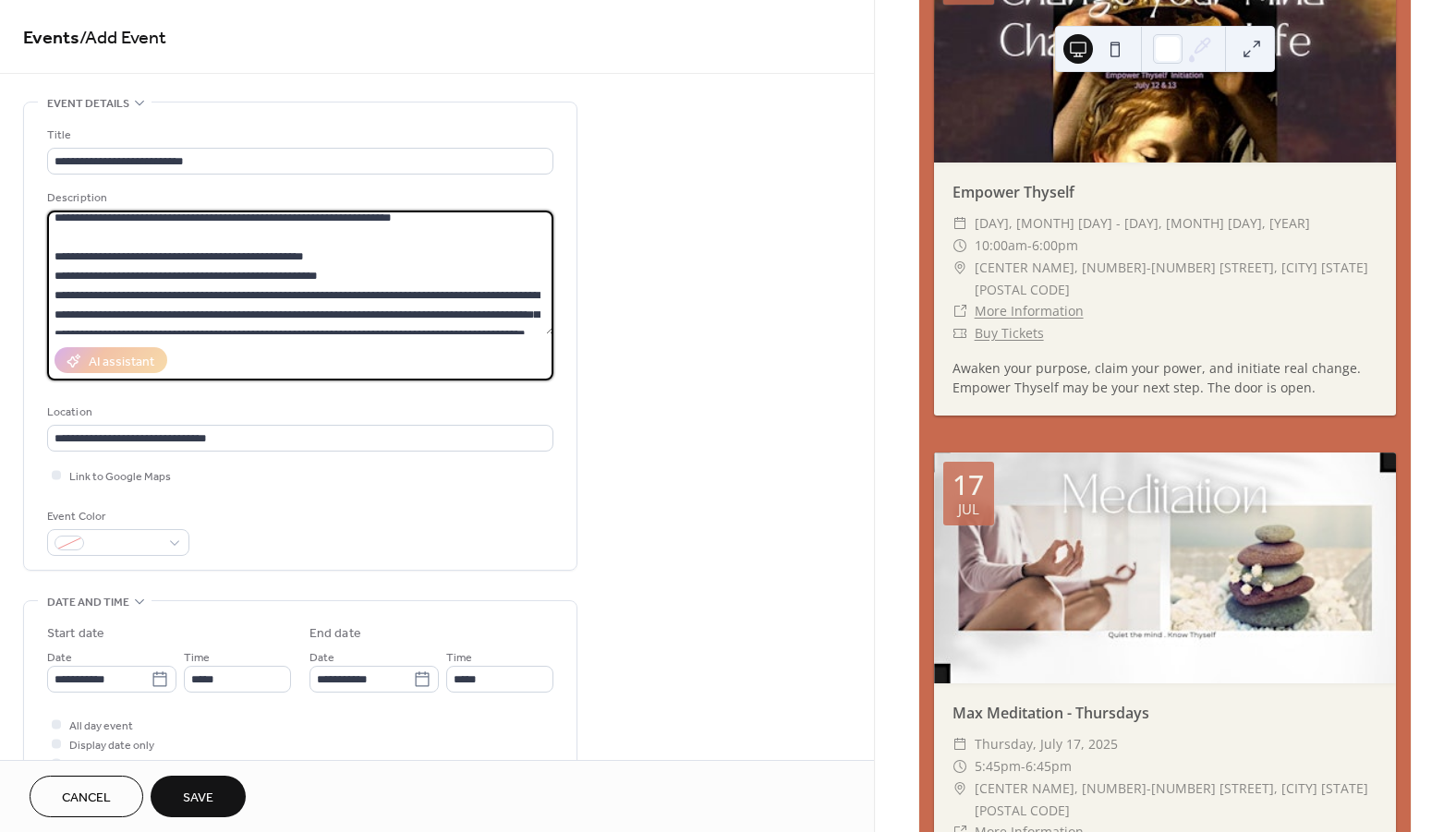 scroll, scrollTop: 226, scrollLeft: 0, axis: vertical 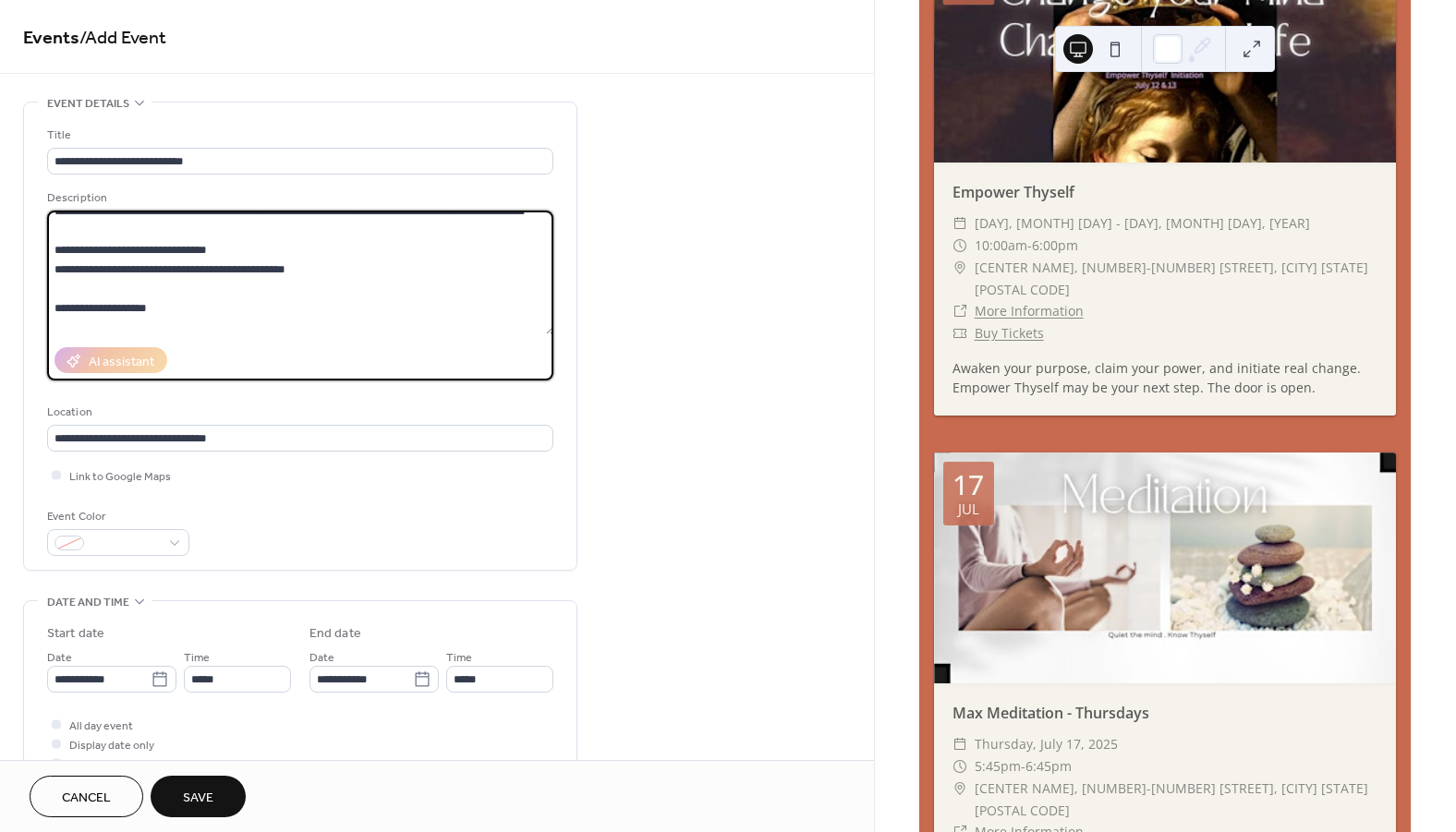 click at bounding box center (300, 272) 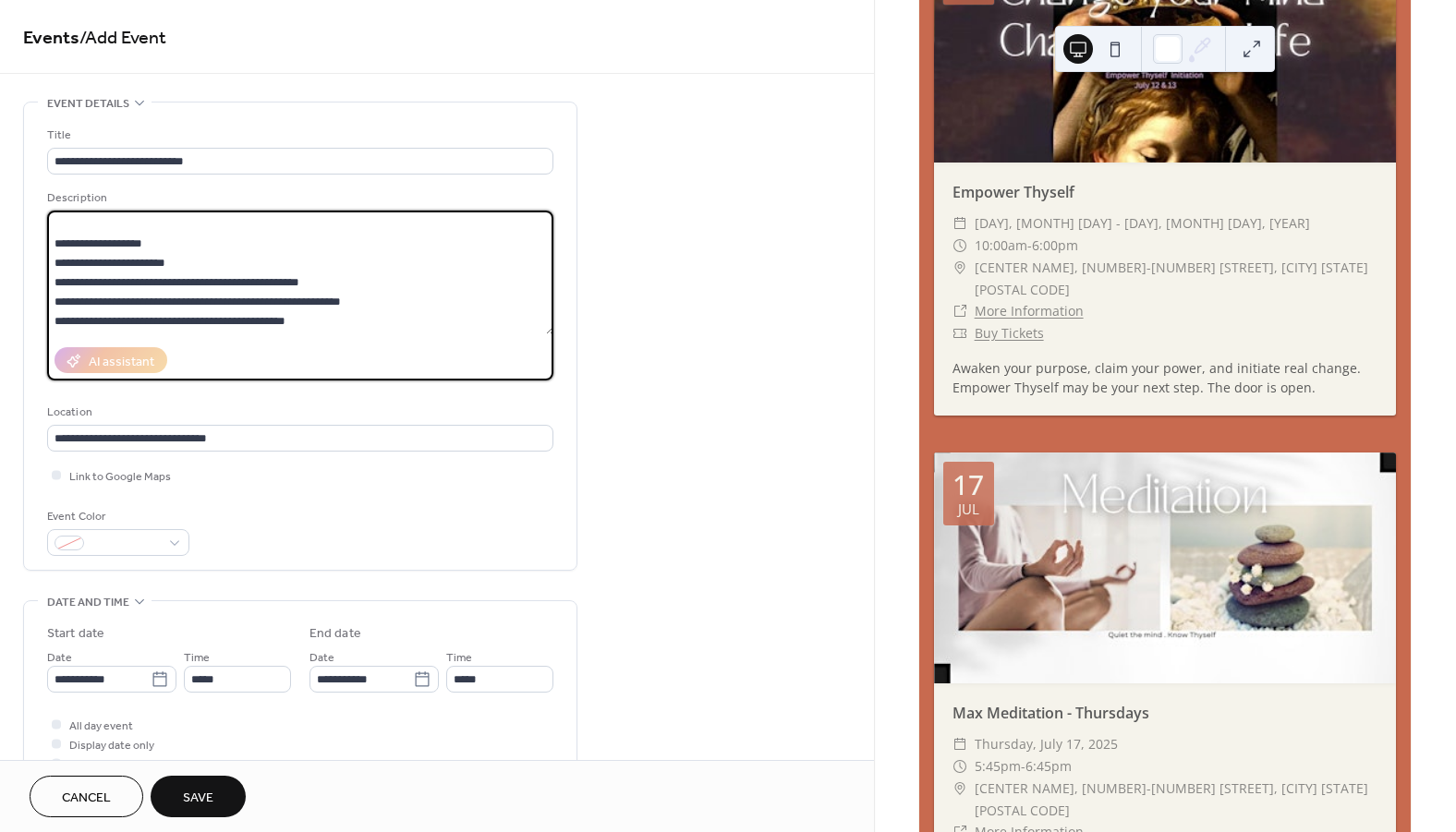 scroll, scrollTop: 0, scrollLeft: 0, axis: both 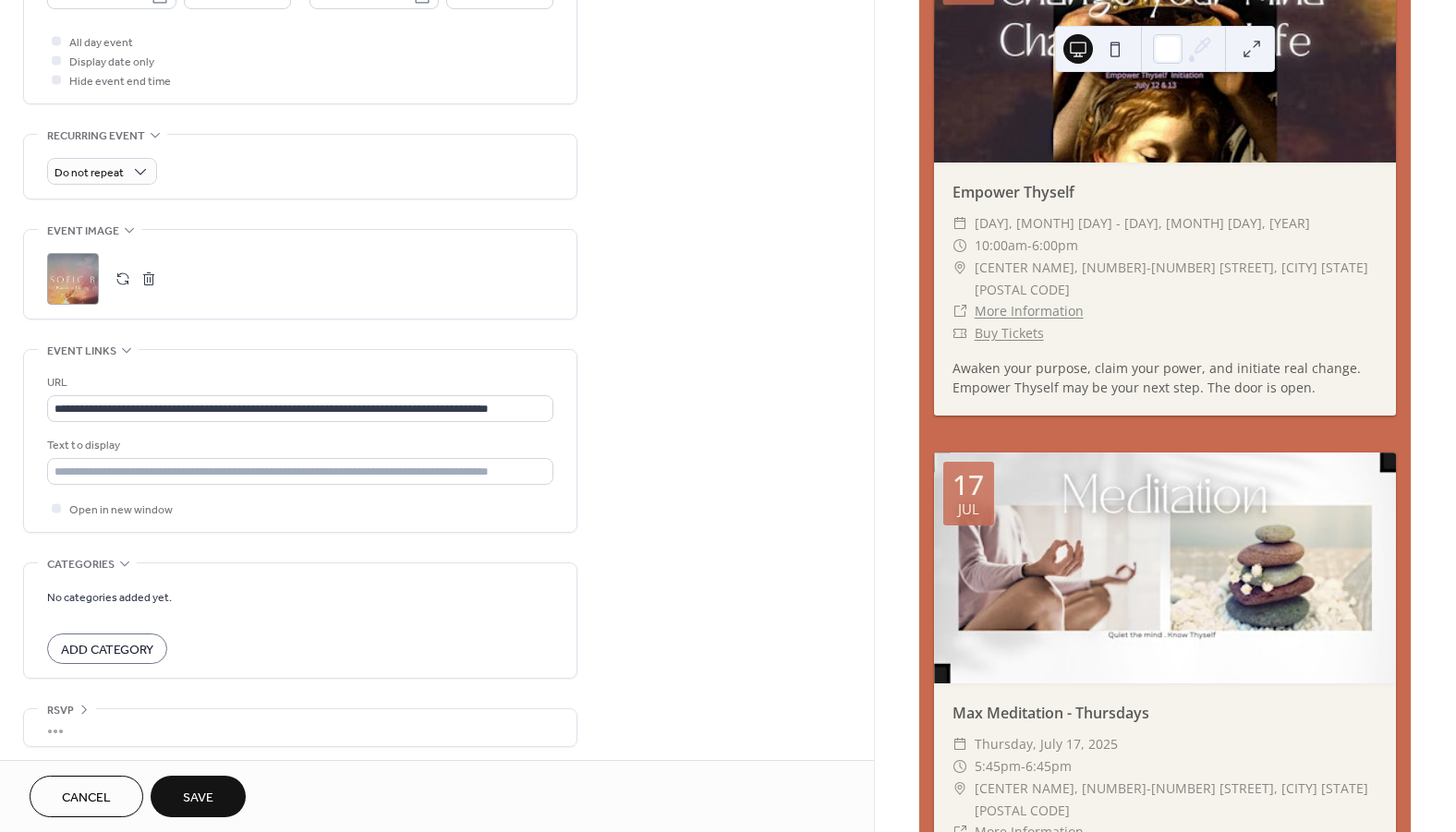 type on "**********" 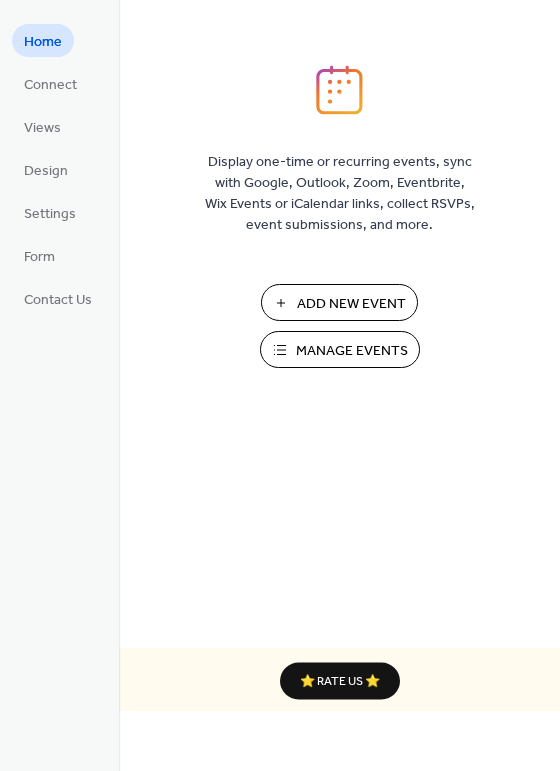 scroll, scrollTop: 0, scrollLeft: 0, axis: both 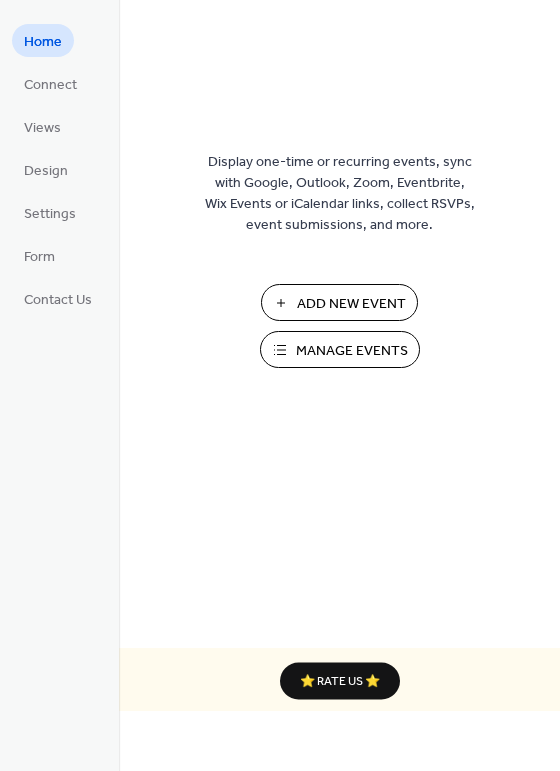 click on "Manage Events" at bounding box center [352, 351] 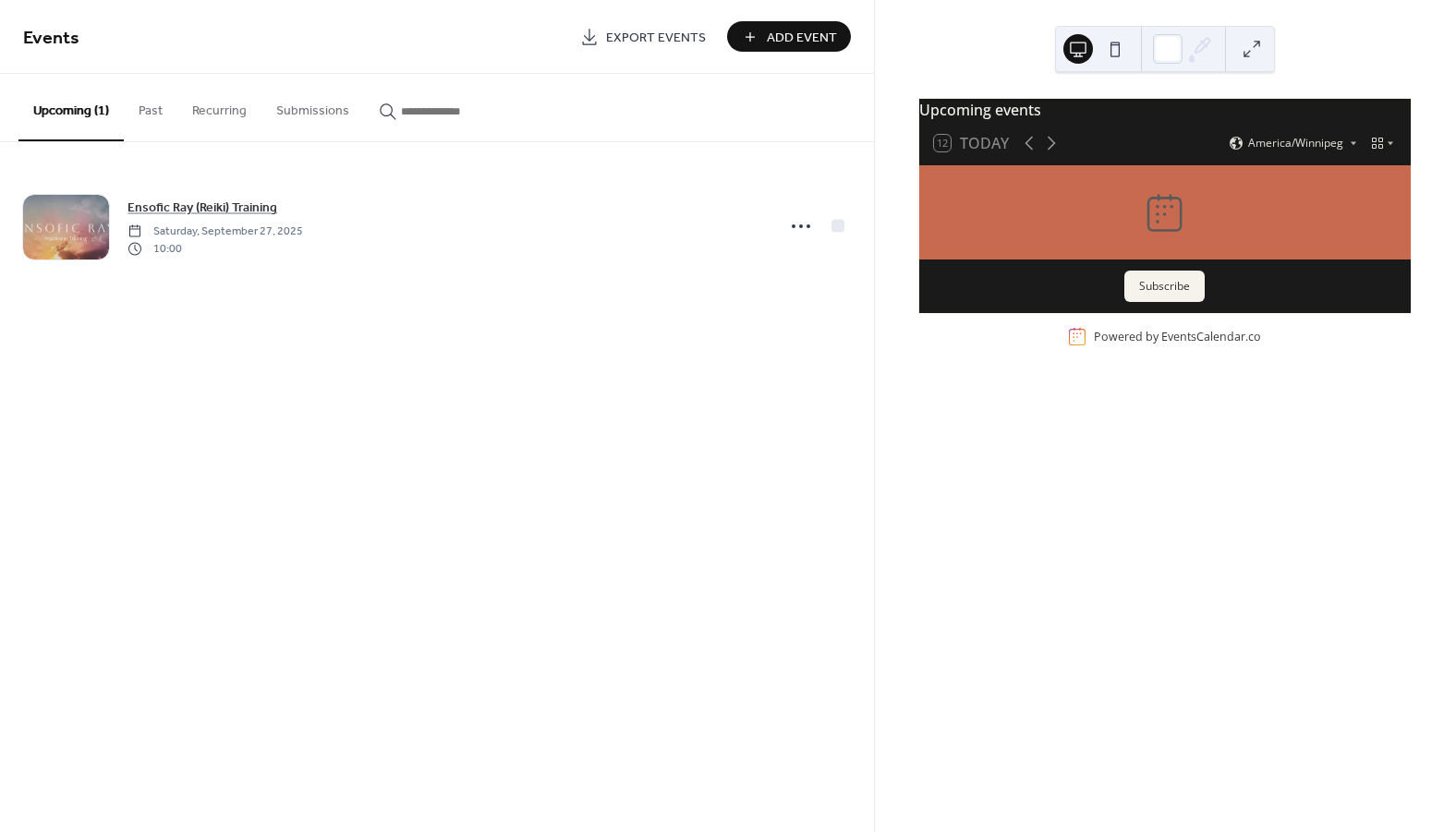 scroll, scrollTop: 0, scrollLeft: 0, axis: both 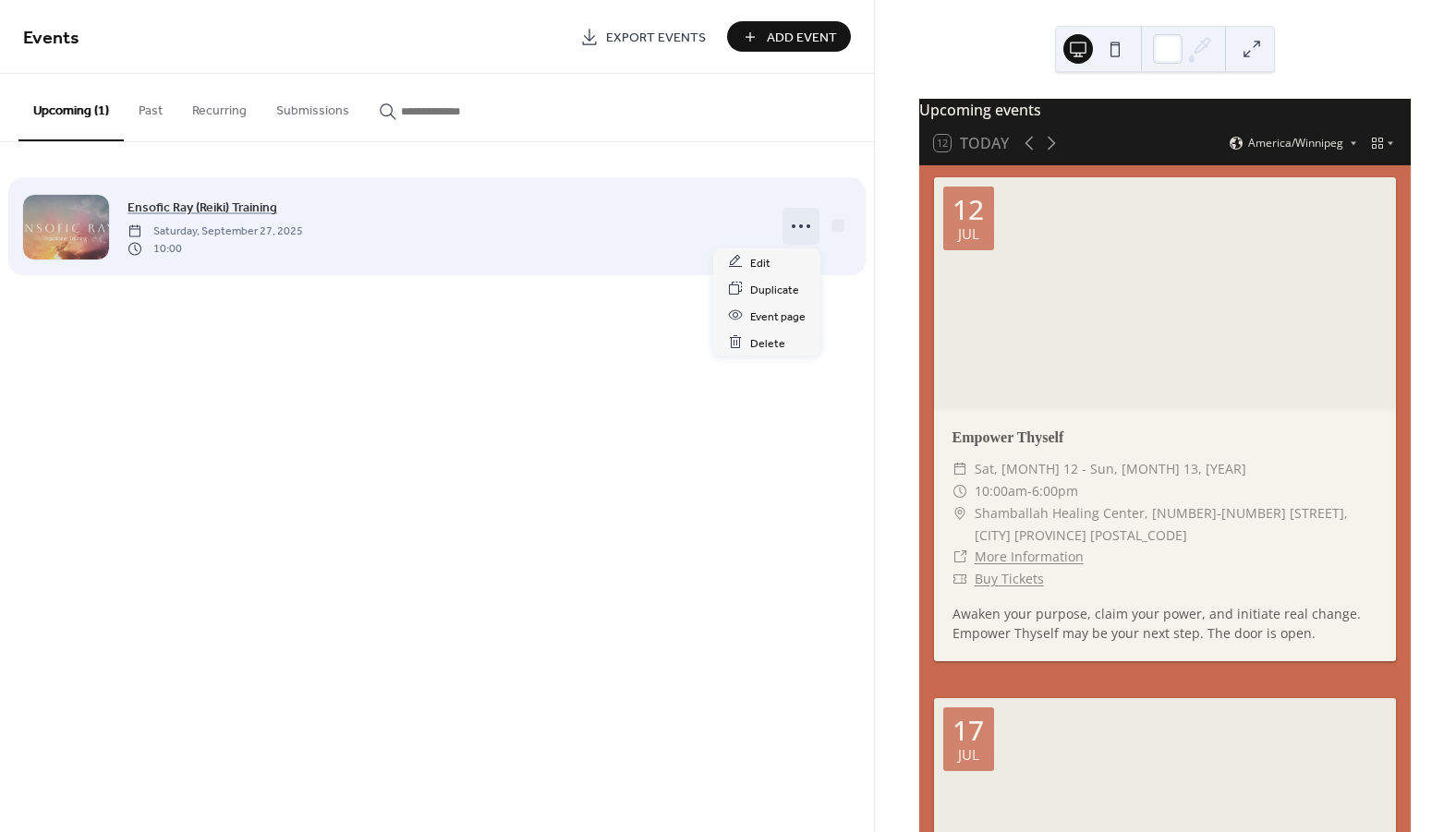 click 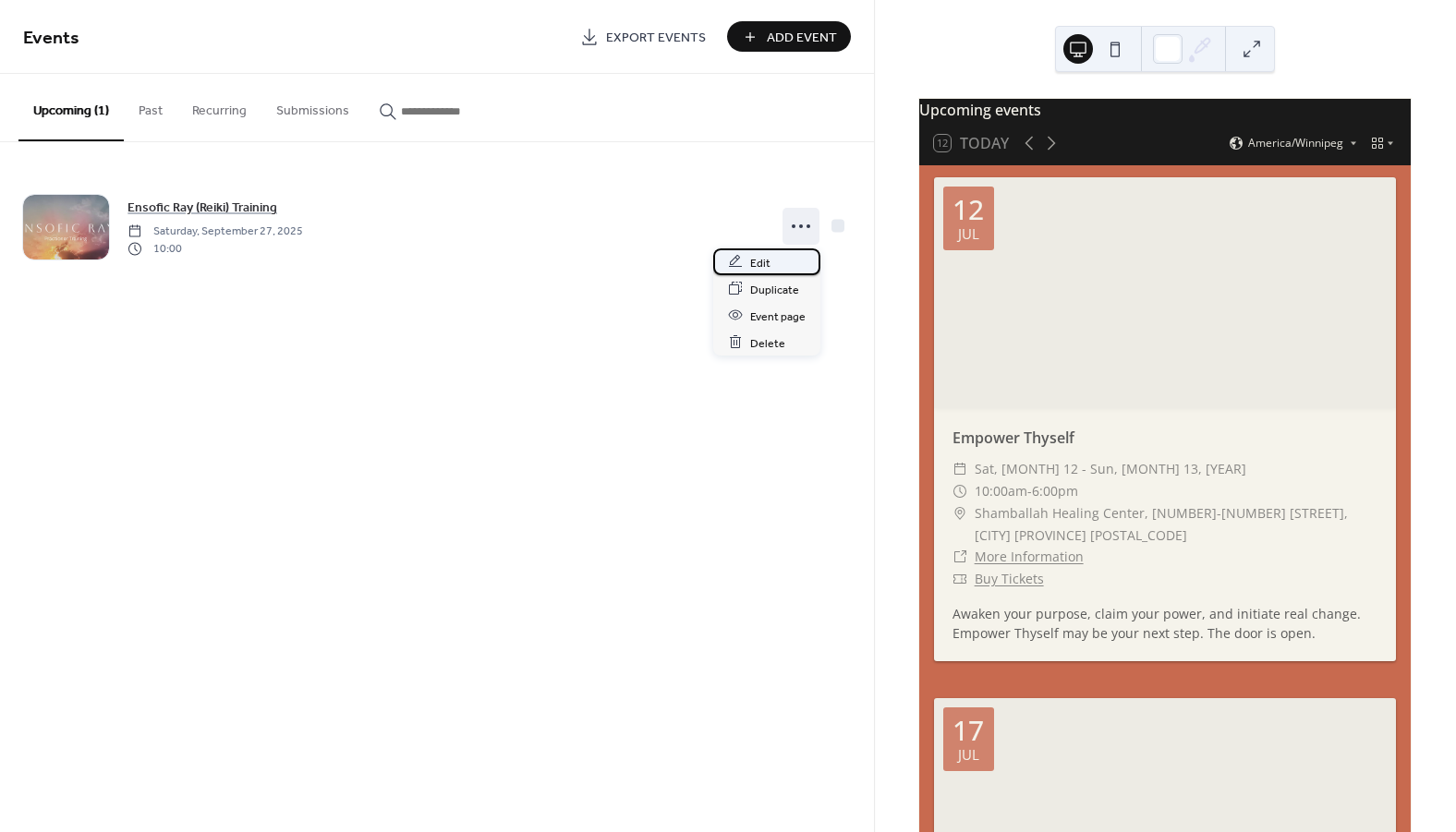 click on "Edit" at bounding box center [760, 262] 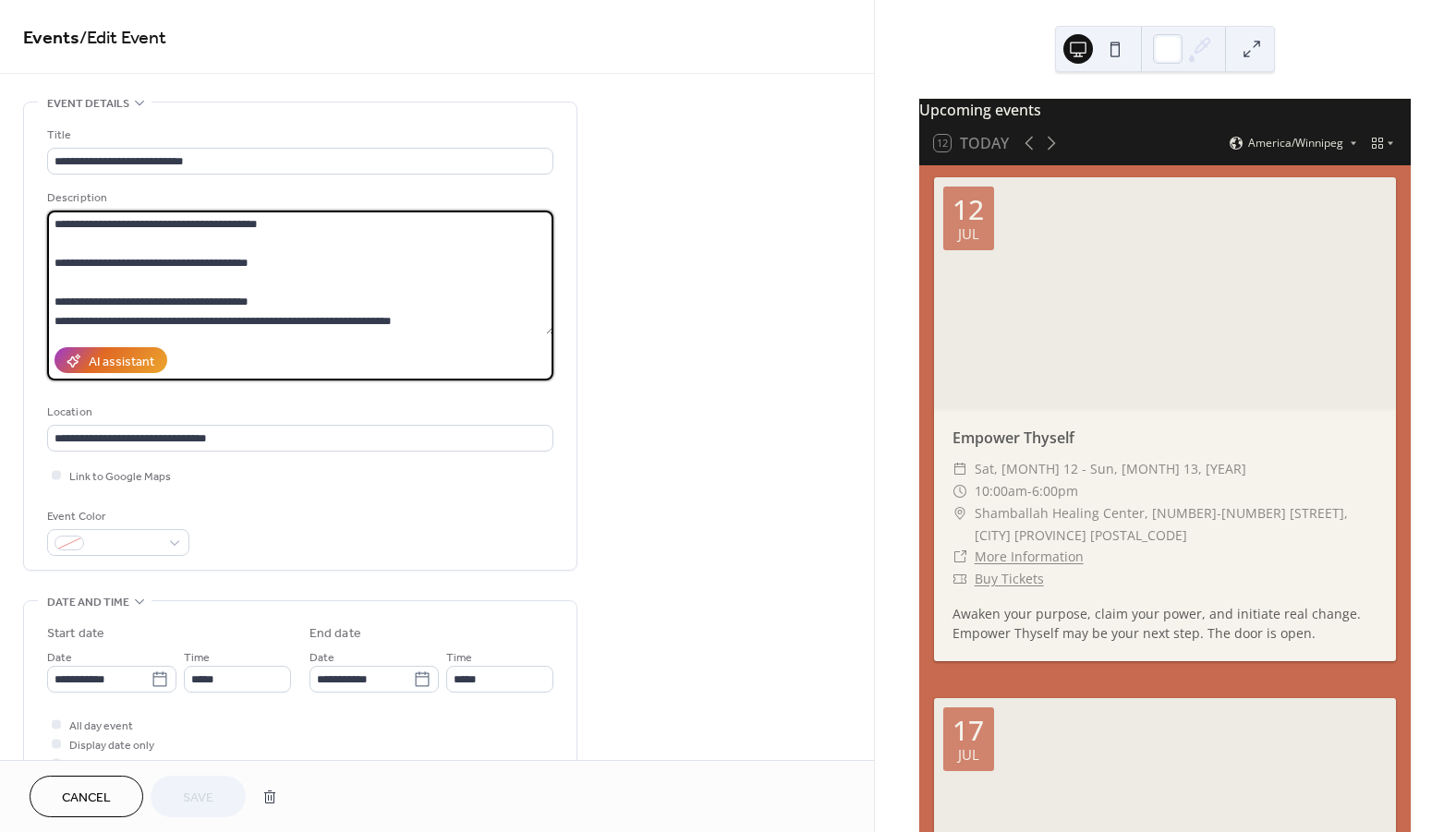 click at bounding box center (300, 272) 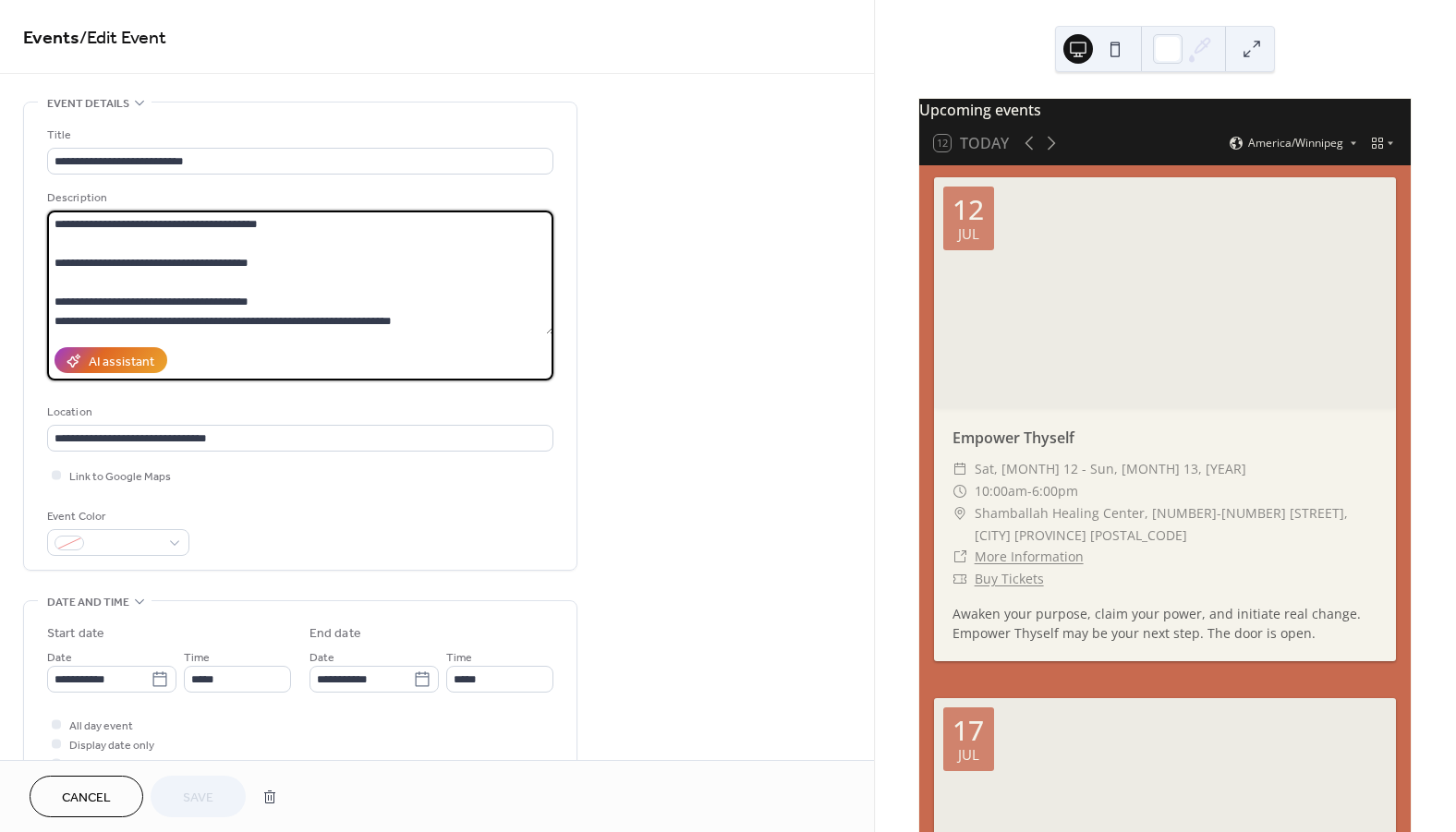 drag, startPoint x: 288, startPoint y: 278, endPoint x: 35, endPoint y: 245, distance: 255.1431 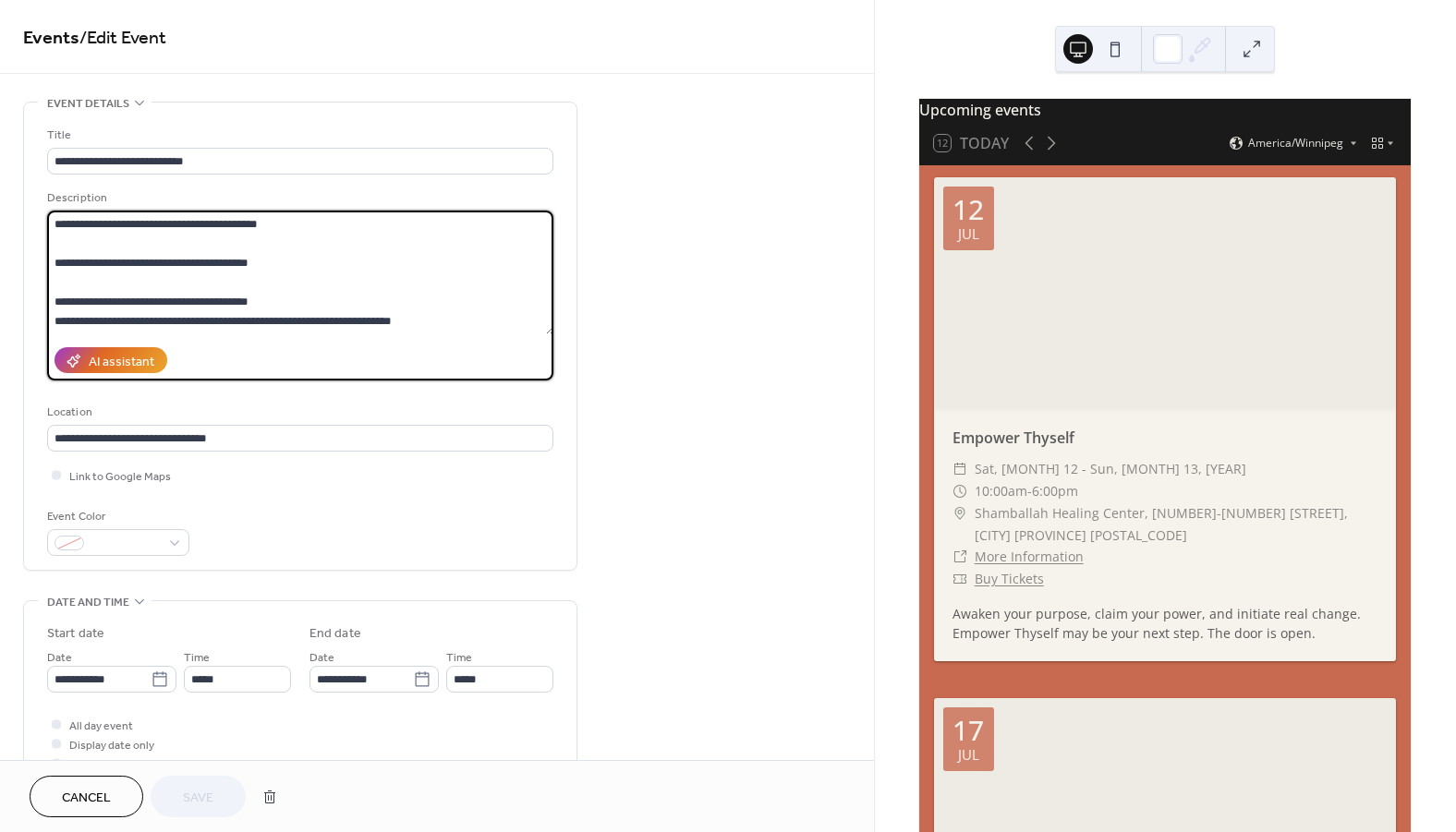 click on "**********" at bounding box center (300, 336) 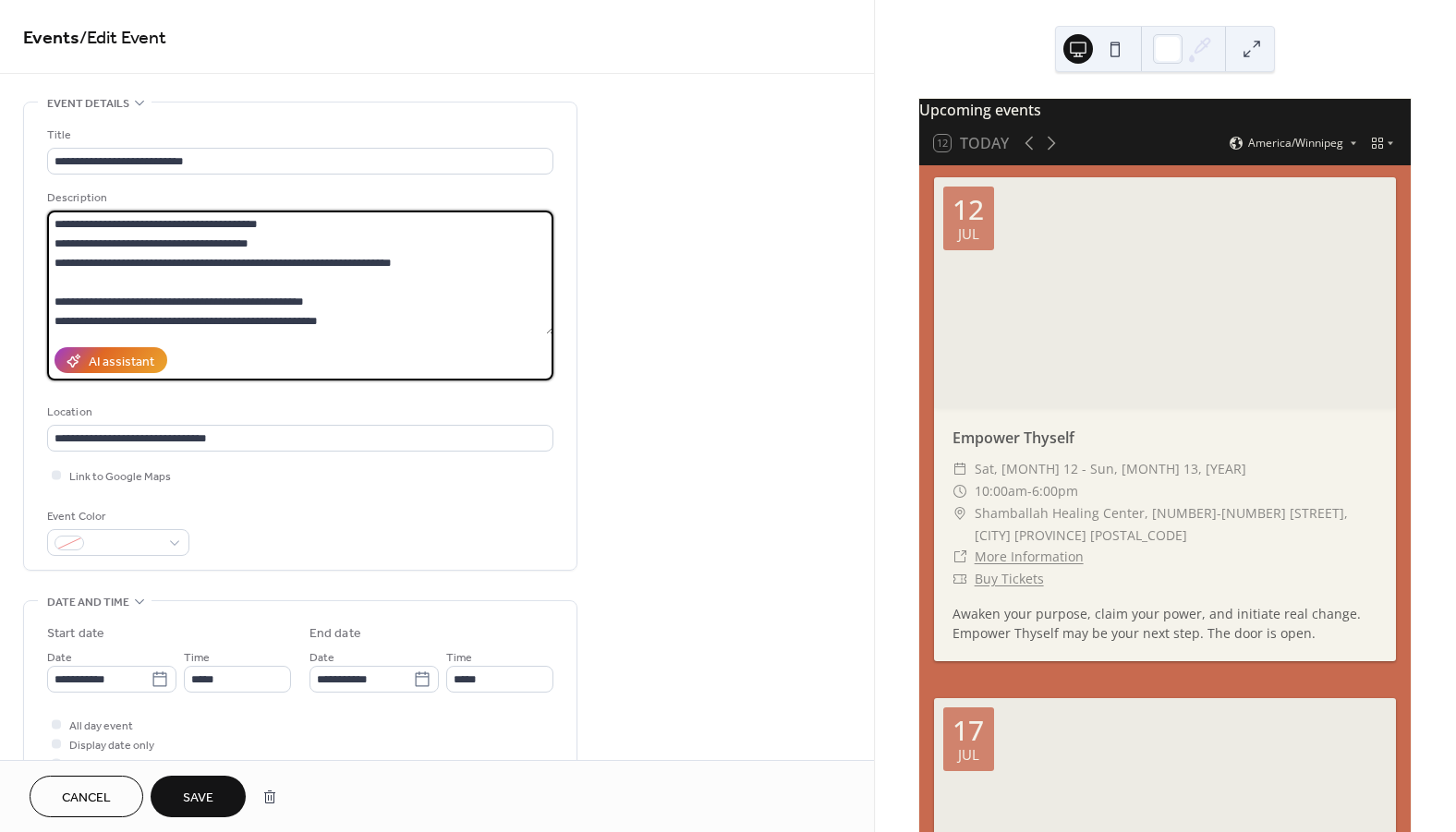 drag, startPoint x: 307, startPoint y: 224, endPoint x: -35, endPoint y: 216, distance: 342.09355 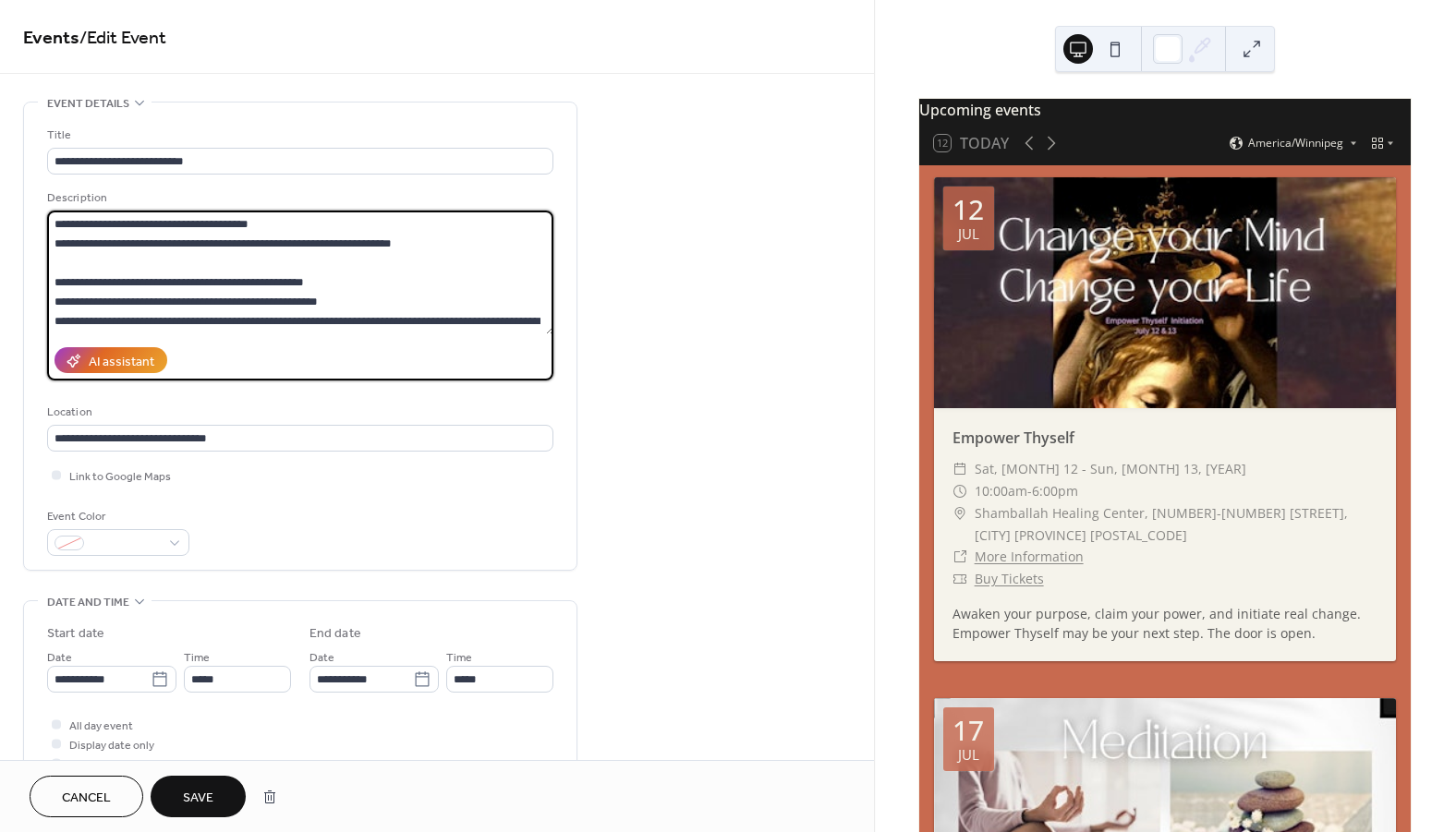 click at bounding box center (300, 272) 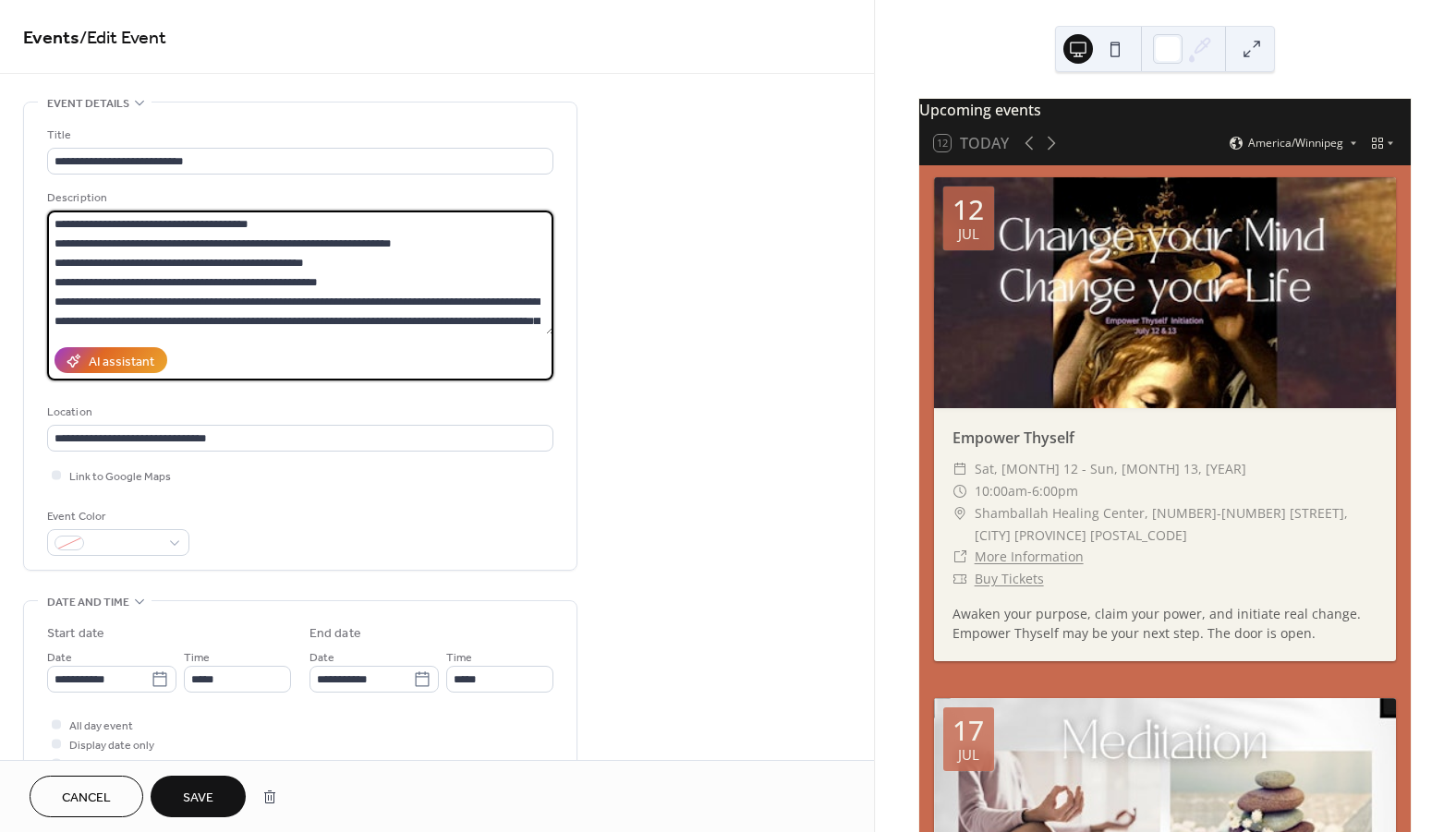 click at bounding box center [300, 272] 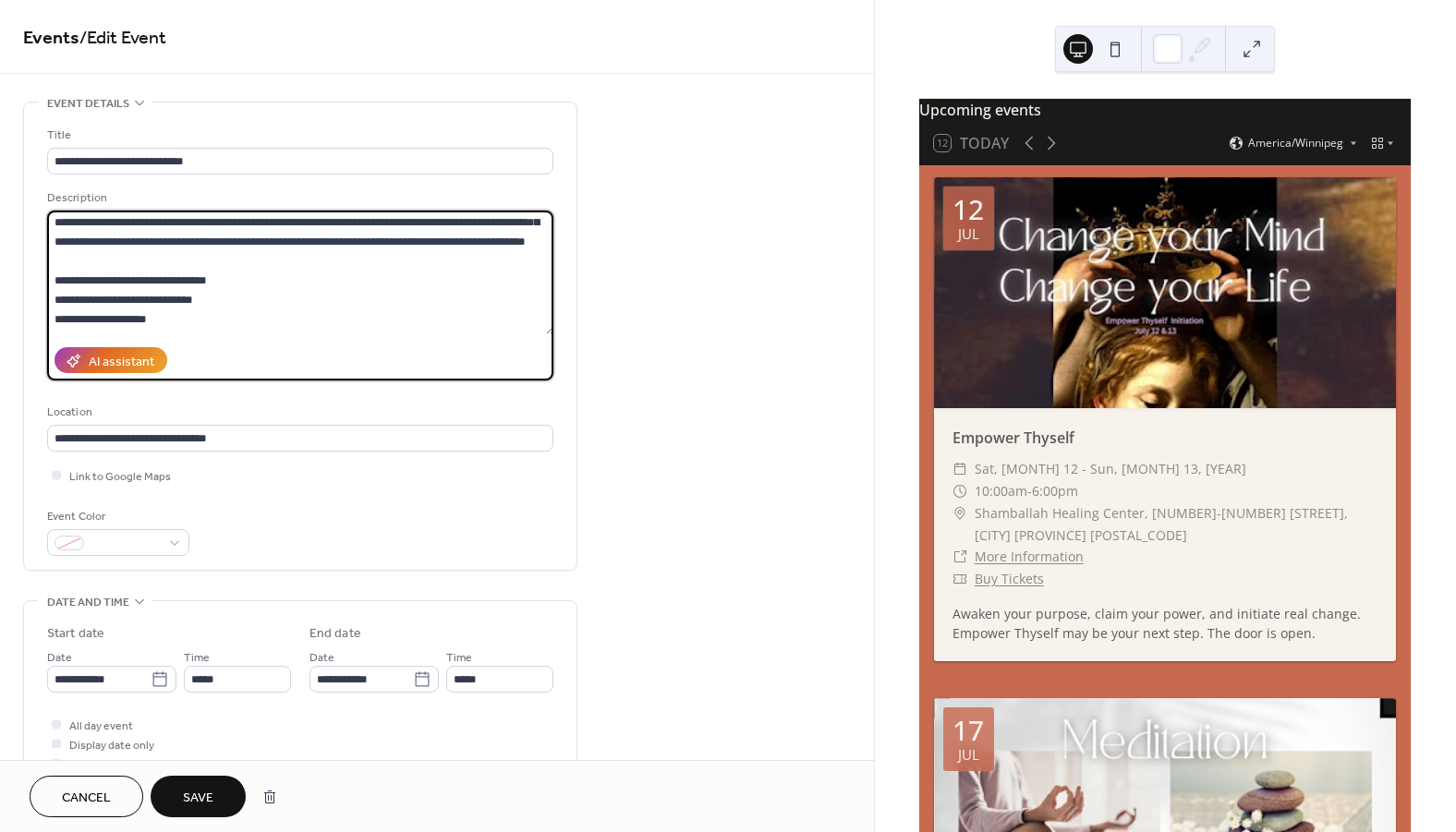 scroll, scrollTop: 123, scrollLeft: 0, axis: vertical 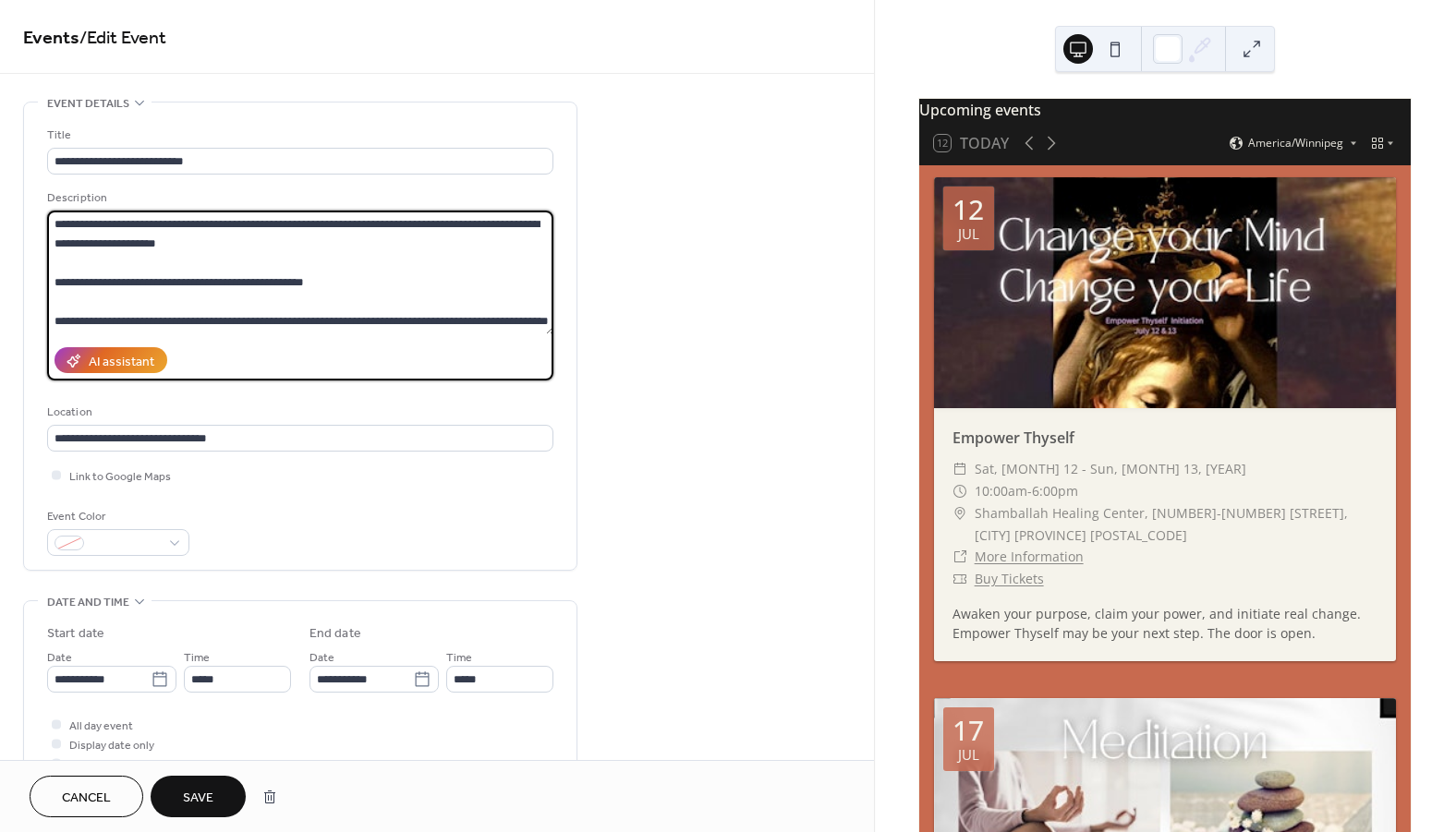 drag, startPoint x: 55, startPoint y: 271, endPoint x: 306, endPoint y: 362, distance: 266.9869 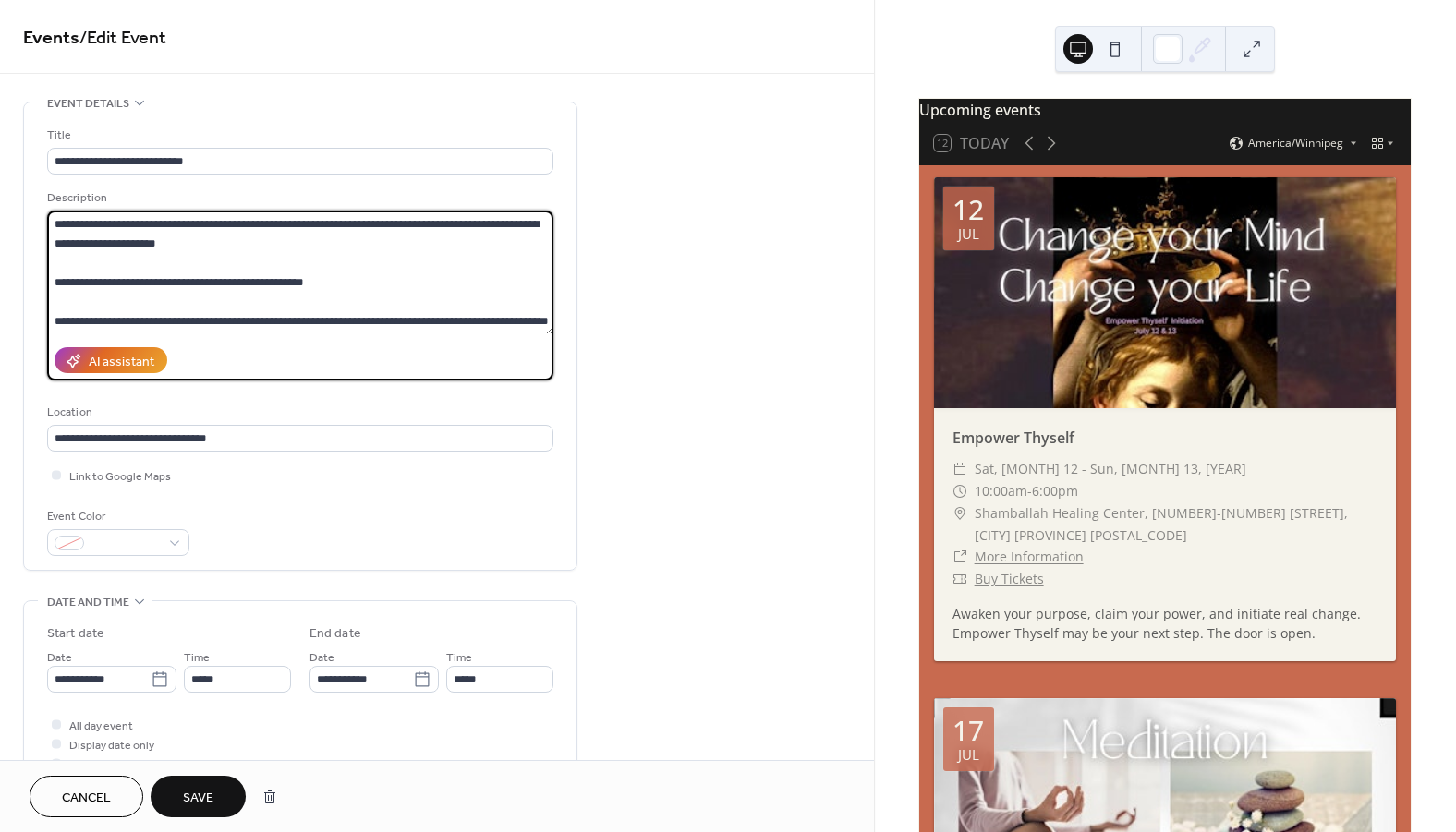click on "Description AI assistant" at bounding box center (300, 284) 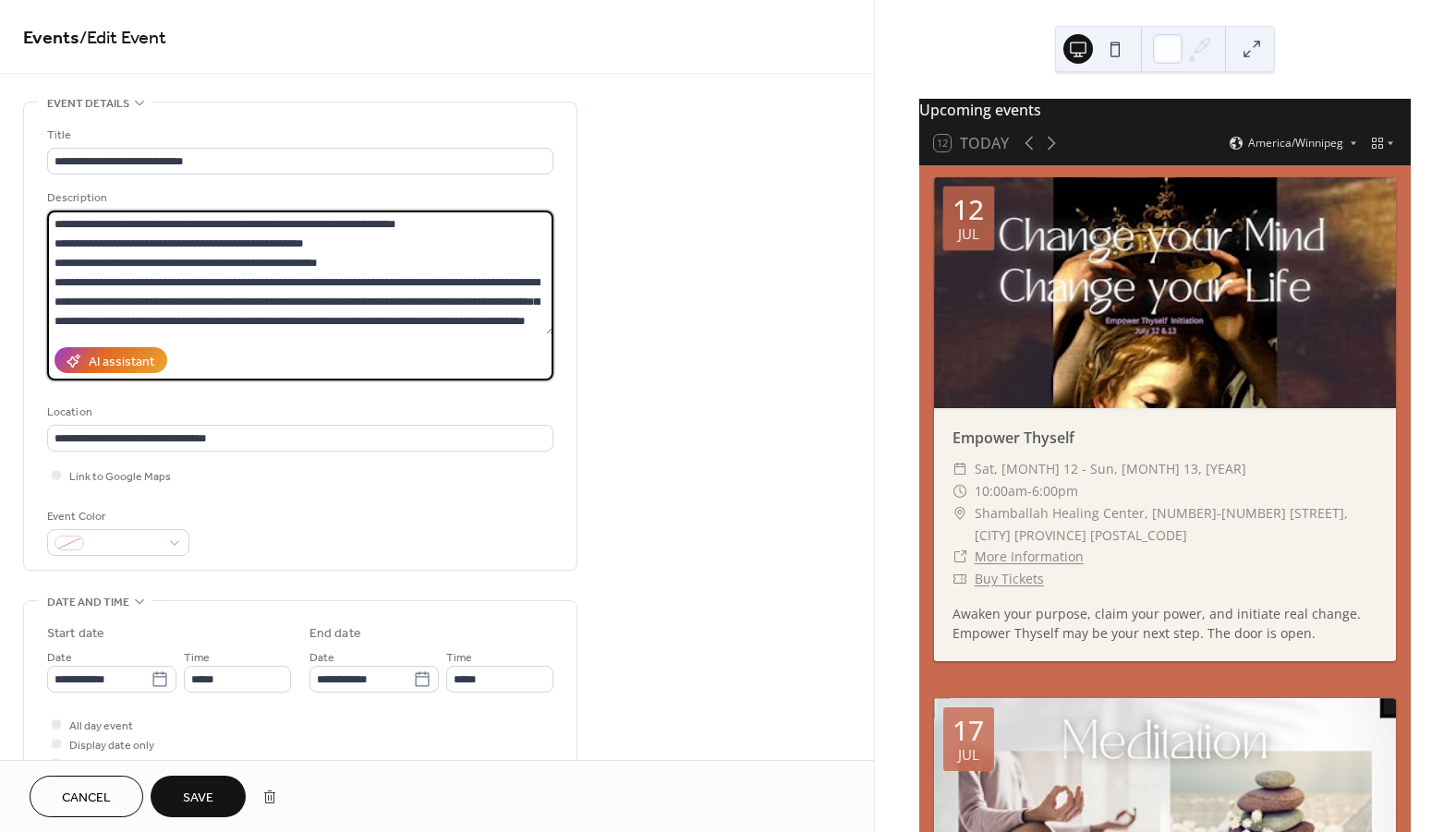 scroll, scrollTop: 39, scrollLeft: 0, axis: vertical 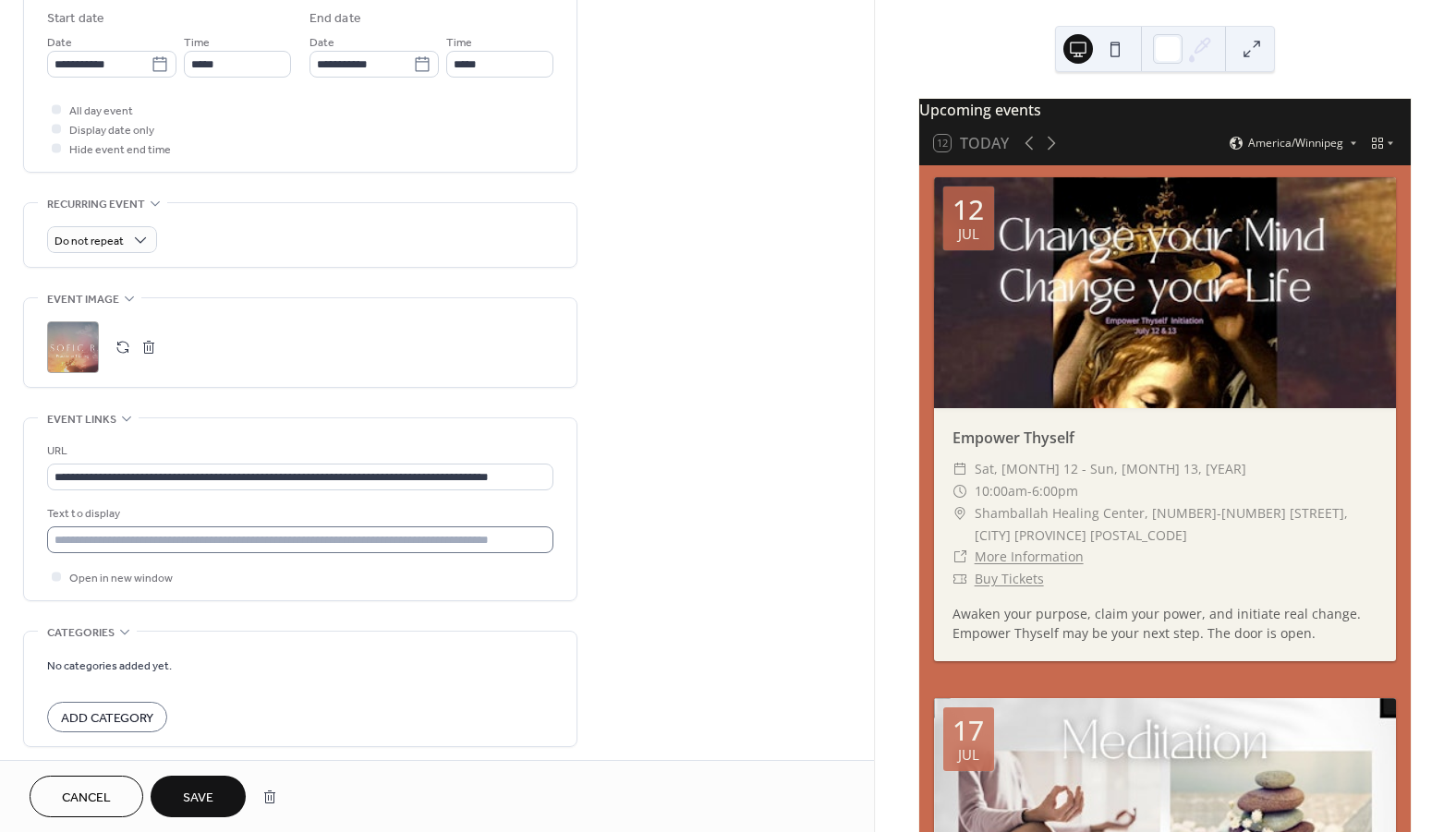 type on "**********" 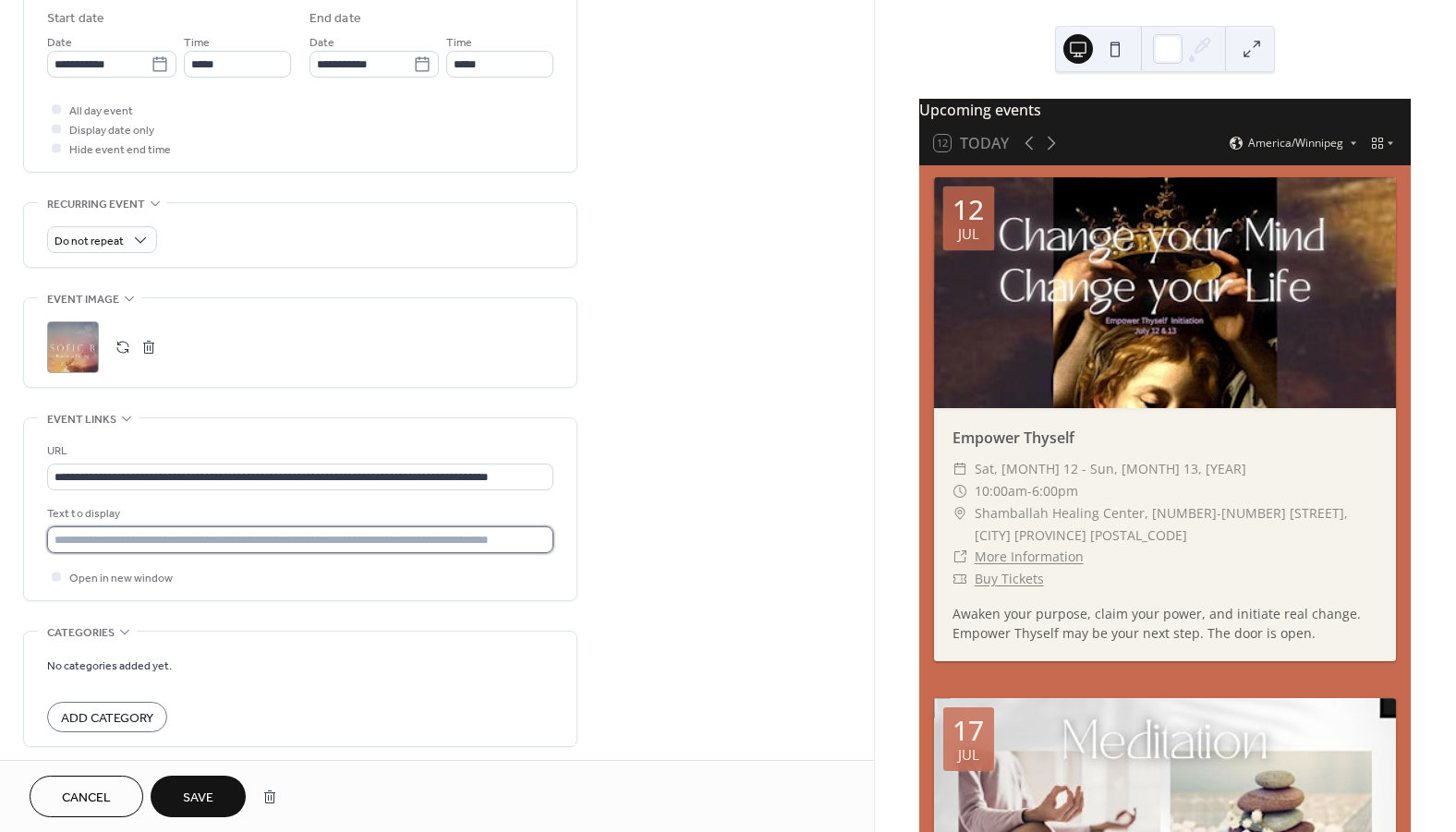click at bounding box center (300, 539) 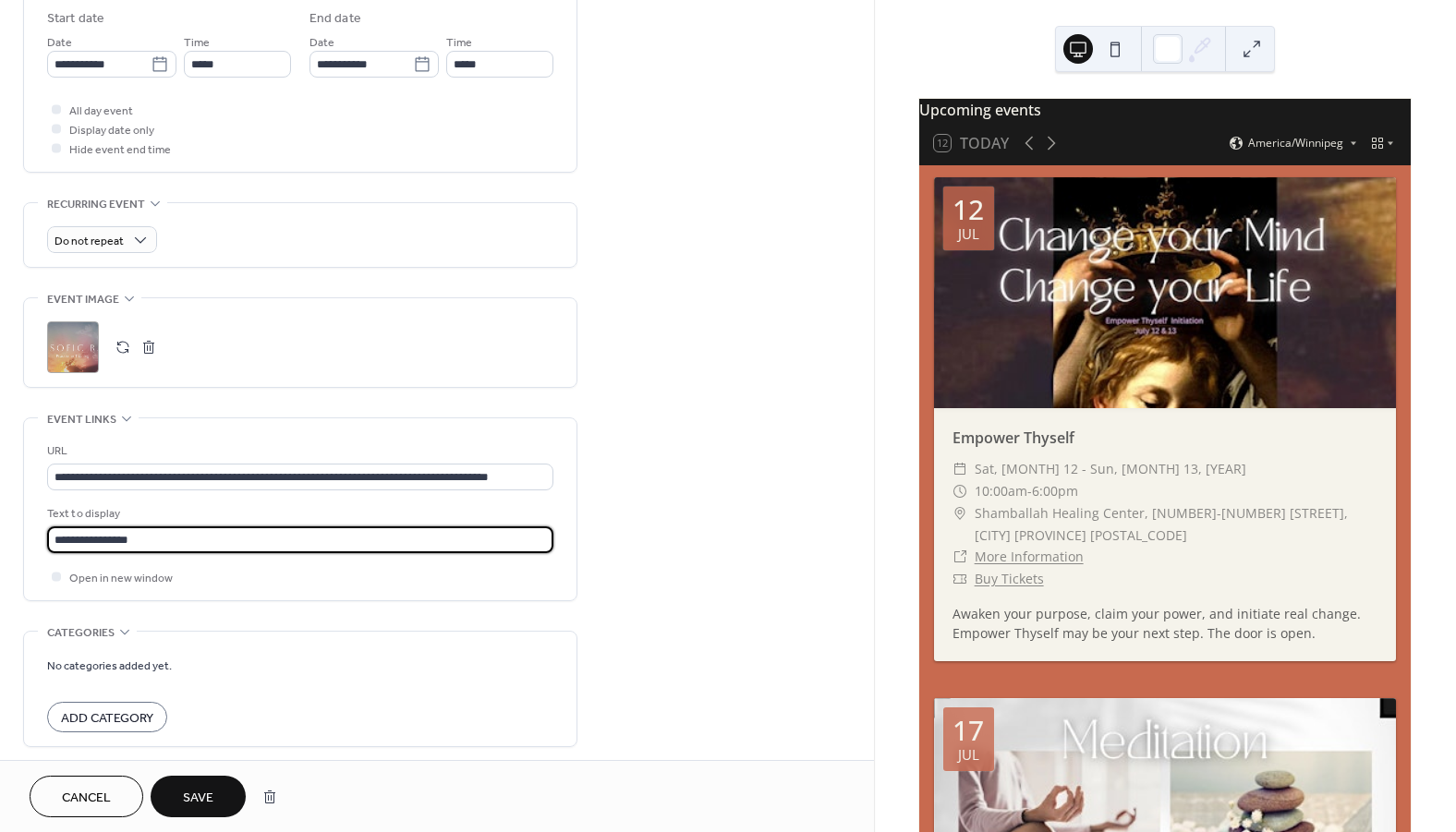 type on "**********" 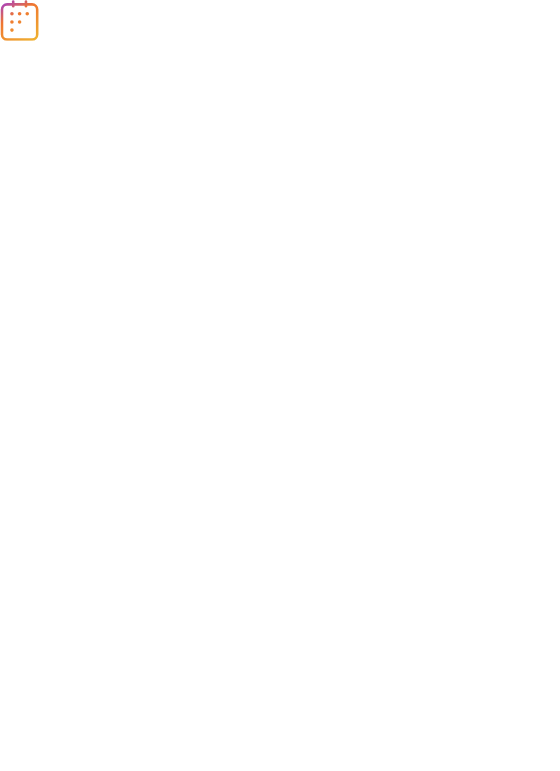 scroll, scrollTop: 0, scrollLeft: 0, axis: both 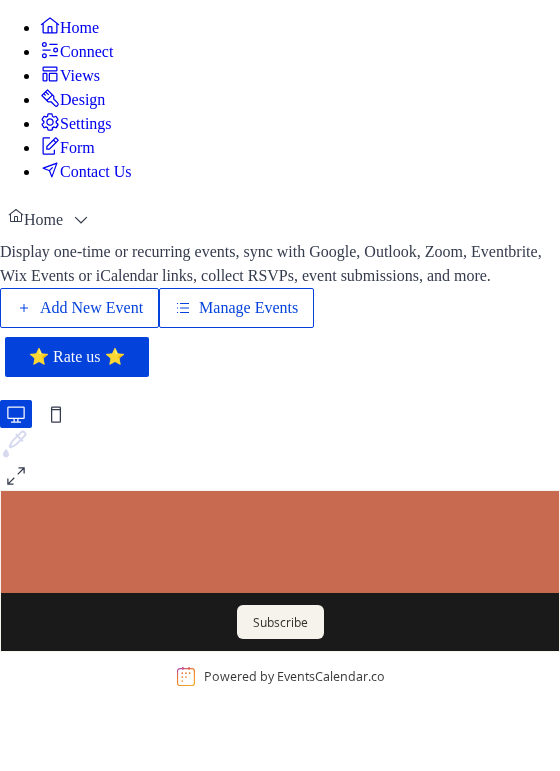 click on "Manage Events" at bounding box center (248, 308) 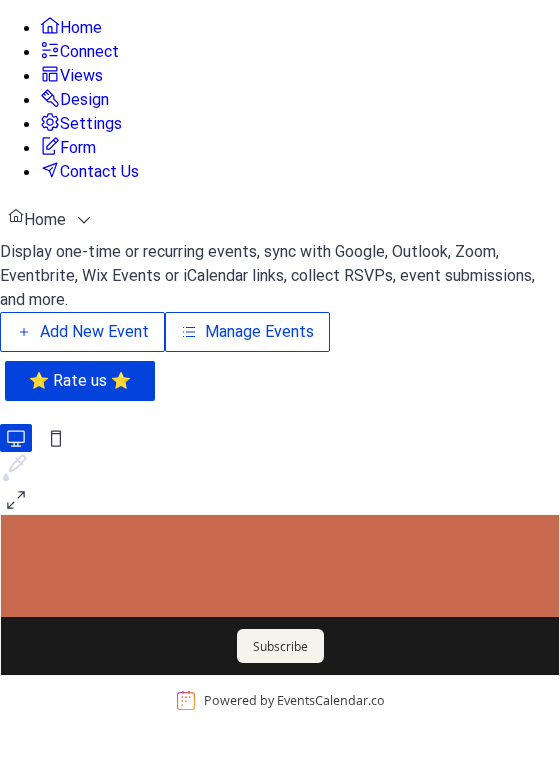 click on "Connect" at bounding box center (79, 51) 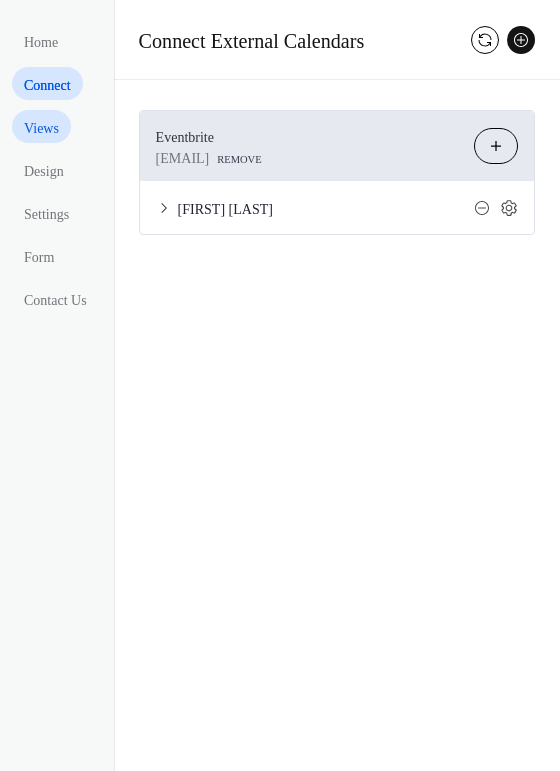 click on "Views" at bounding box center [41, 128] 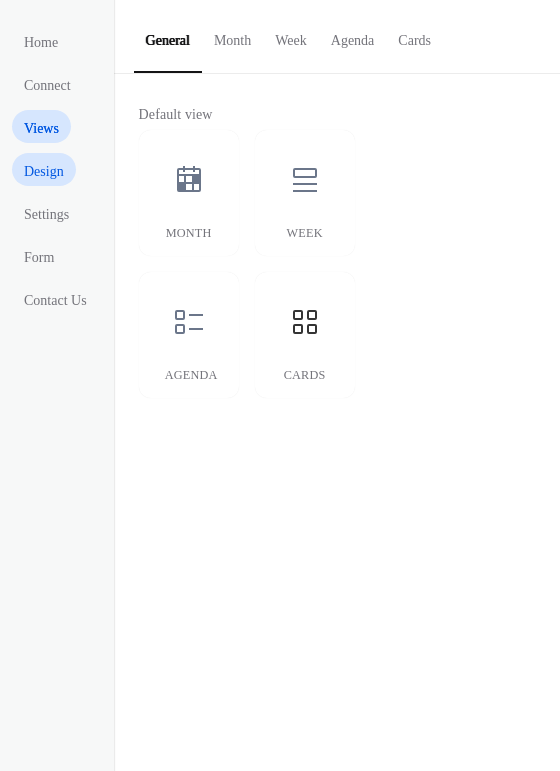 click on "Design" at bounding box center (44, 171) 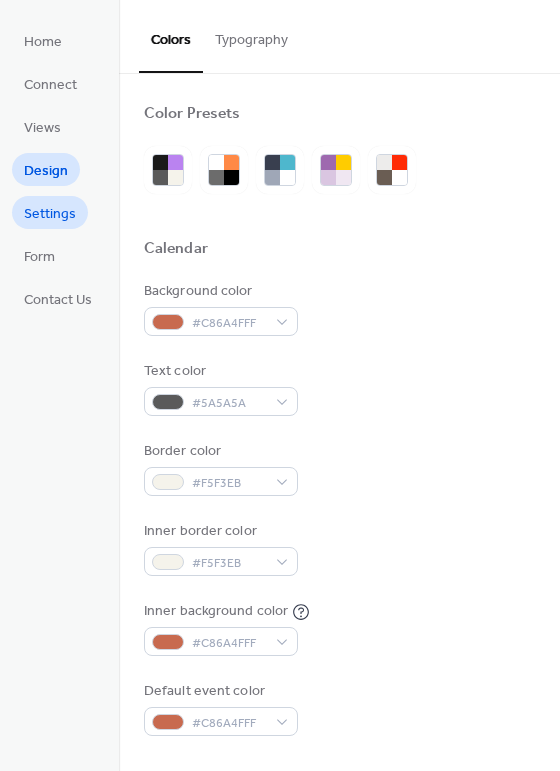 click on "Settings" at bounding box center [50, 214] 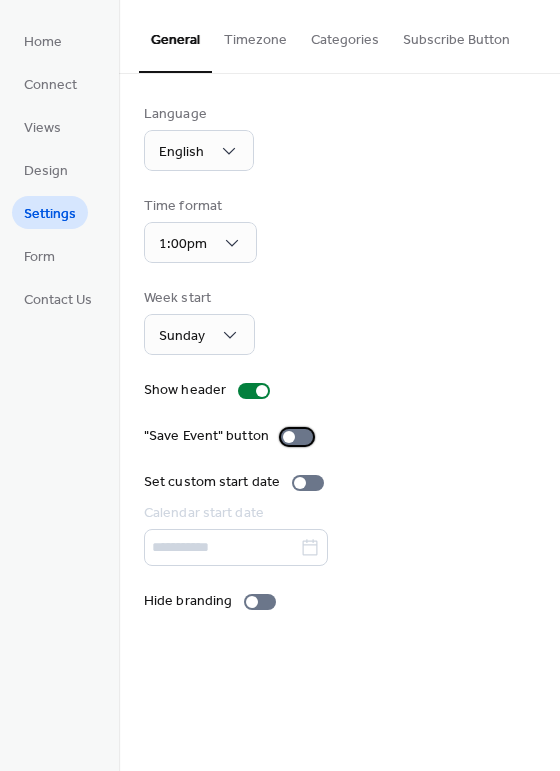click at bounding box center (297, 437) 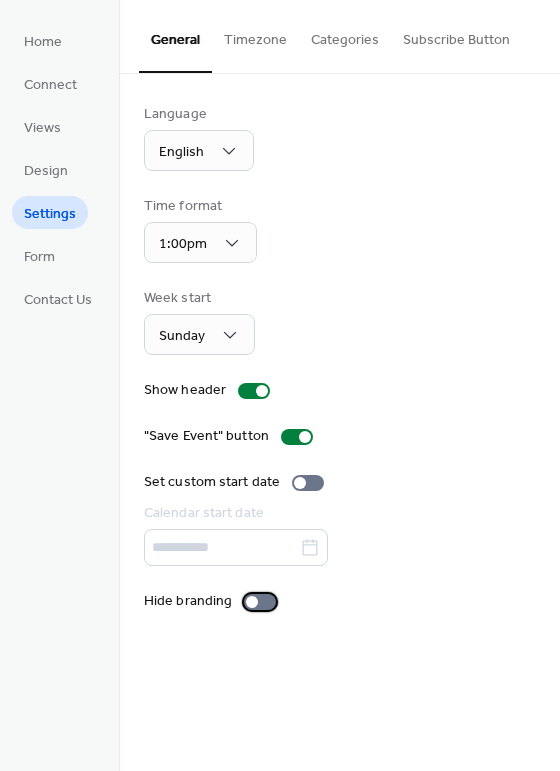 click at bounding box center [260, 602] 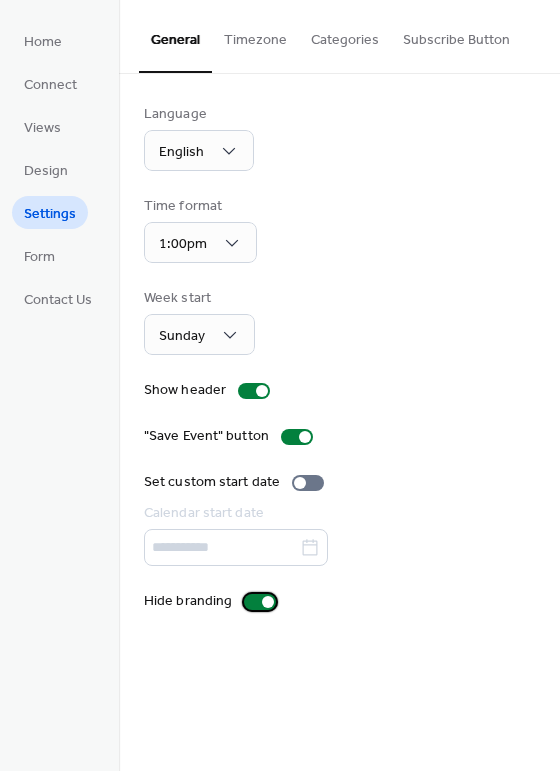click at bounding box center [260, 602] 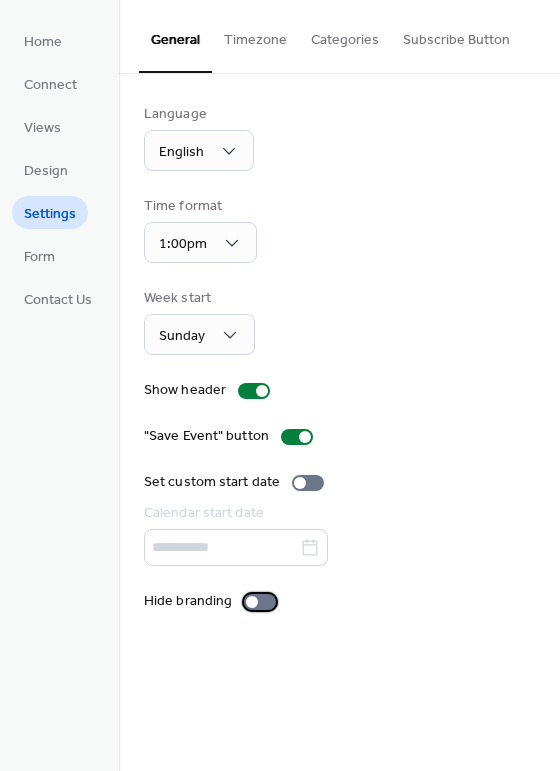 click at bounding box center (260, 602) 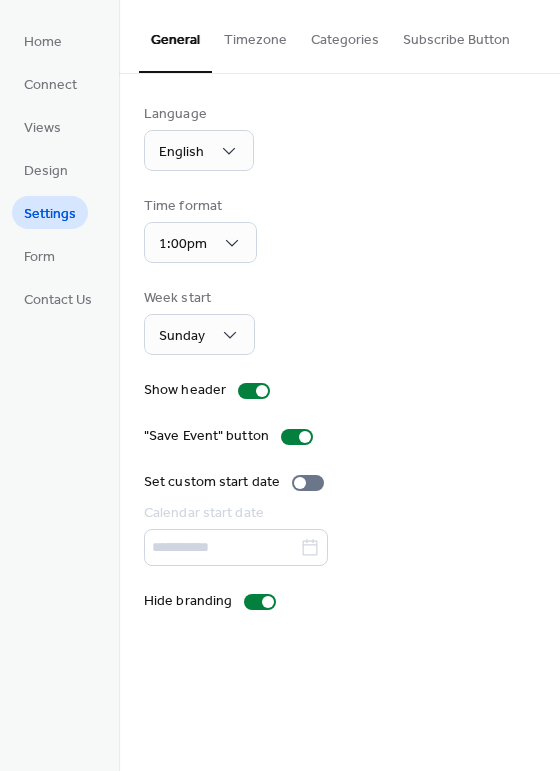 click on "Categories" at bounding box center [345, 35] 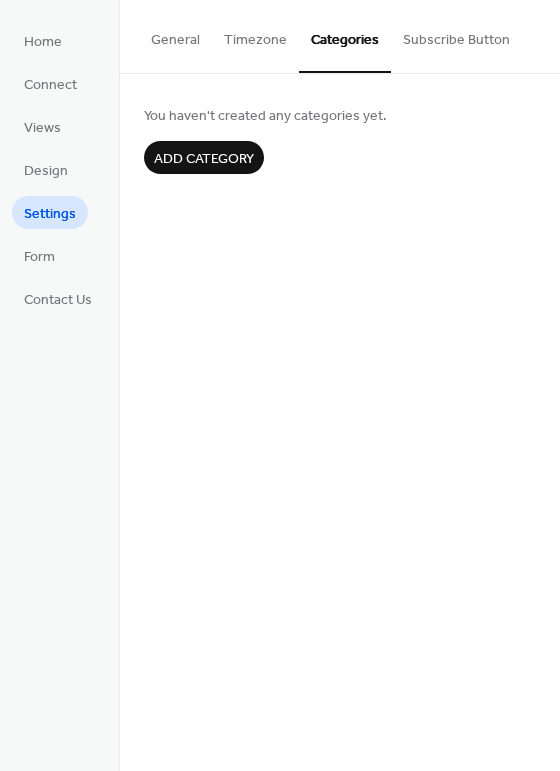 click on "Subscribe Button" at bounding box center (456, 35) 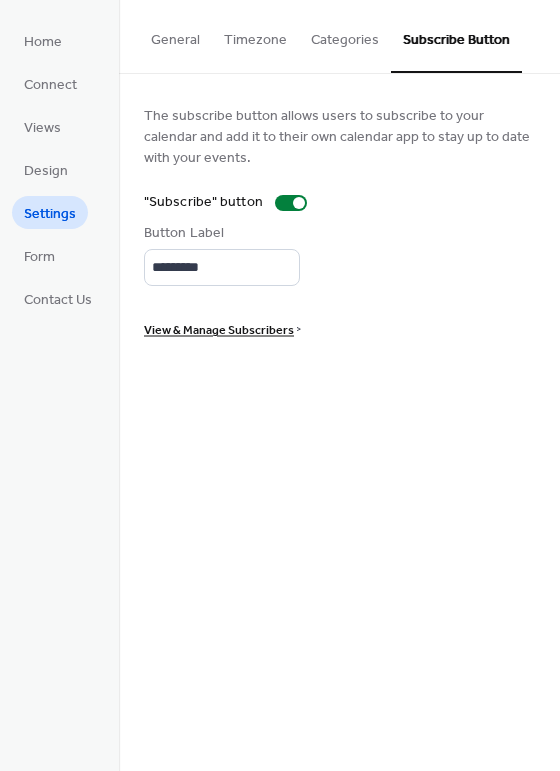 click on "General" at bounding box center (175, 35) 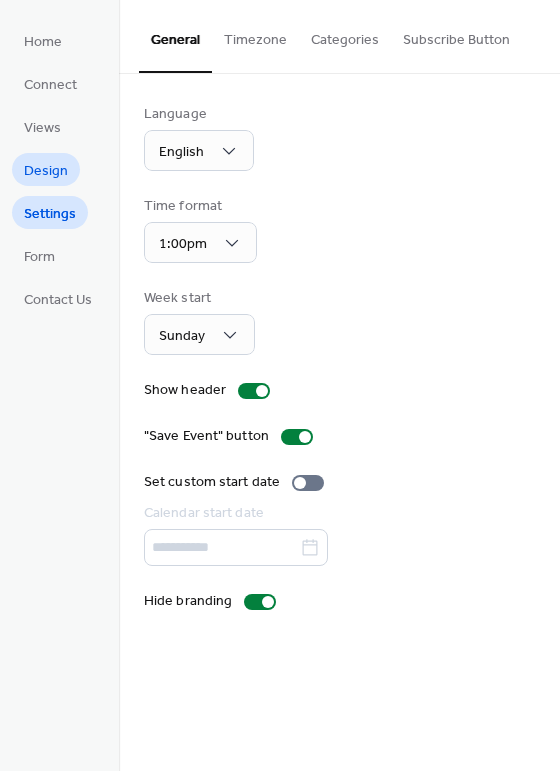 click on "Design" at bounding box center (46, 169) 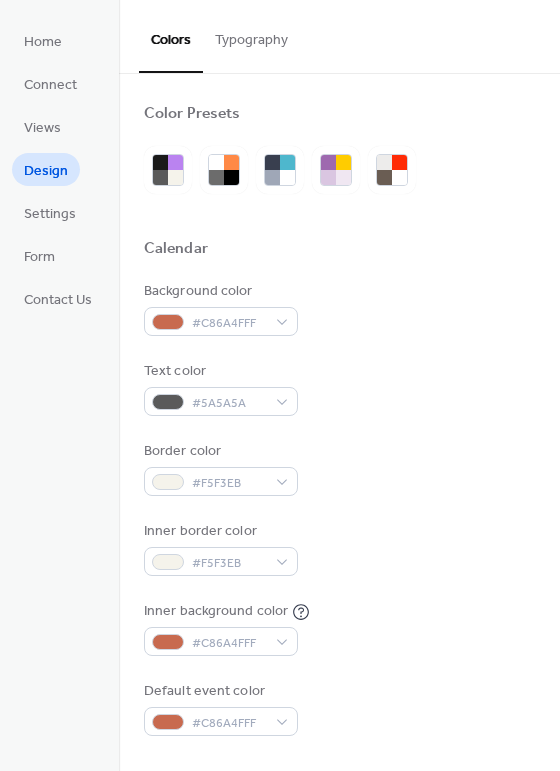 click on "Home" at bounding box center (43, 40) 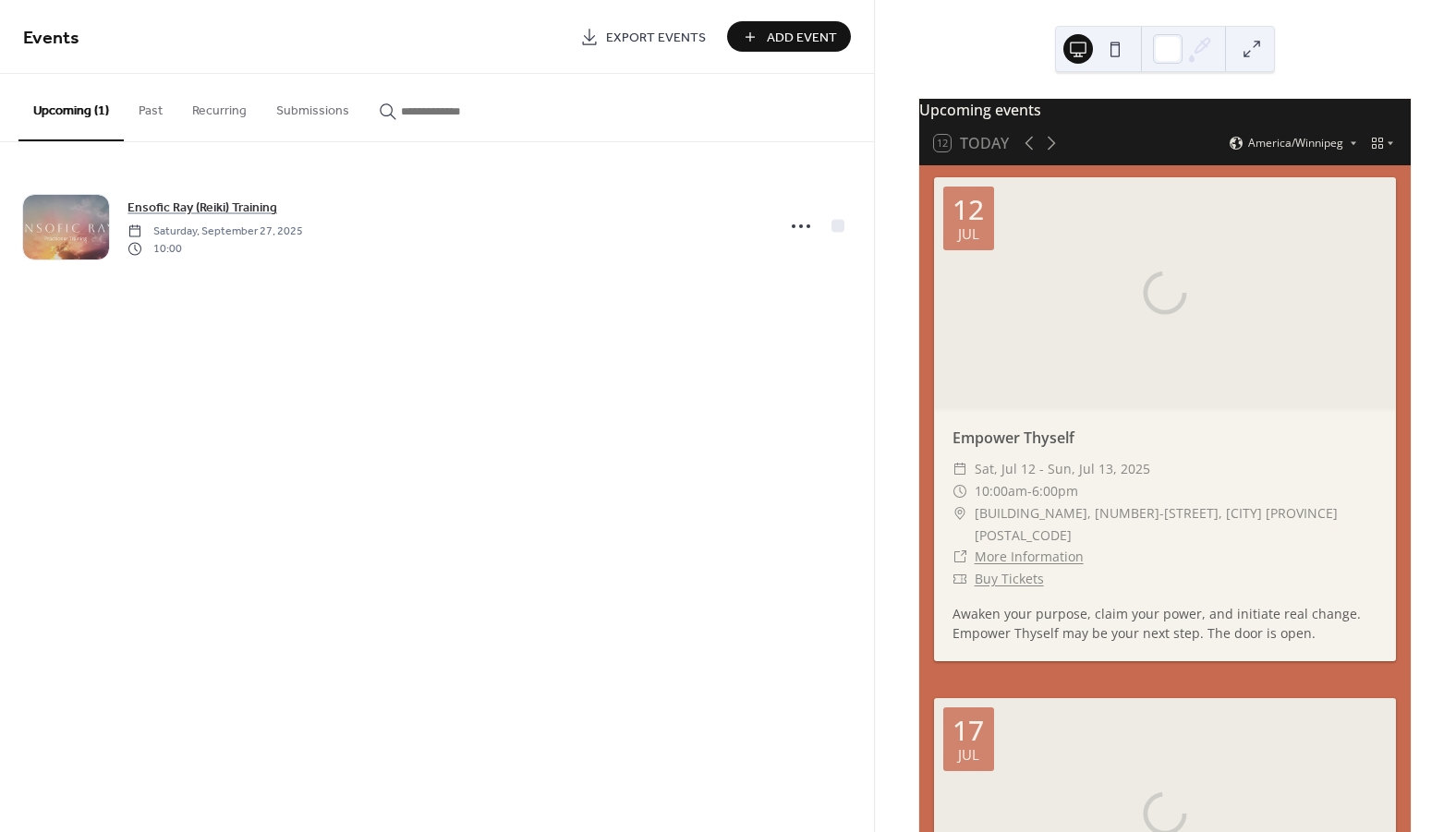 scroll, scrollTop: 0, scrollLeft: 0, axis: both 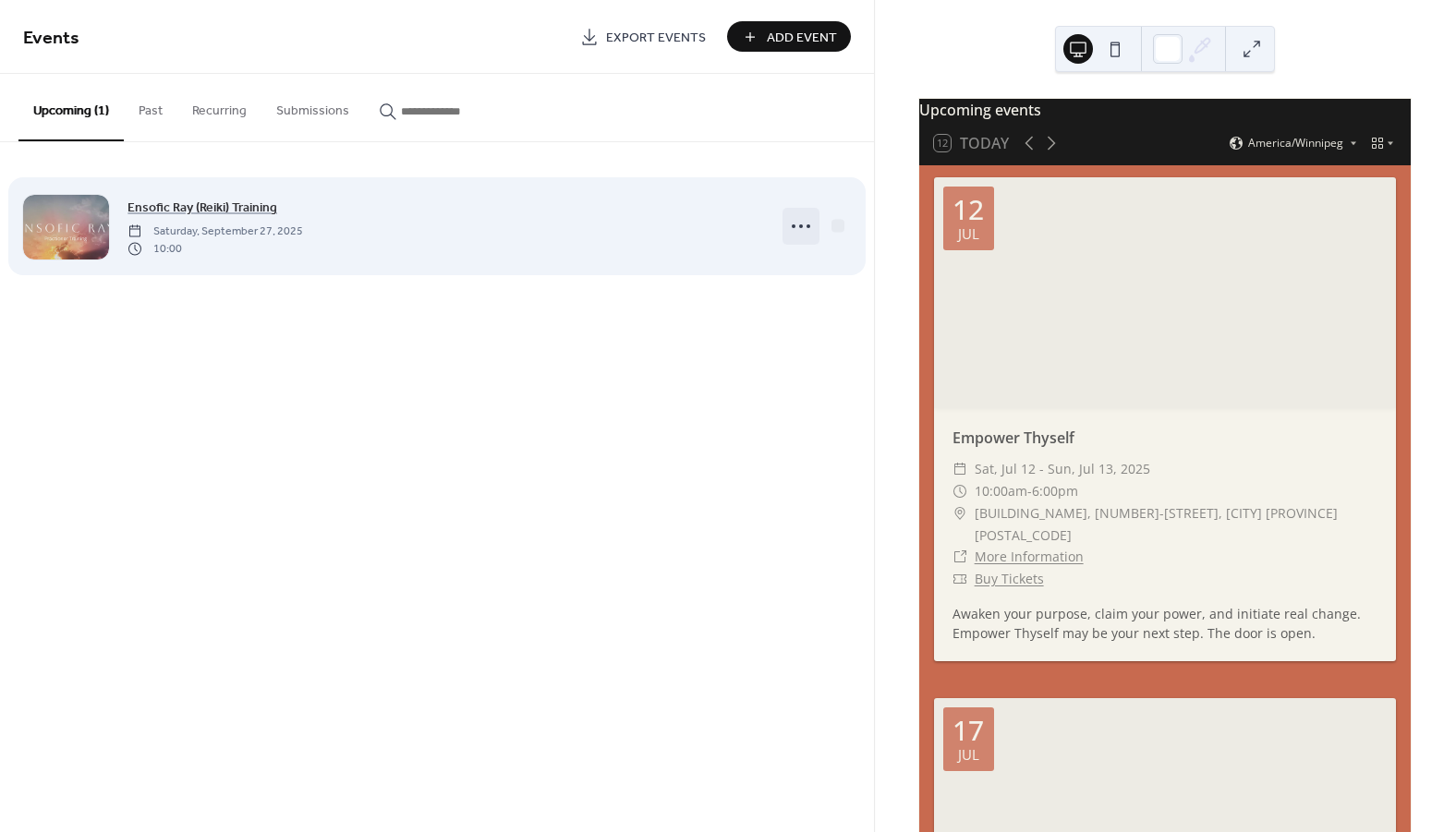click at bounding box center (801, 226) 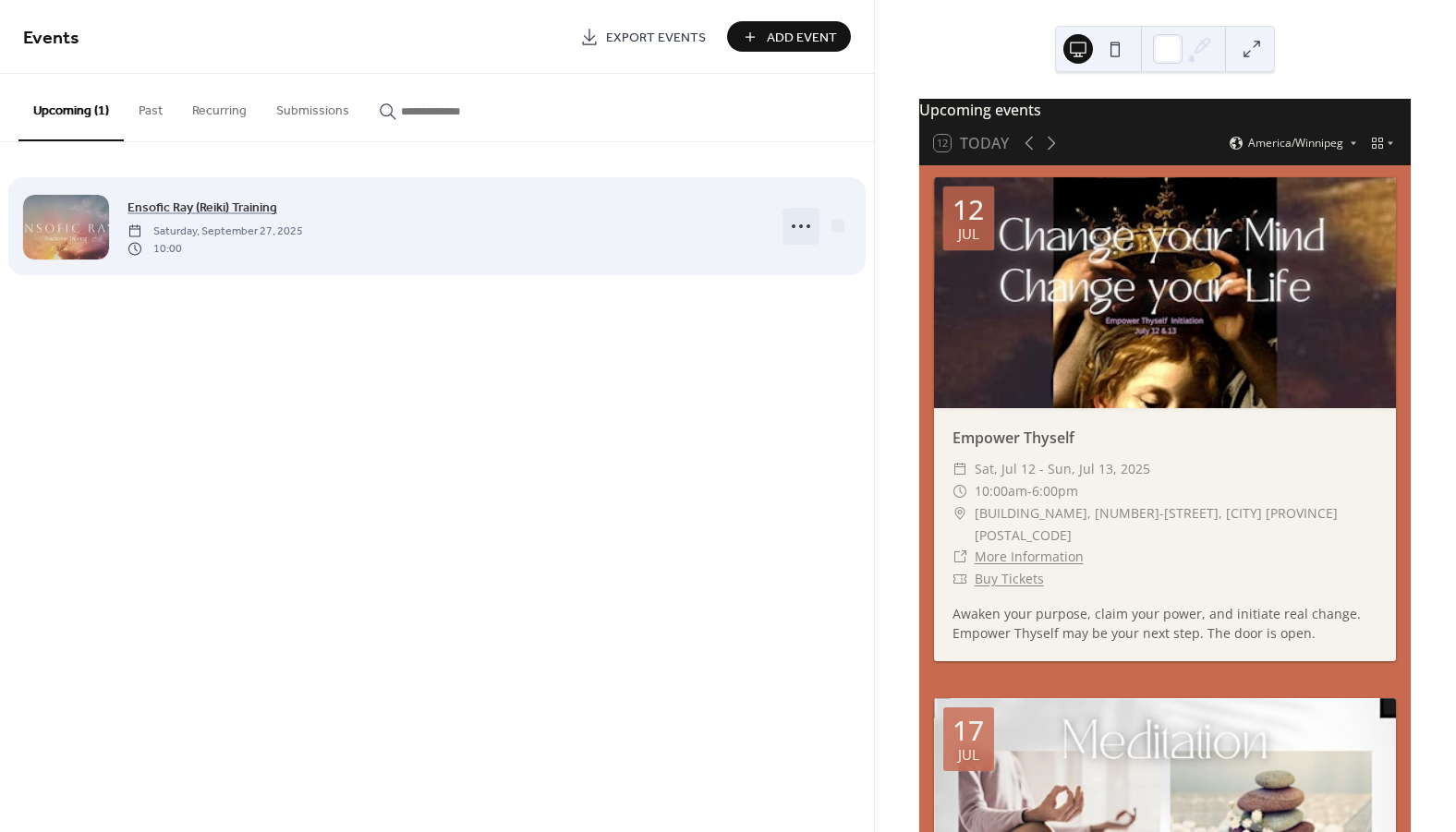 click at bounding box center (801, 226) 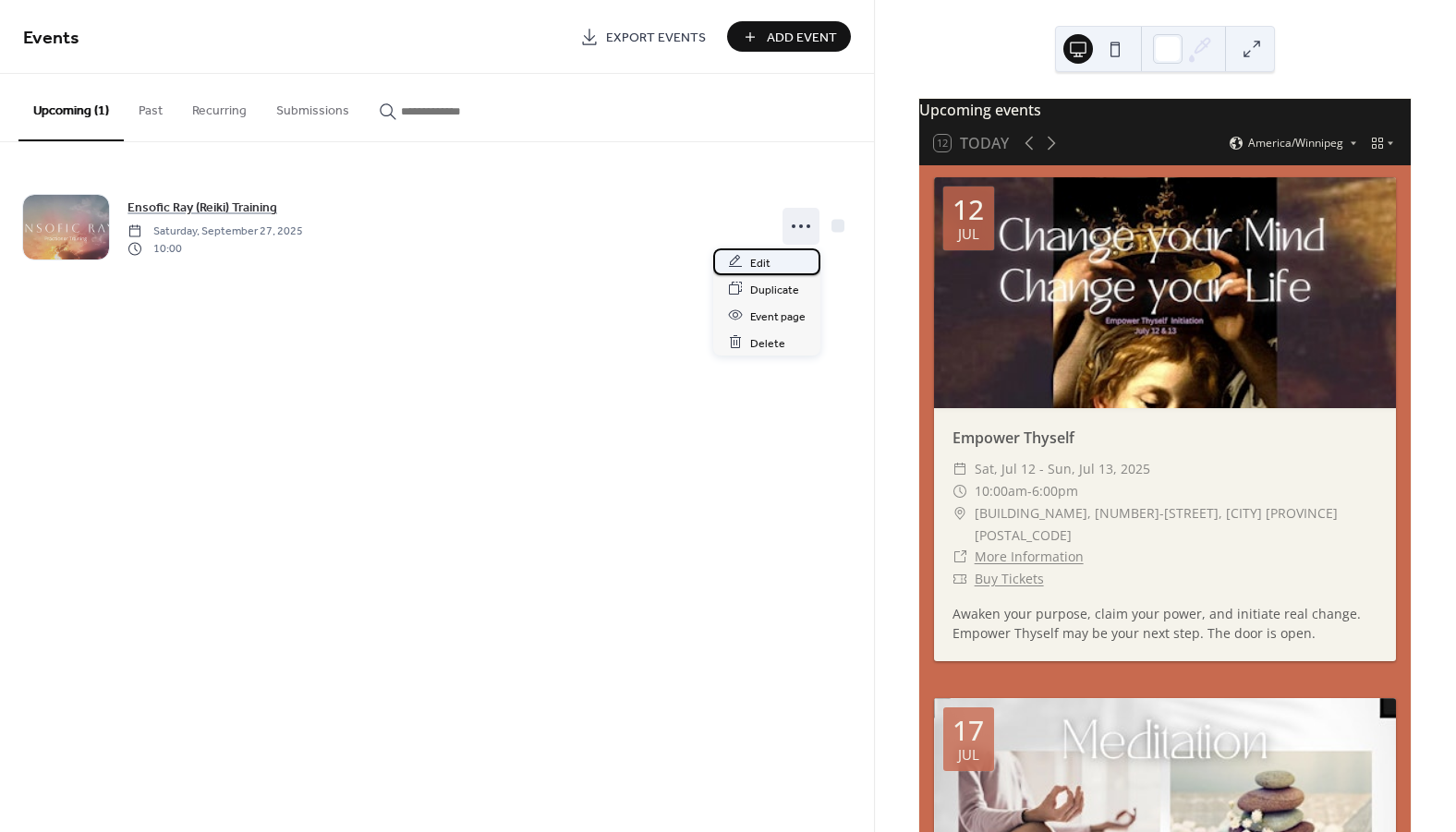 click on "Edit" at bounding box center (760, 262) 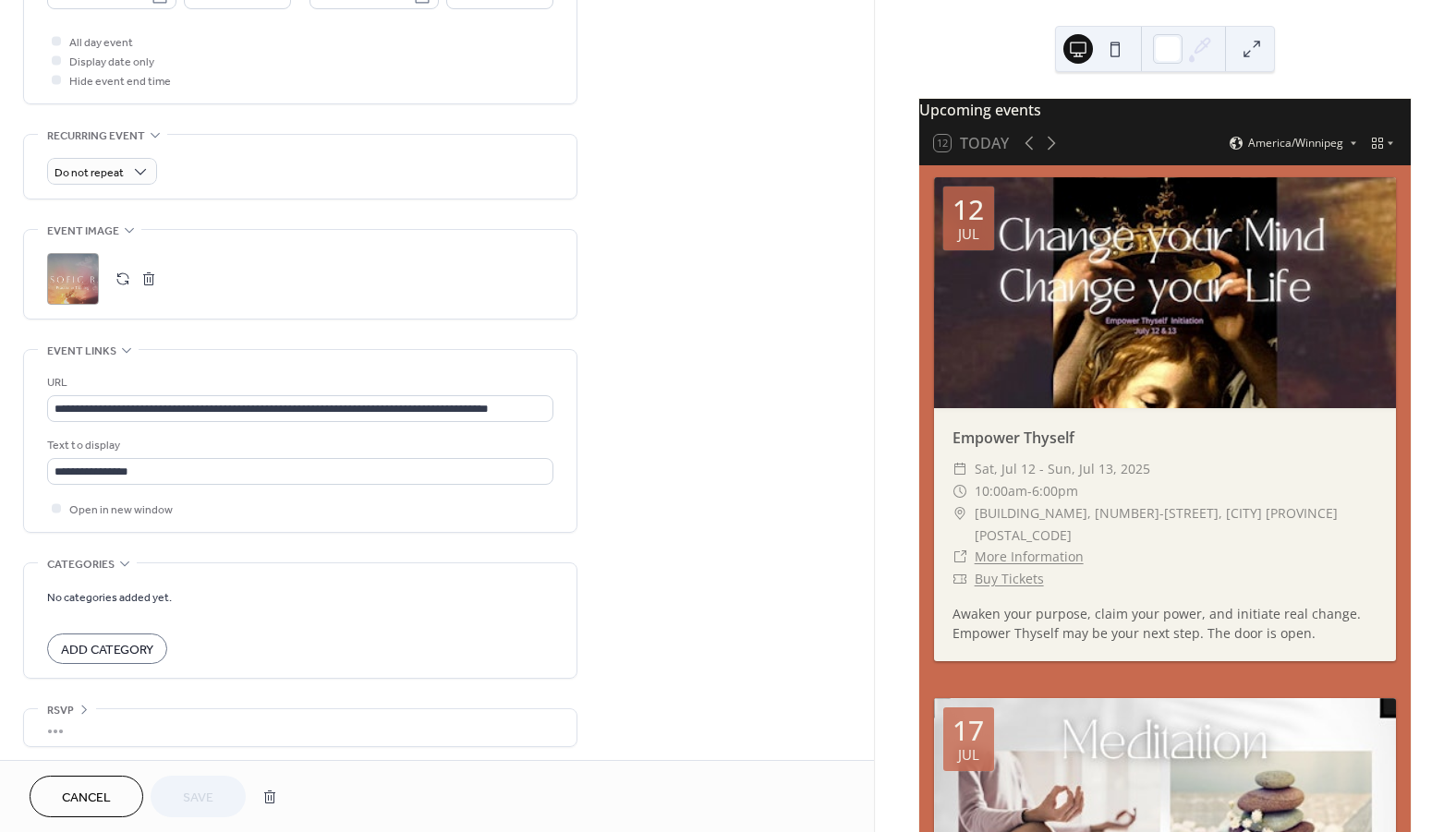 scroll, scrollTop: 683, scrollLeft: 0, axis: vertical 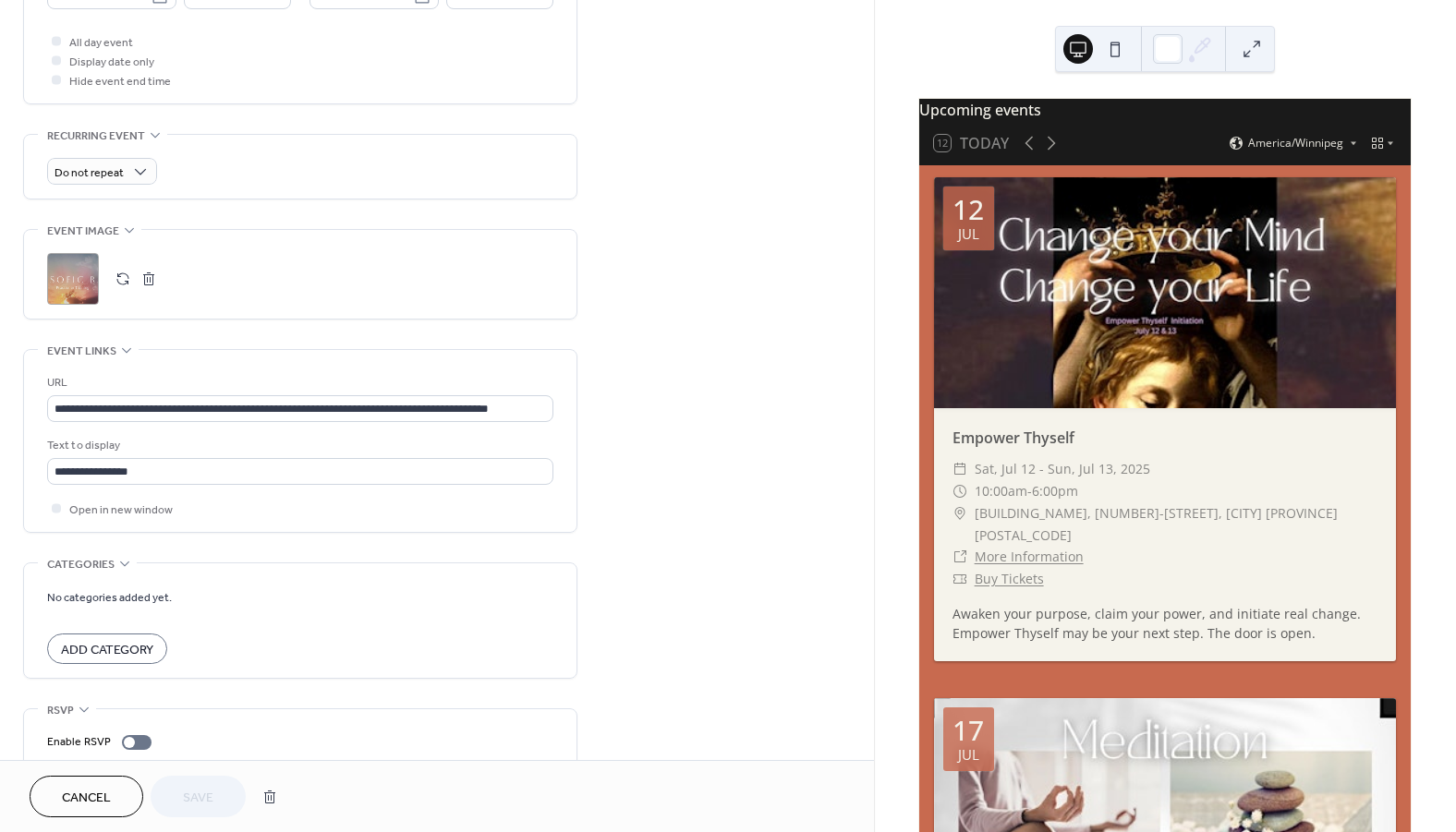 click on "Enable RSVP" at bounding box center (300, 742) 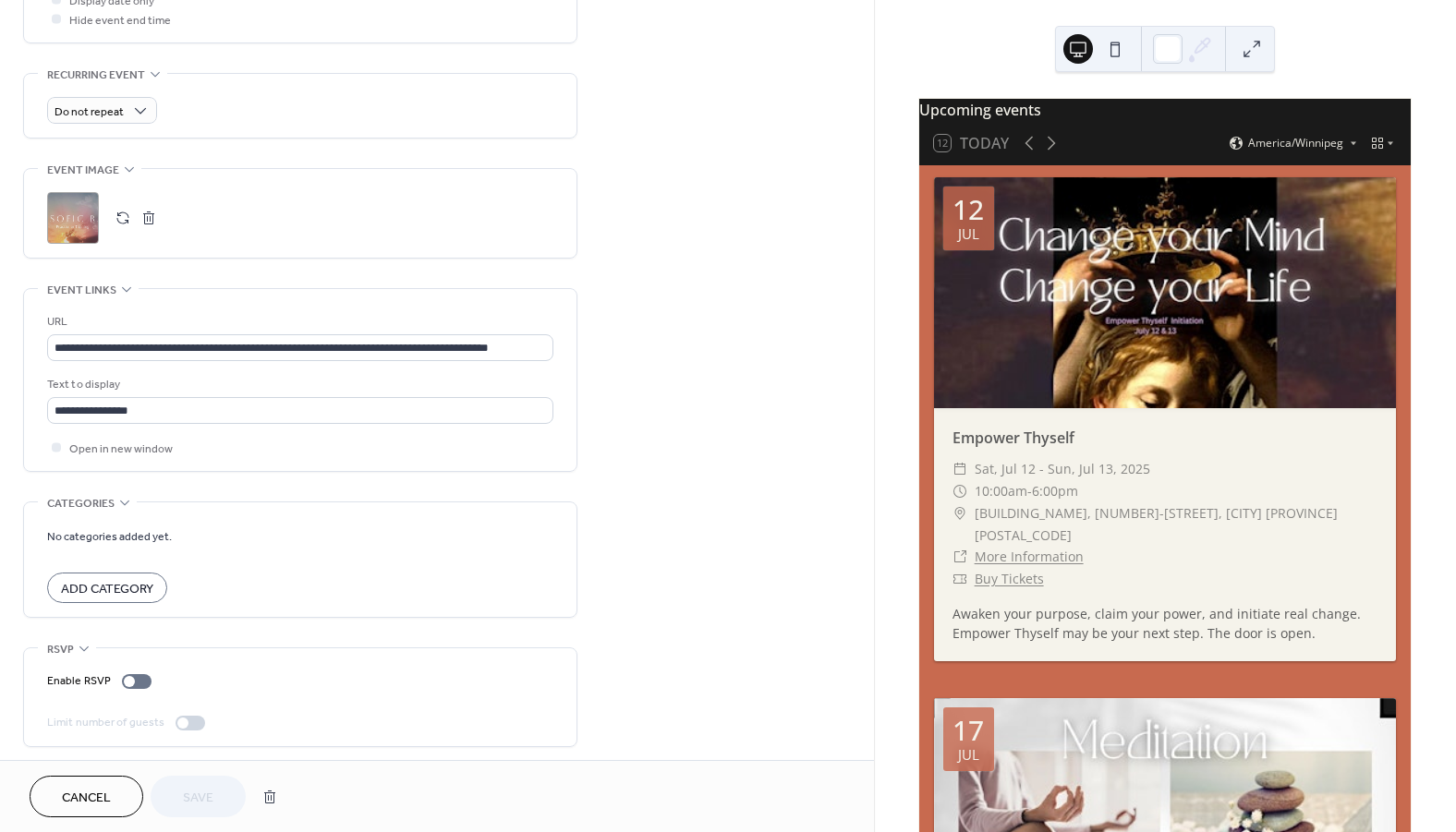 click at bounding box center [183, 723] 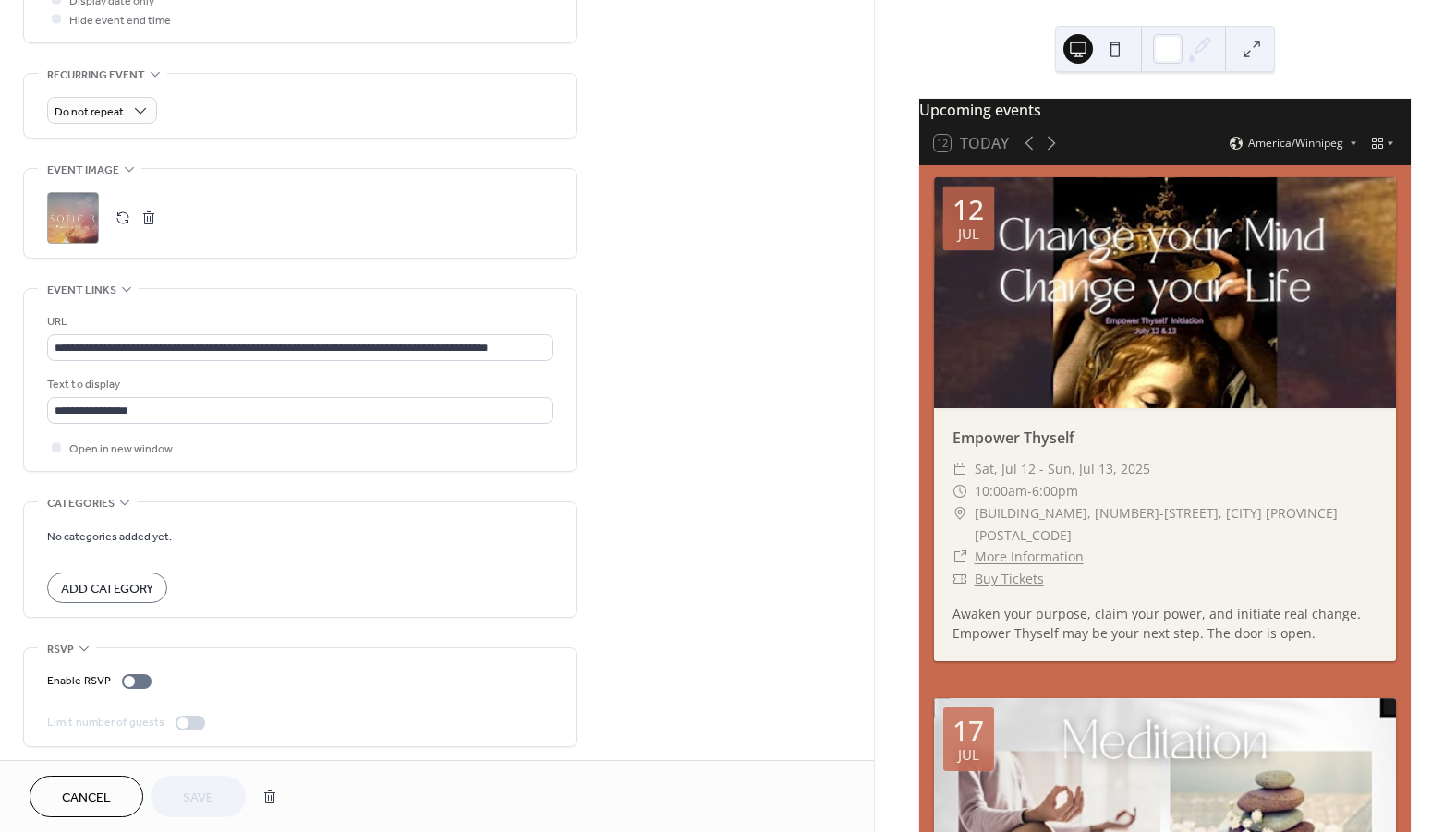 click on "Enable RSVP Limit number of guests" at bounding box center [300, 702] 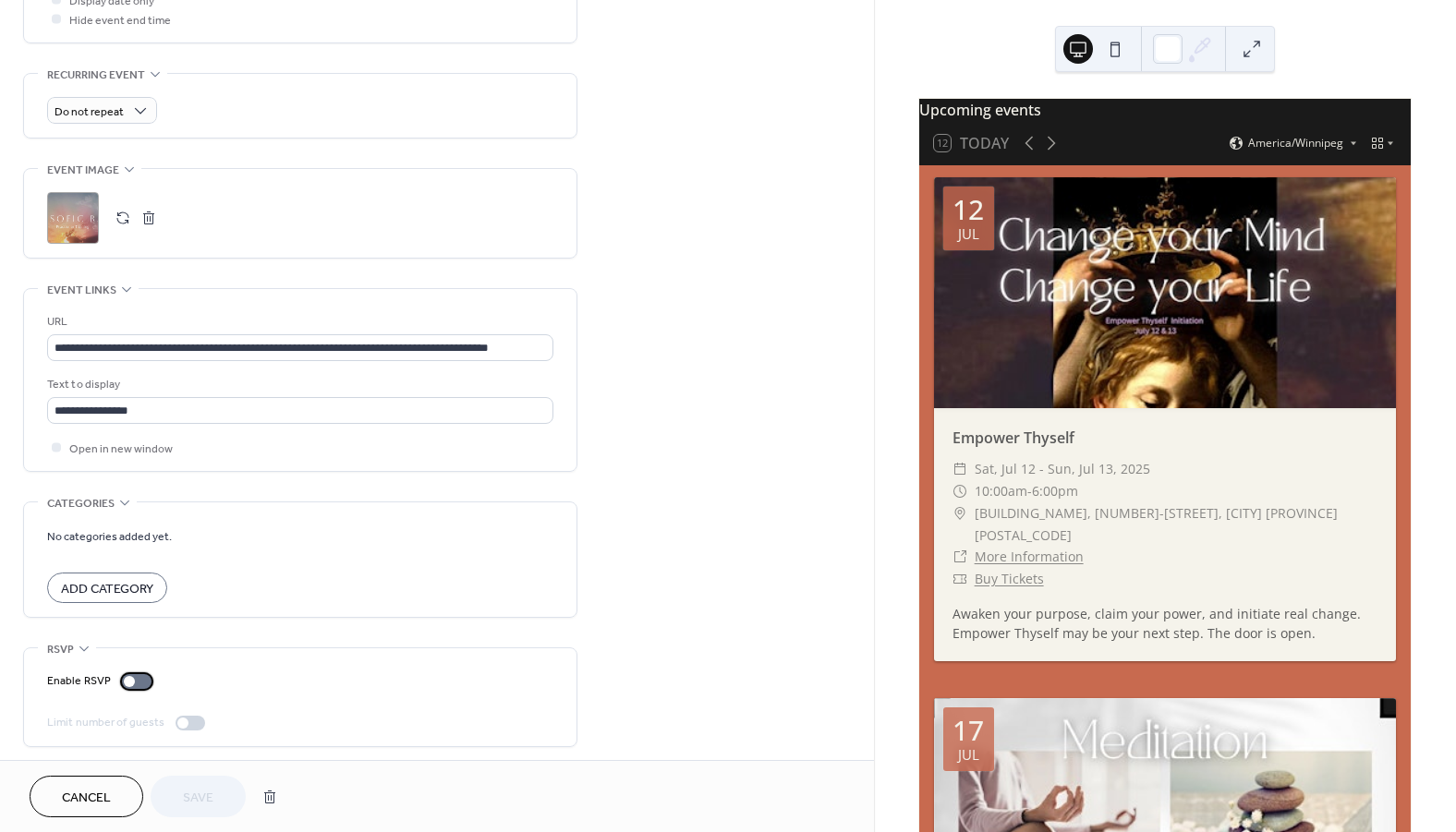 click at bounding box center [129, 681] 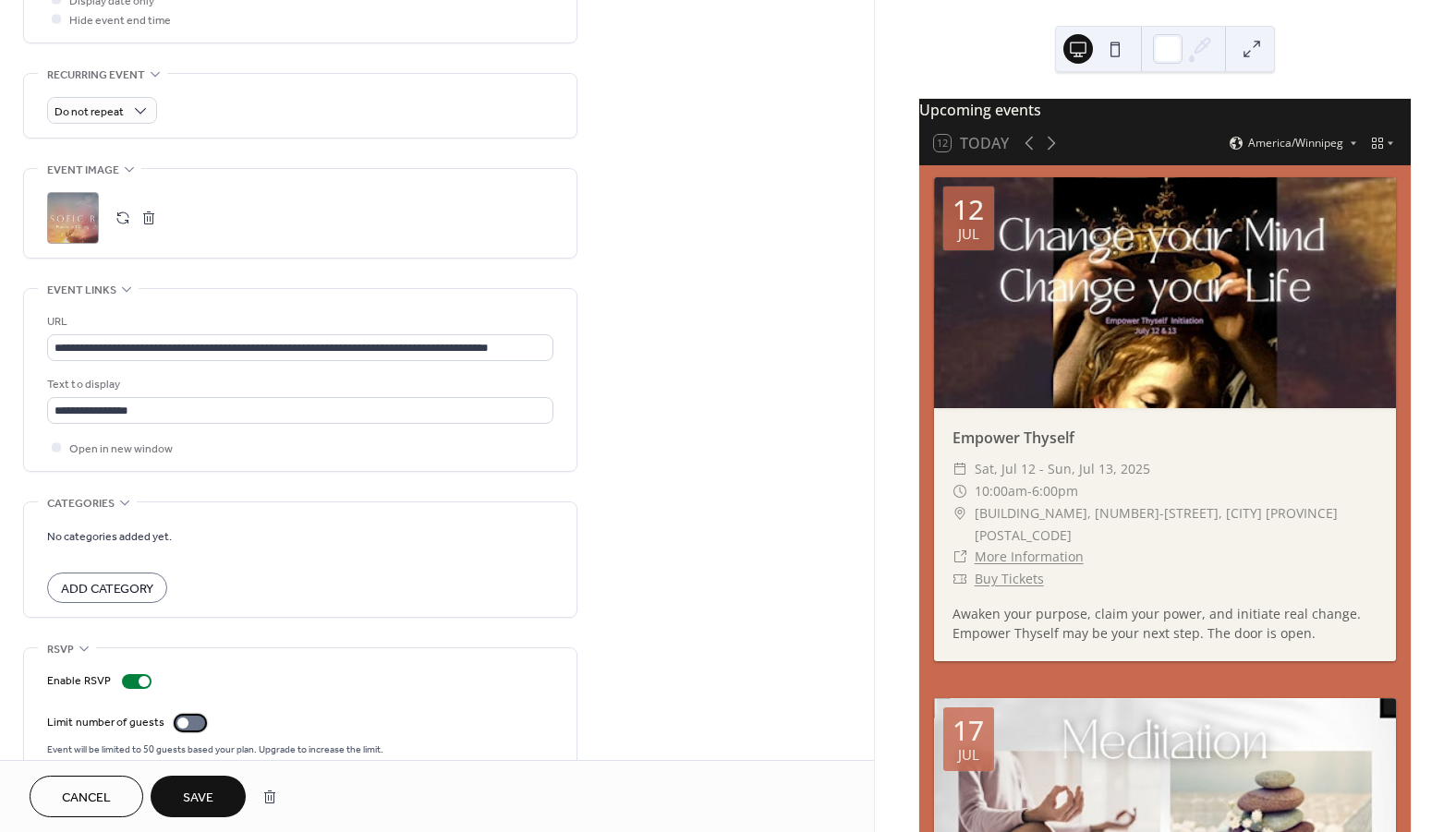 click at bounding box center (190, 723) 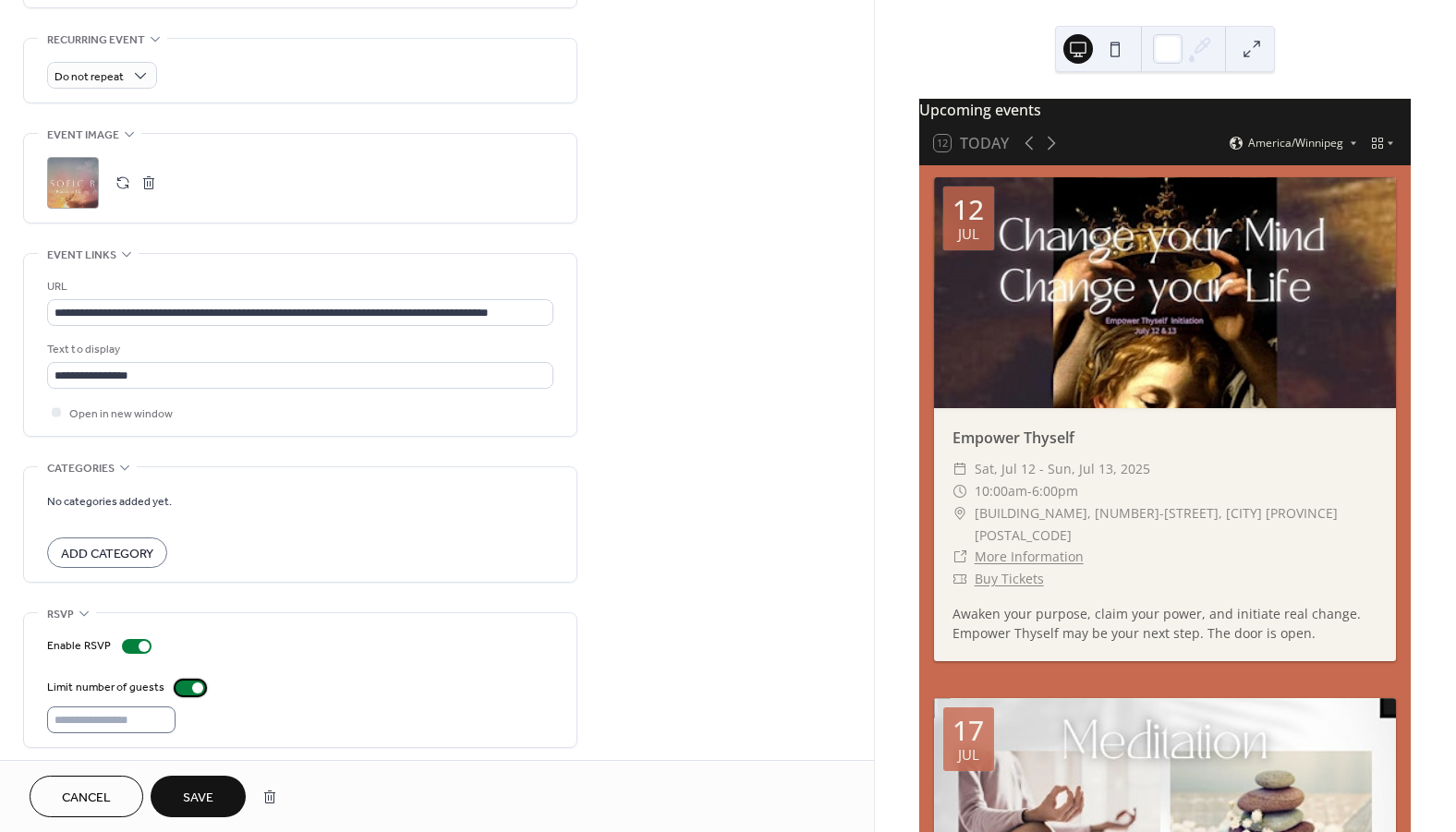 scroll, scrollTop: 780, scrollLeft: 0, axis: vertical 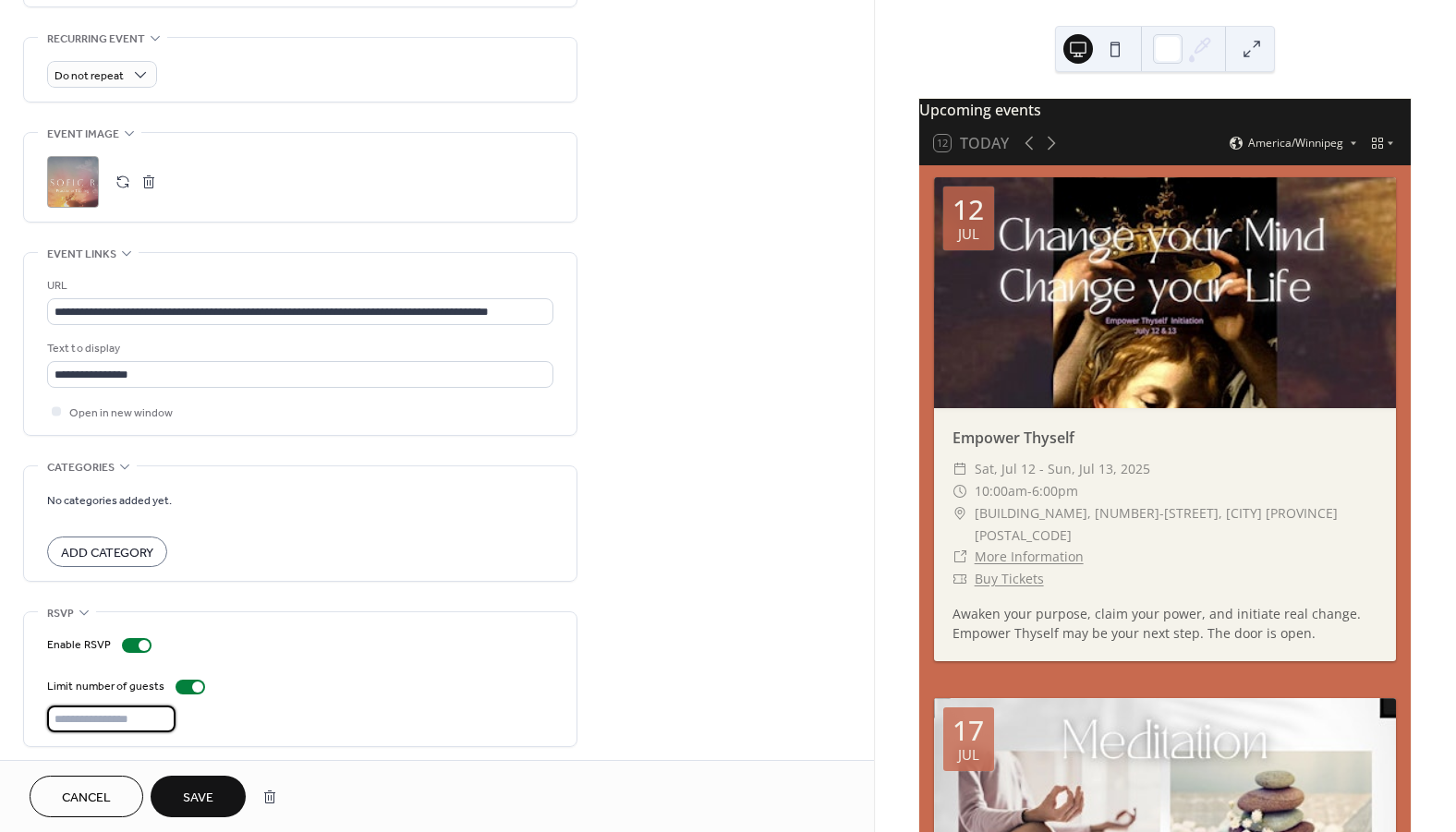 drag, startPoint x: 115, startPoint y: 708, endPoint x: -56, endPoint y: 705, distance: 171.026 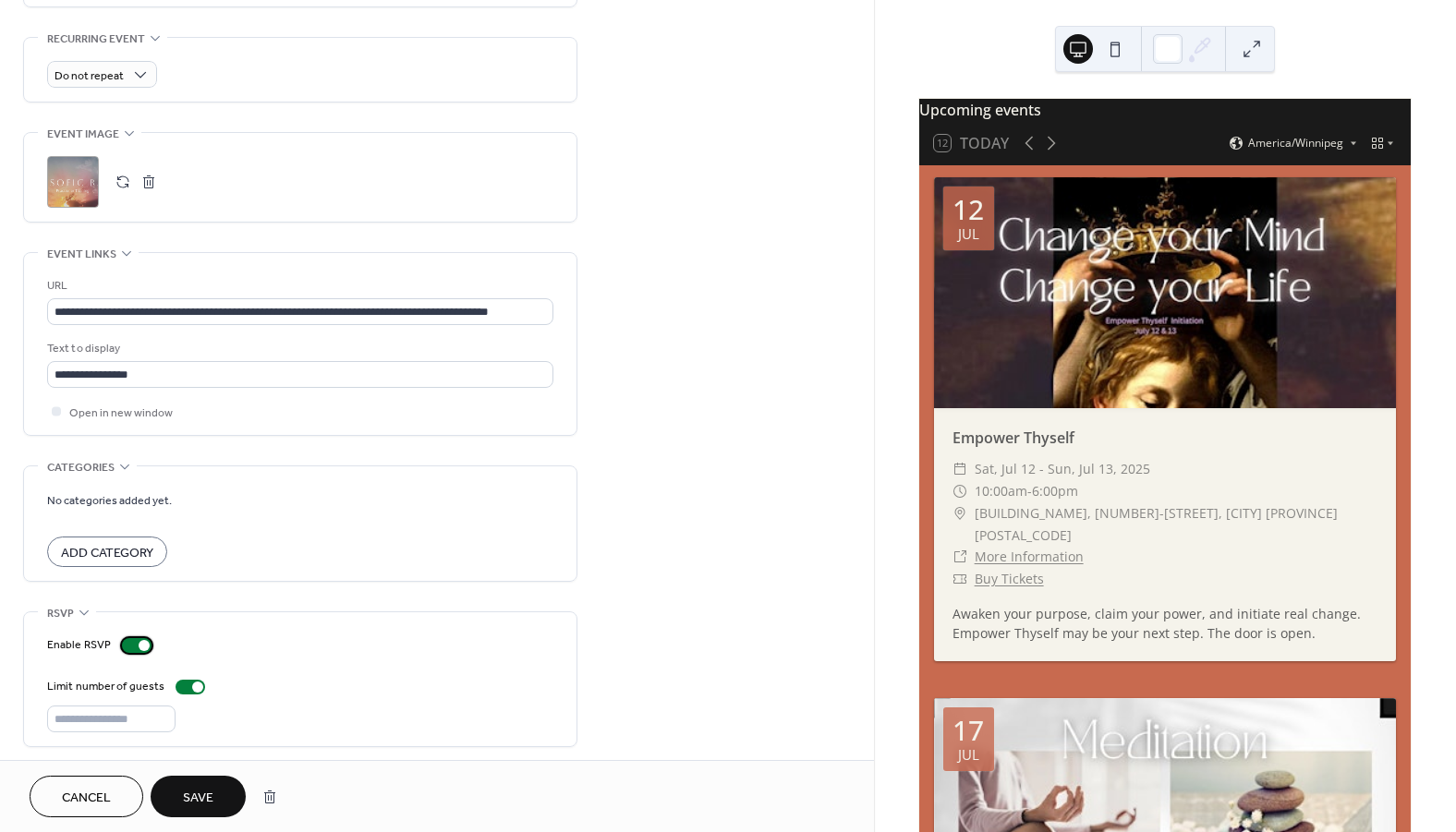 click at bounding box center [137, 645] 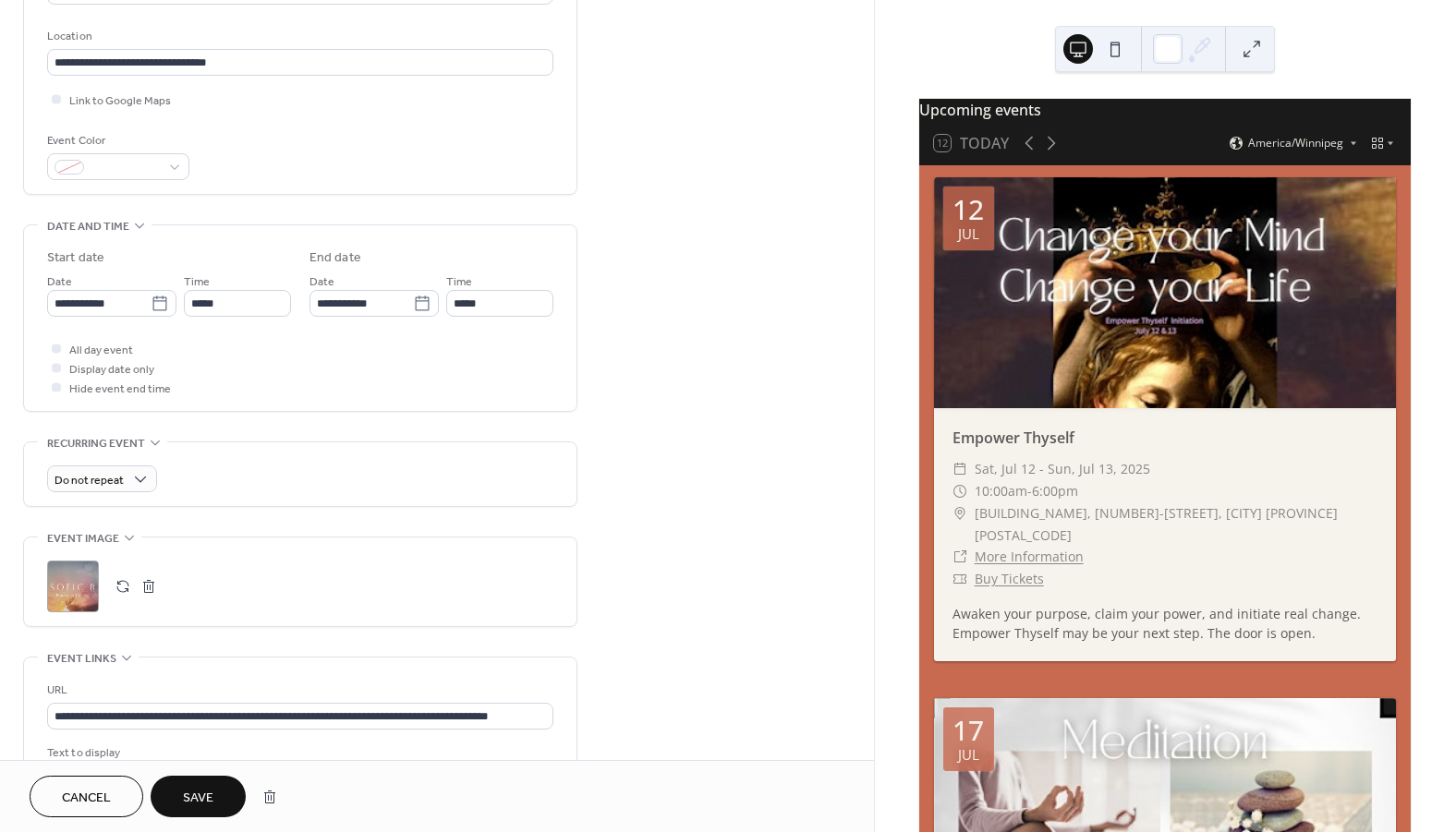 scroll, scrollTop: 780, scrollLeft: 0, axis: vertical 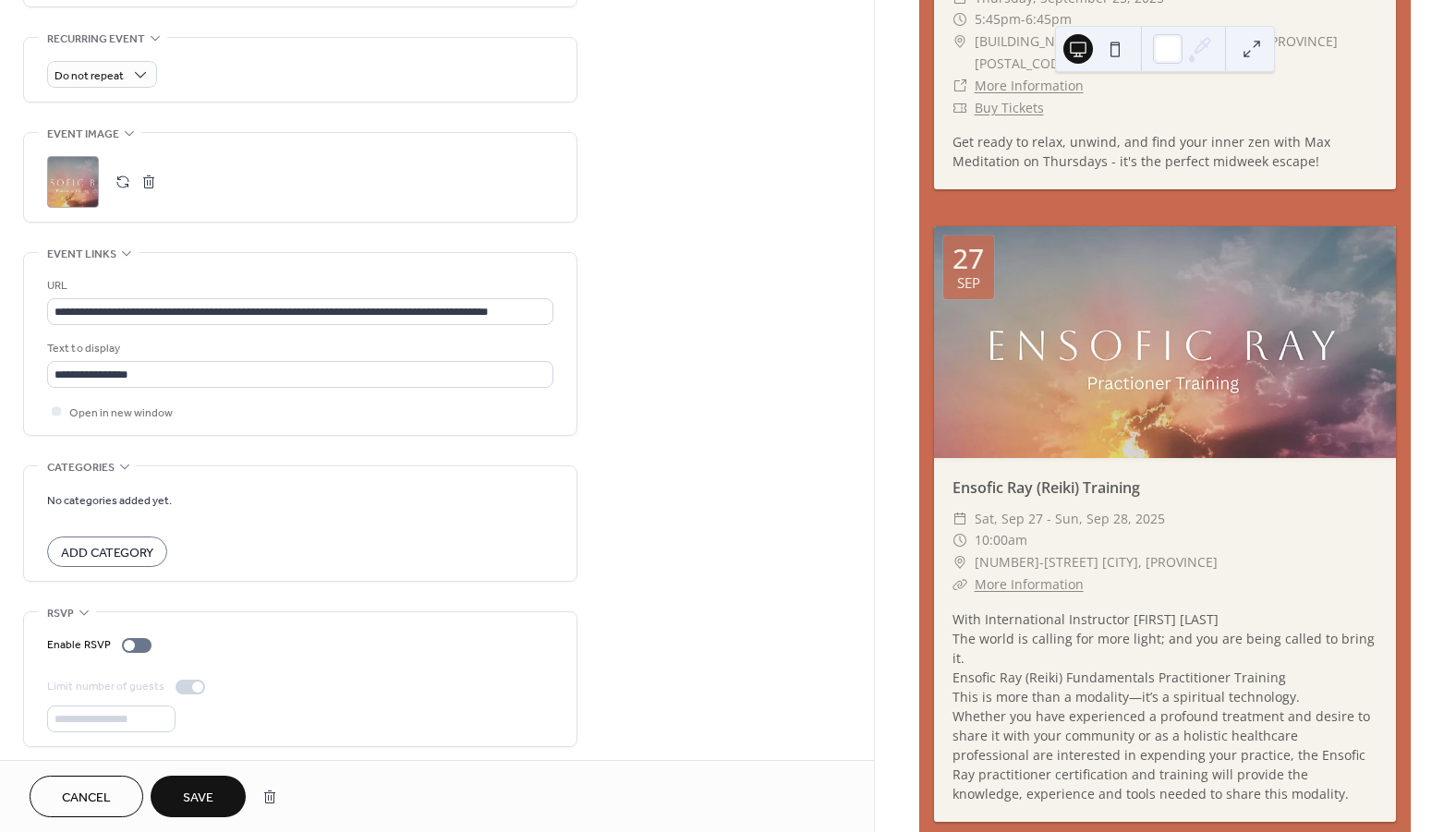 click on "Save" at bounding box center [198, 798] 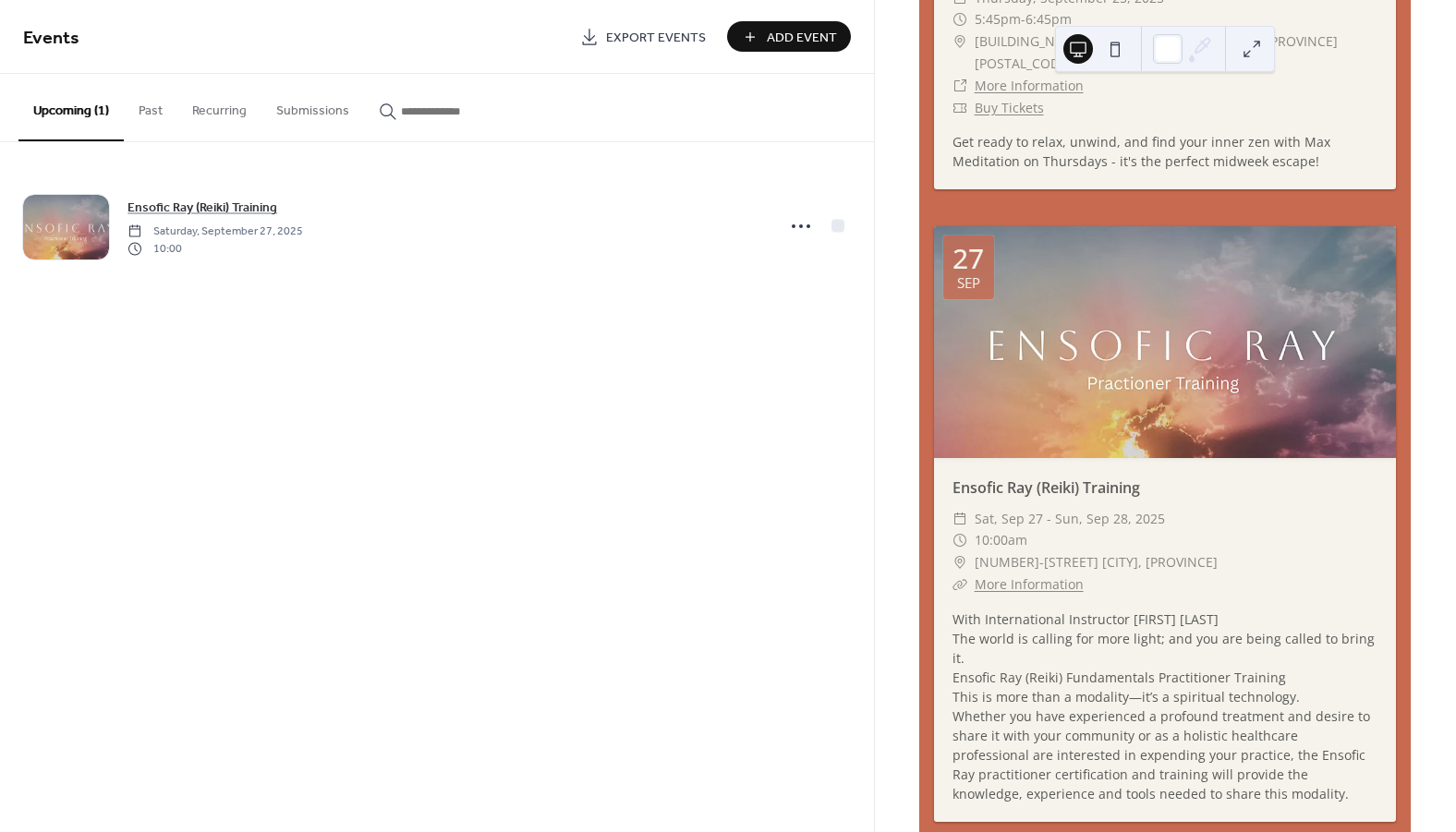click on "More Information" at bounding box center (1029, 584) 